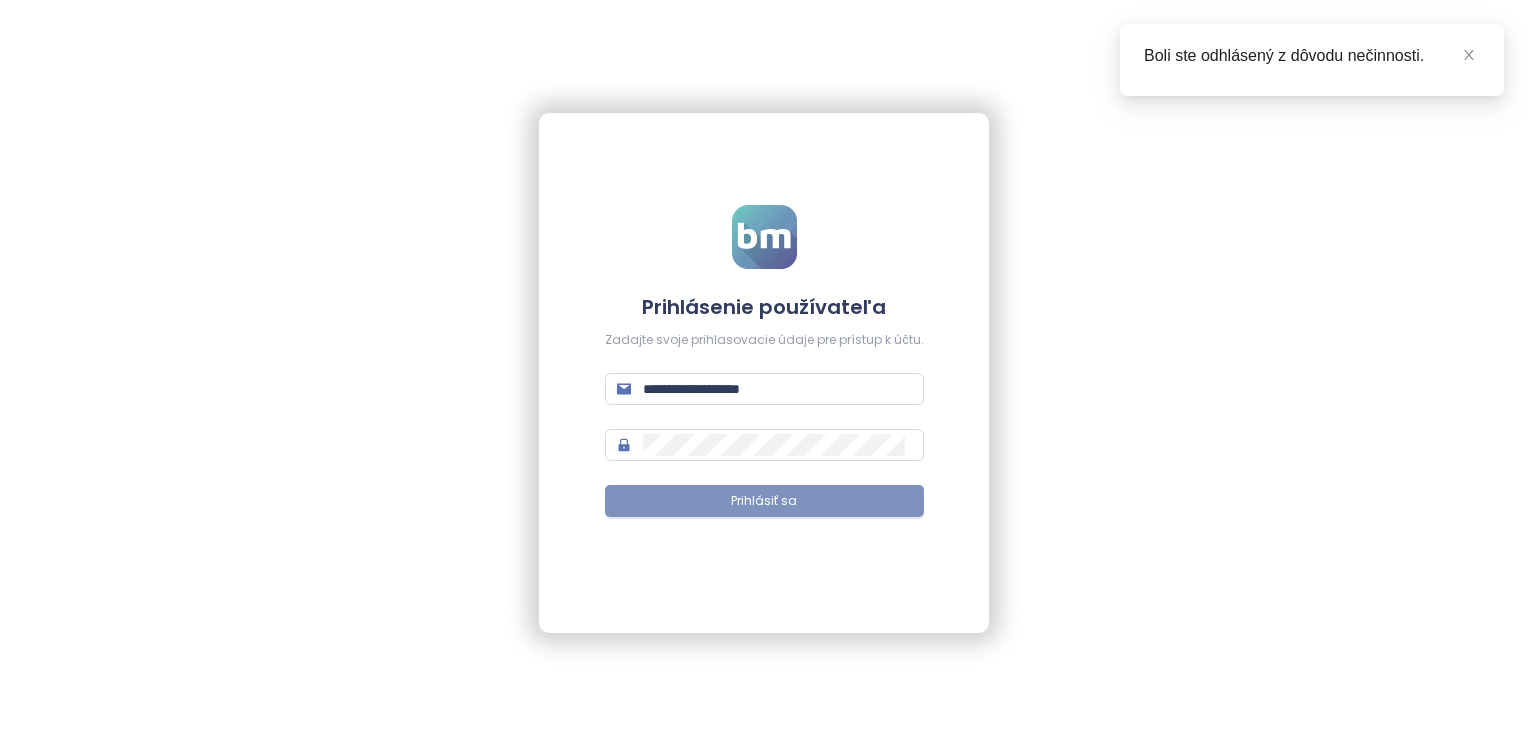 scroll, scrollTop: 0, scrollLeft: 0, axis: both 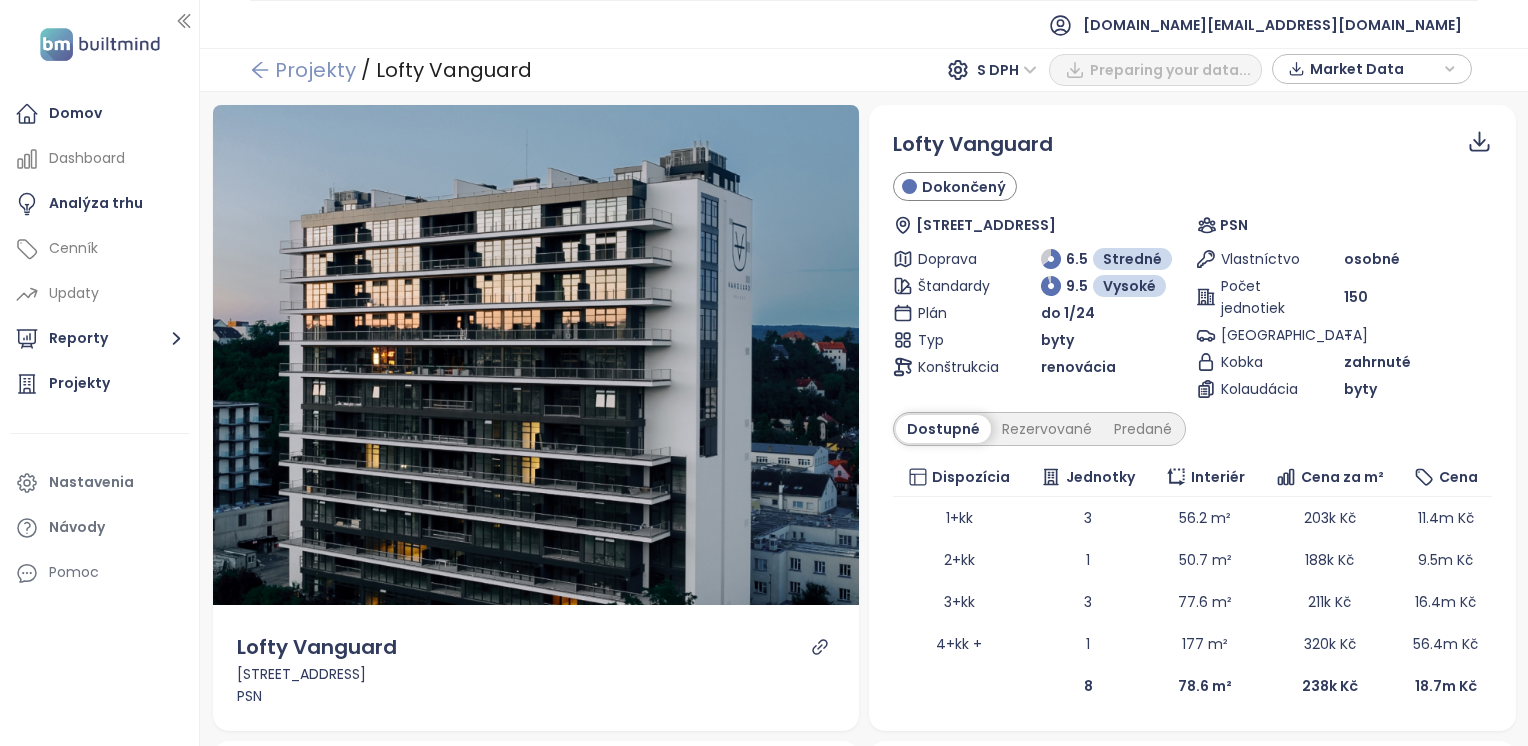 click on "Projekty" at bounding box center (303, 70) 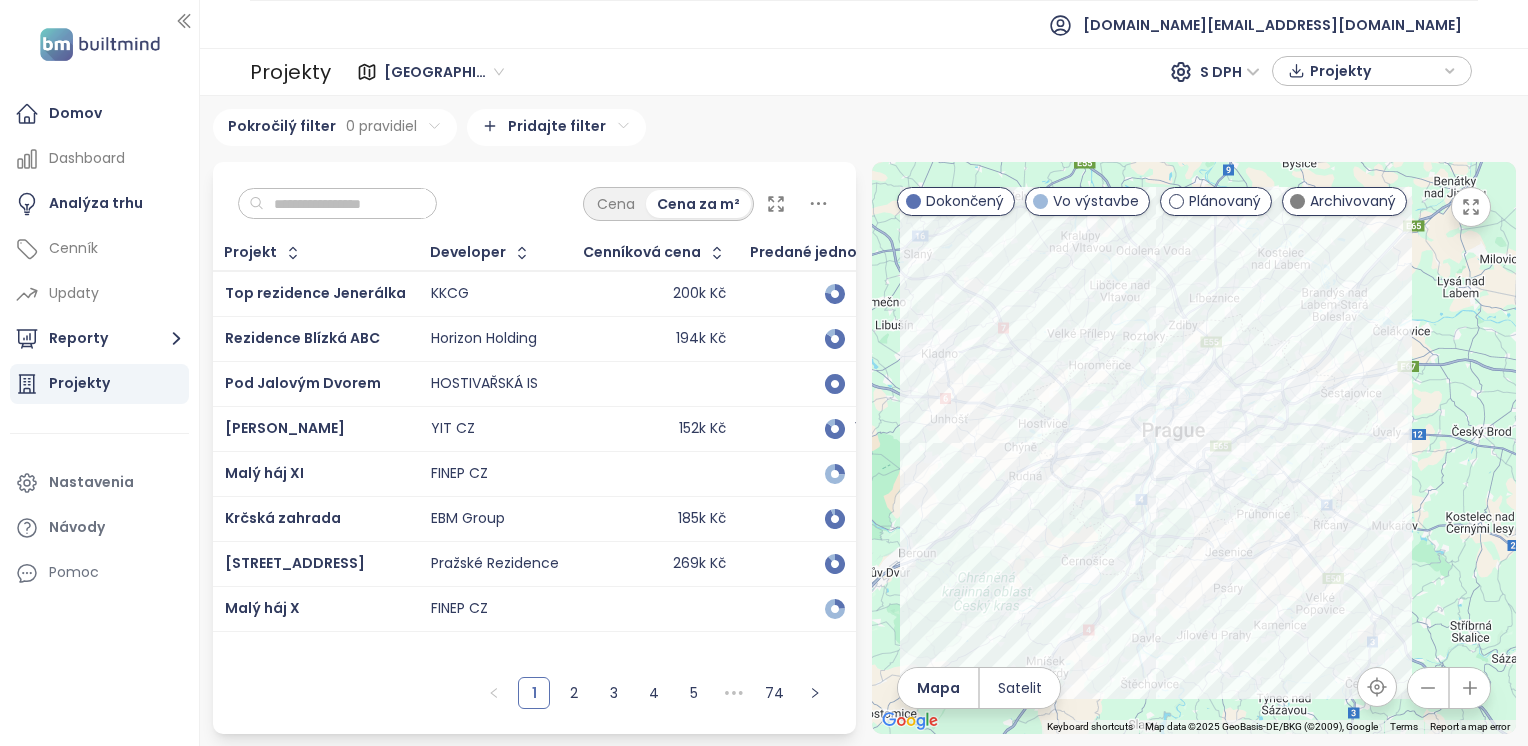 click 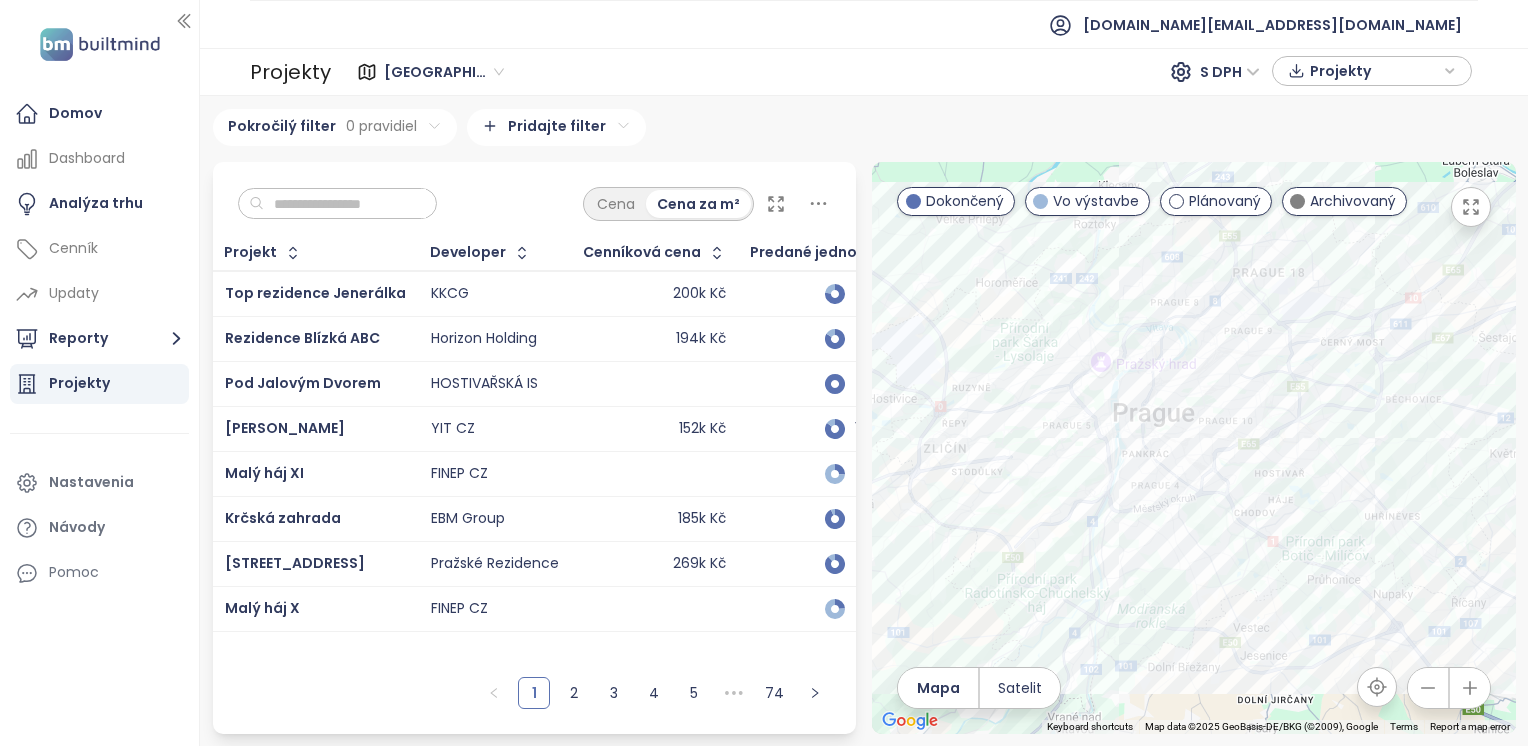 click 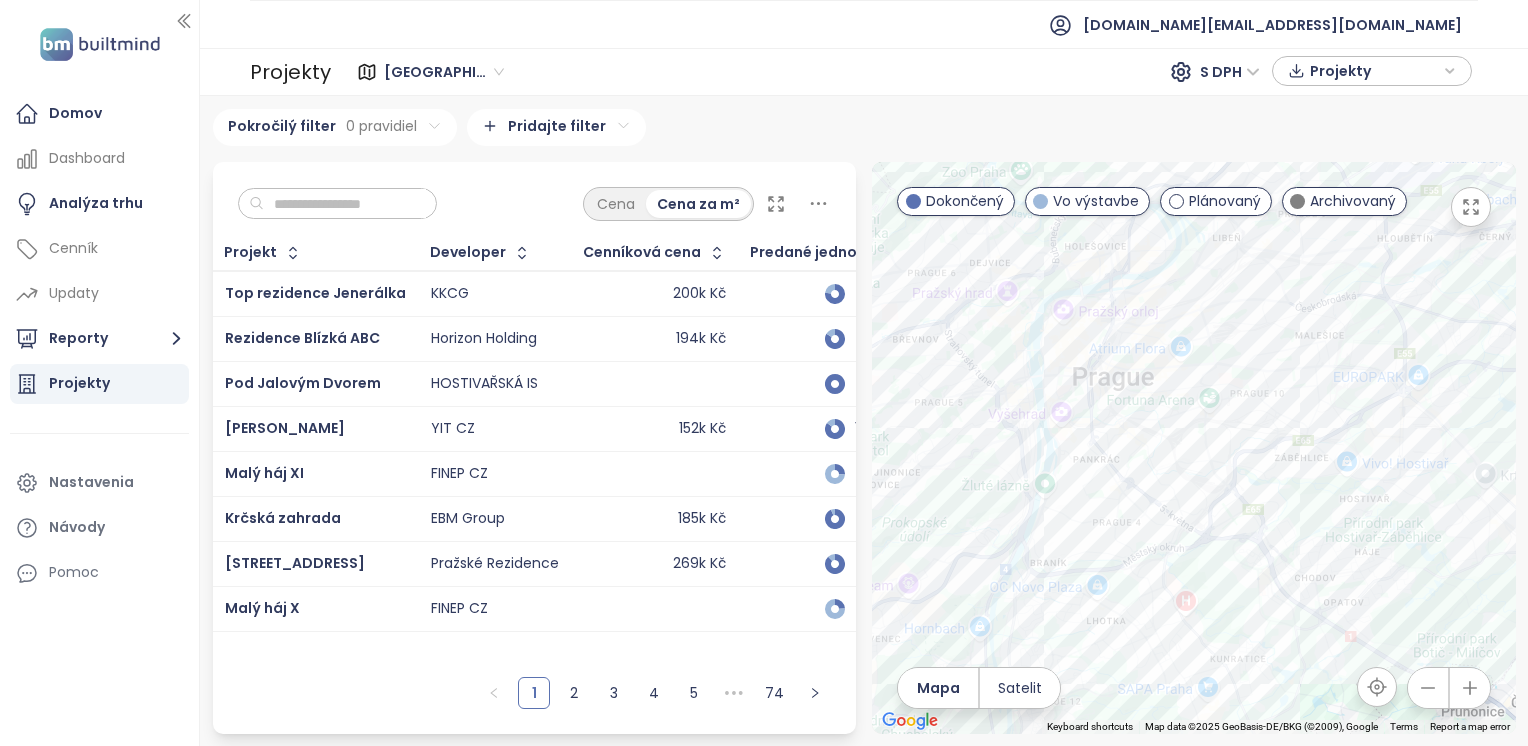click 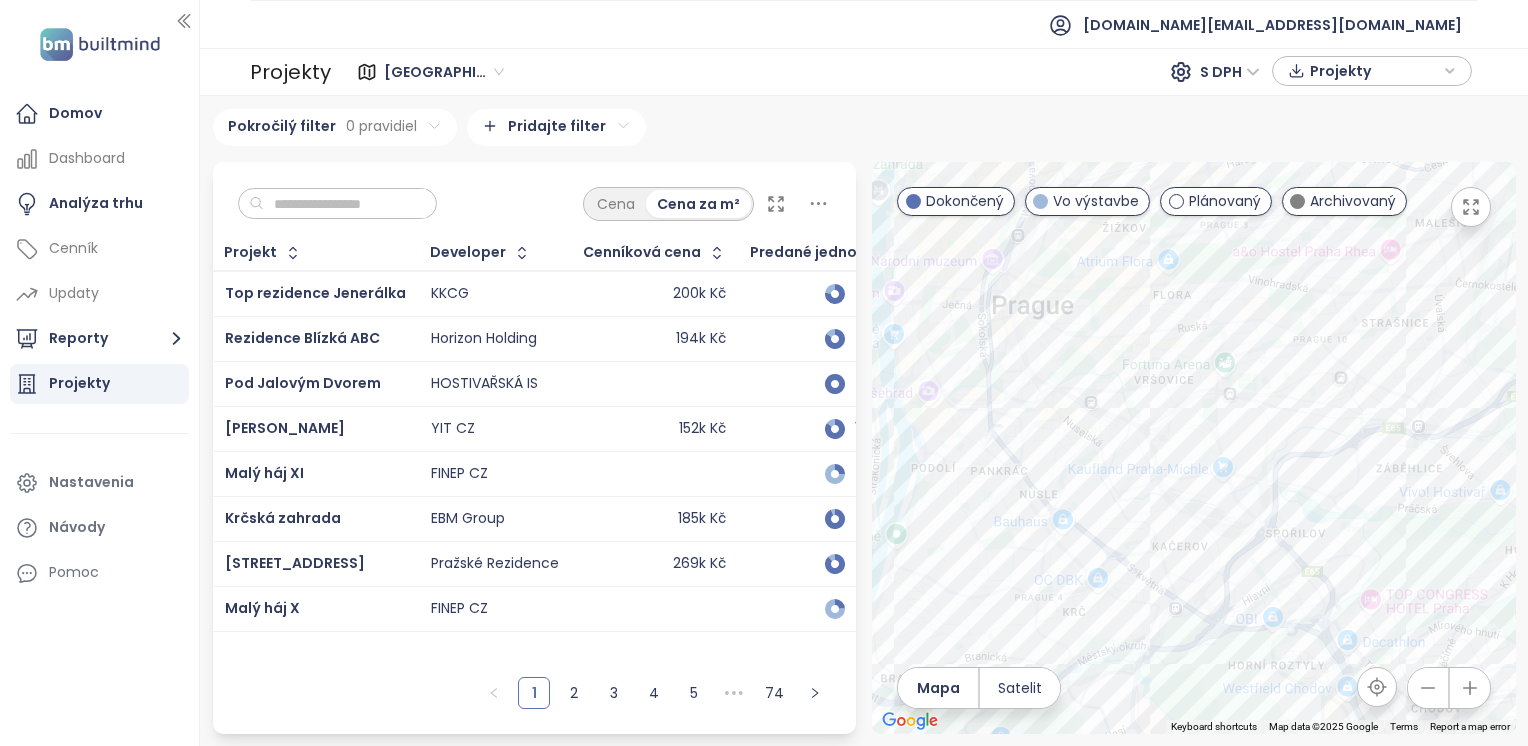 click 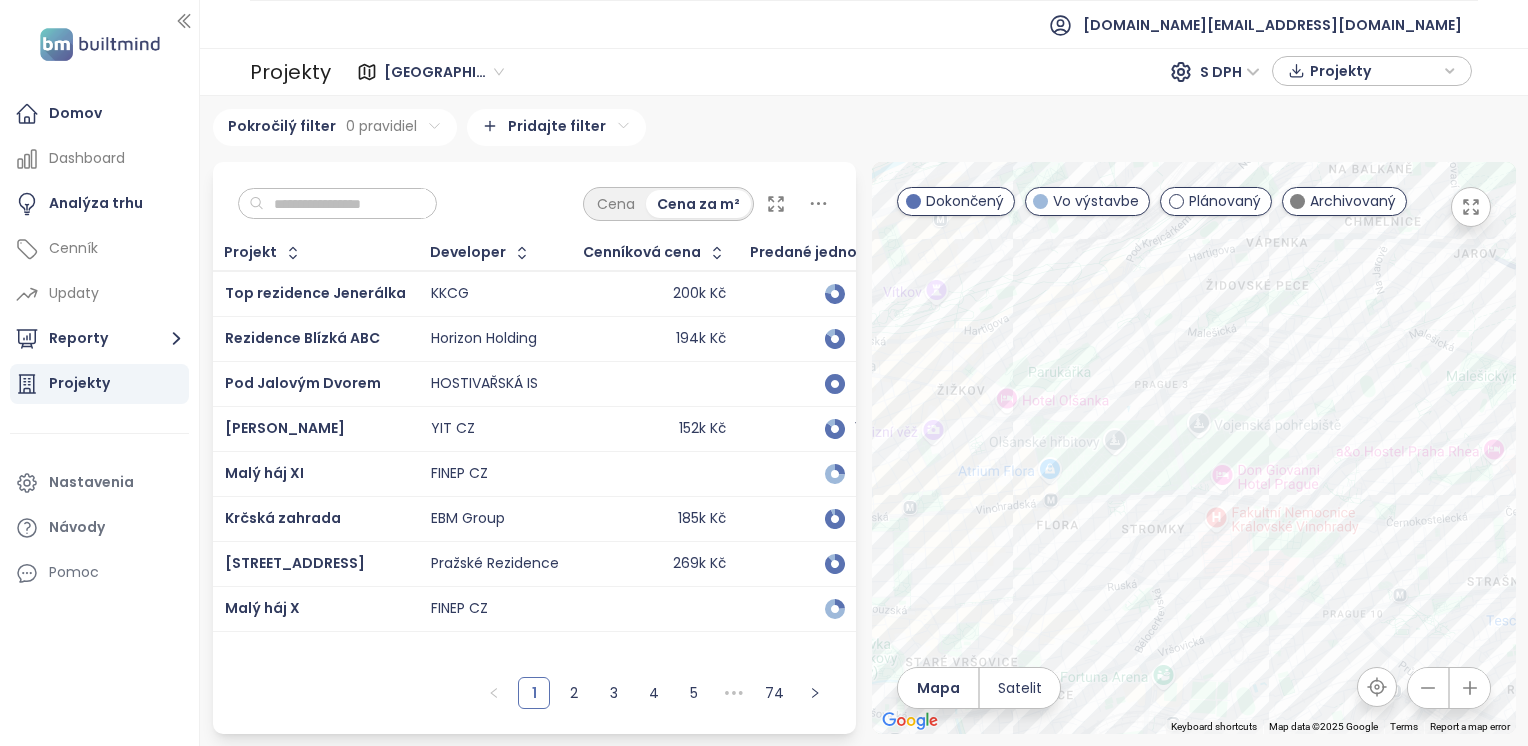 drag, startPoint x: 1210, startPoint y: 263, endPoint x: 1111, endPoint y: 646, distance: 395.58817 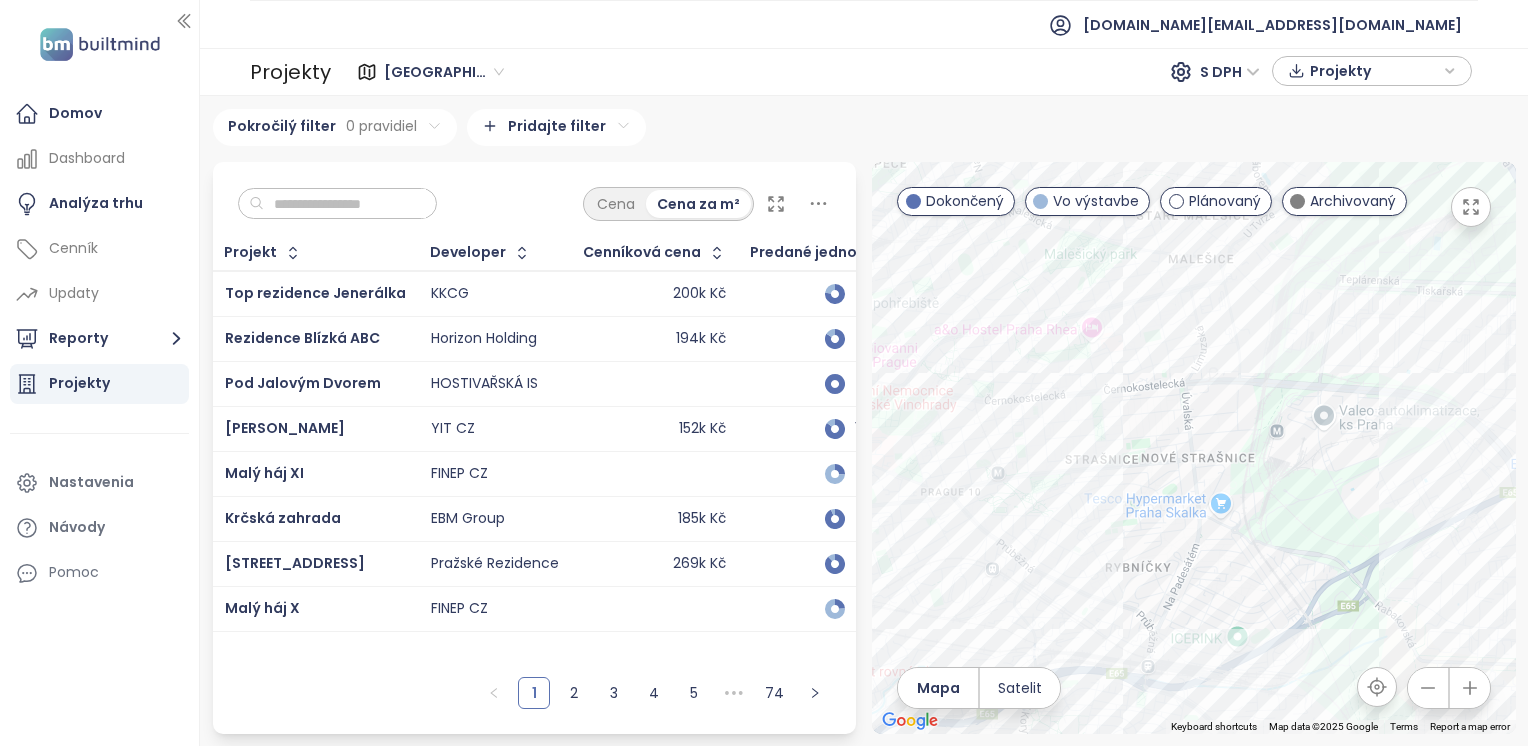 drag, startPoint x: 1424, startPoint y: 497, endPoint x: 1023, endPoint y: 374, distance: 419.4401 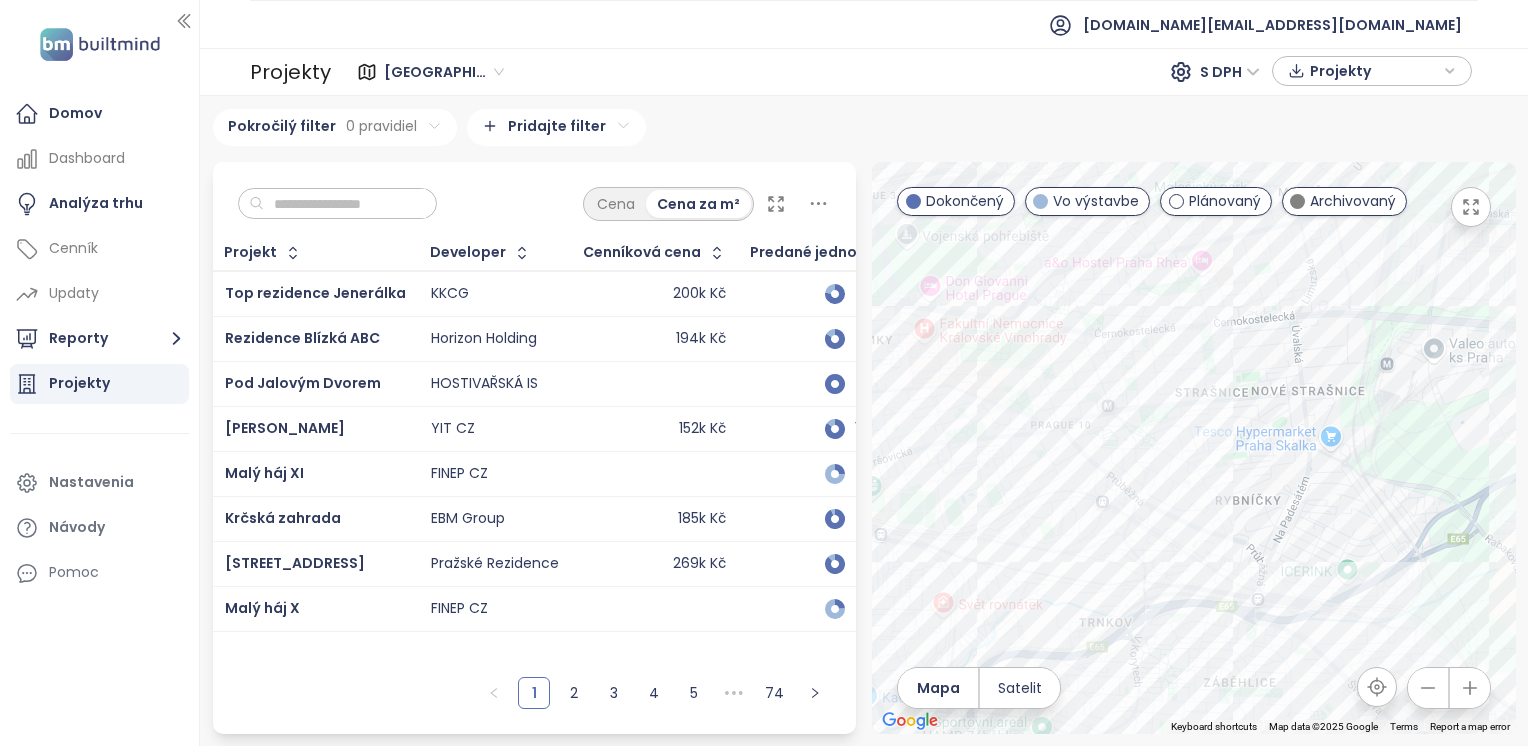 drag, startPoint x: 1116, startPoint y: 551, endPoint x: 1228, endPoint y: 478, distance: 133.68994 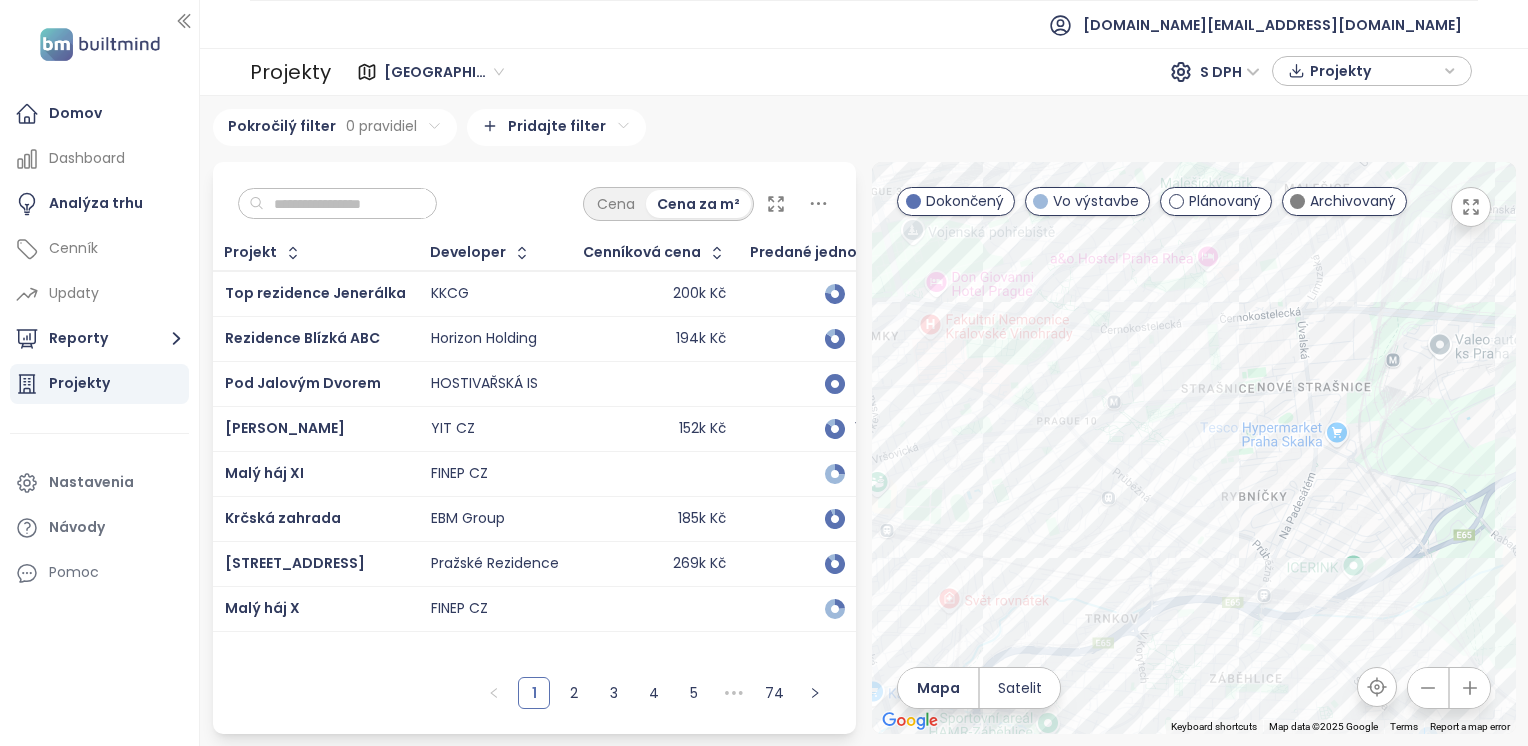 click 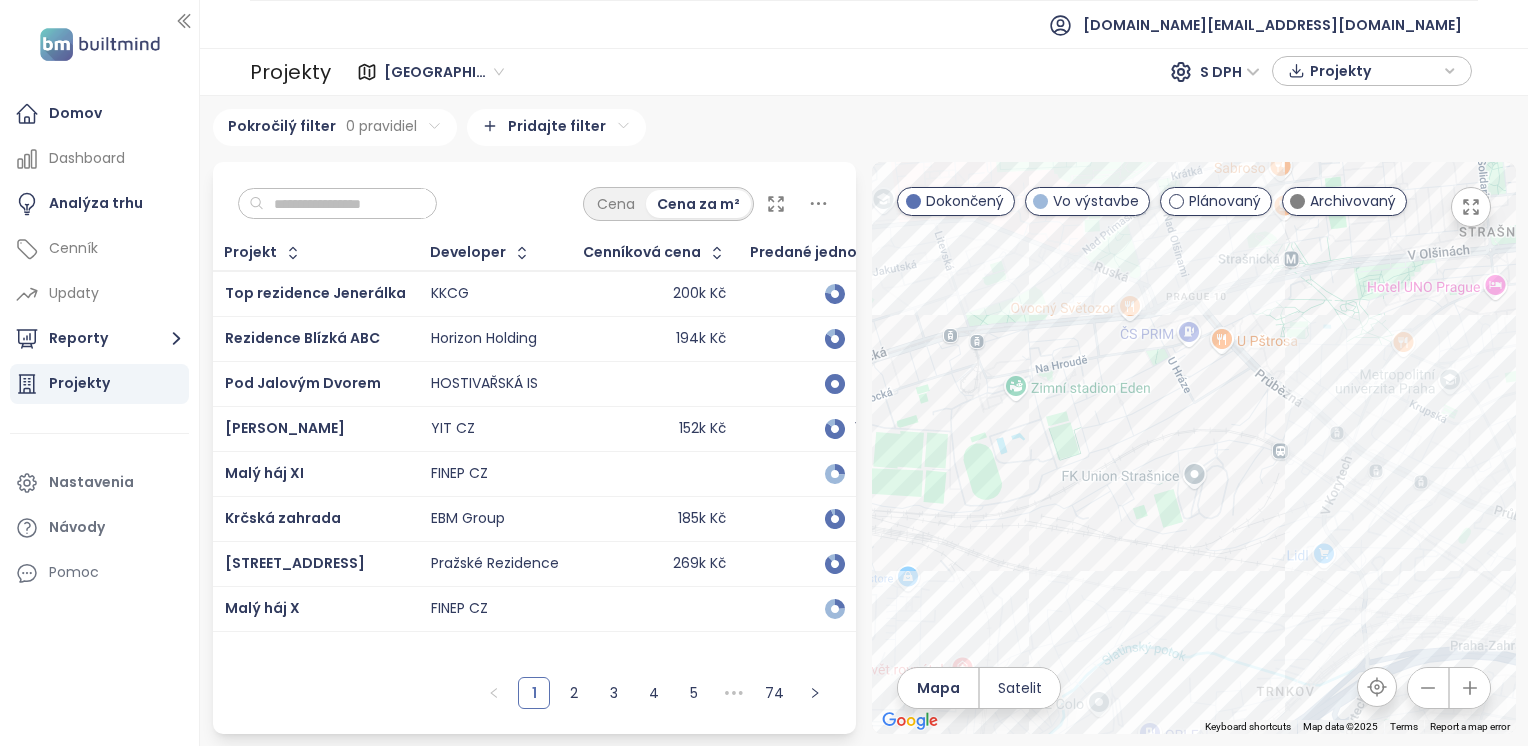 drag, startPoint x: 1222, startPoint y: 495, endPoint x: 1484, endPoint y: 382, distance: 285.32962 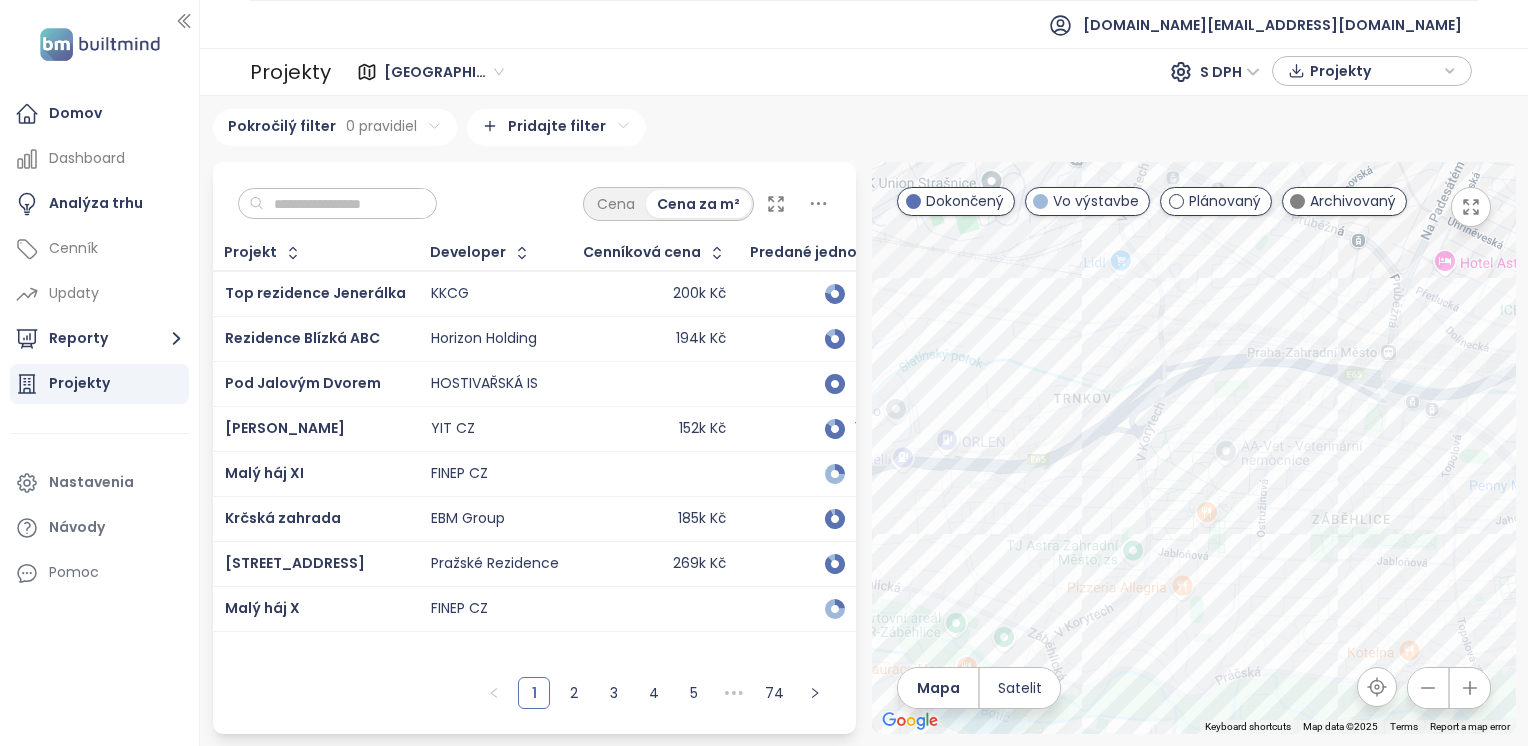 drag, startPoint x: 1183, startPoint y: 591, endPoint x: 963, endPoint y: 303, distance: 362.41412 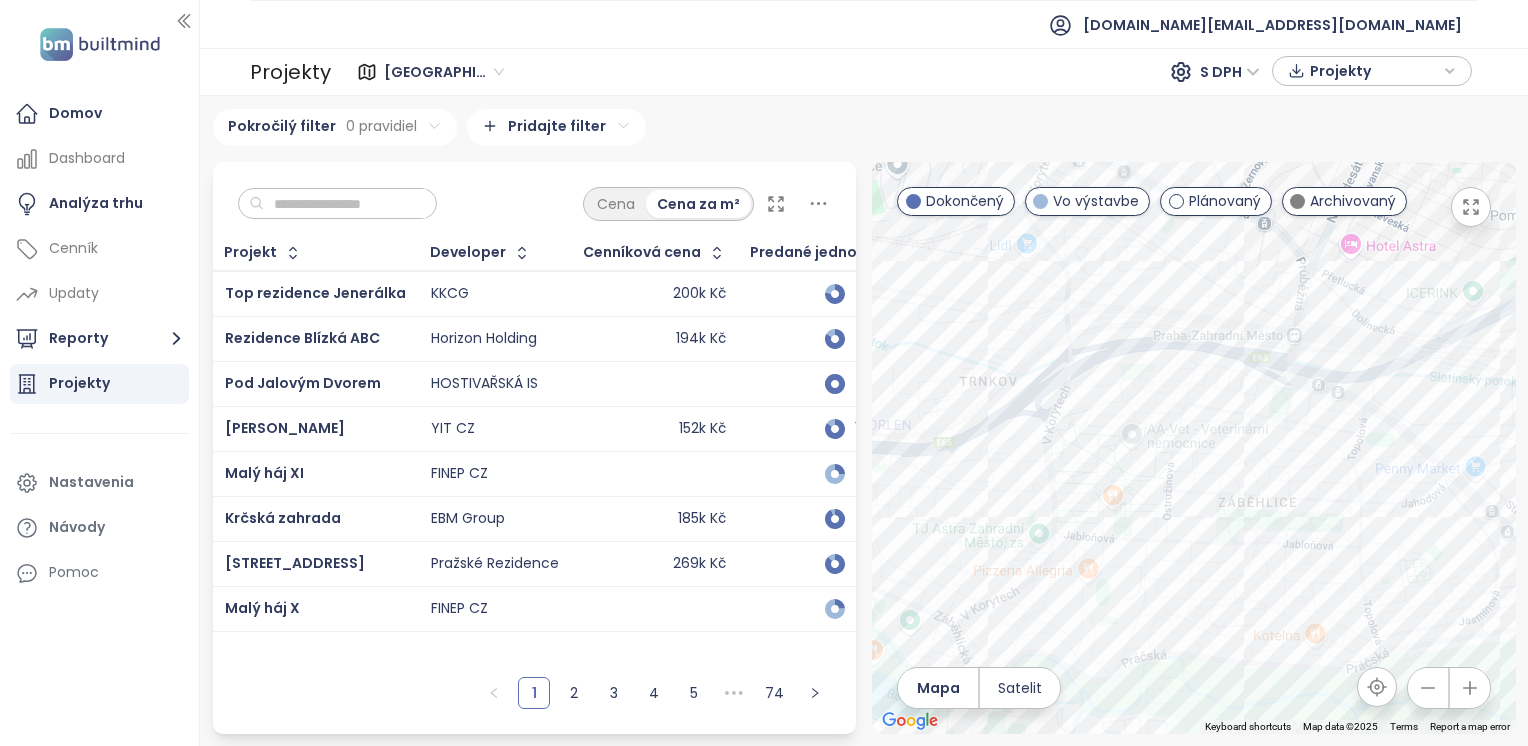 drag, startPoint x: 1296, startPoint y: 462, endPoint x: 1168, endPoint y: 439, distance: 130.04999 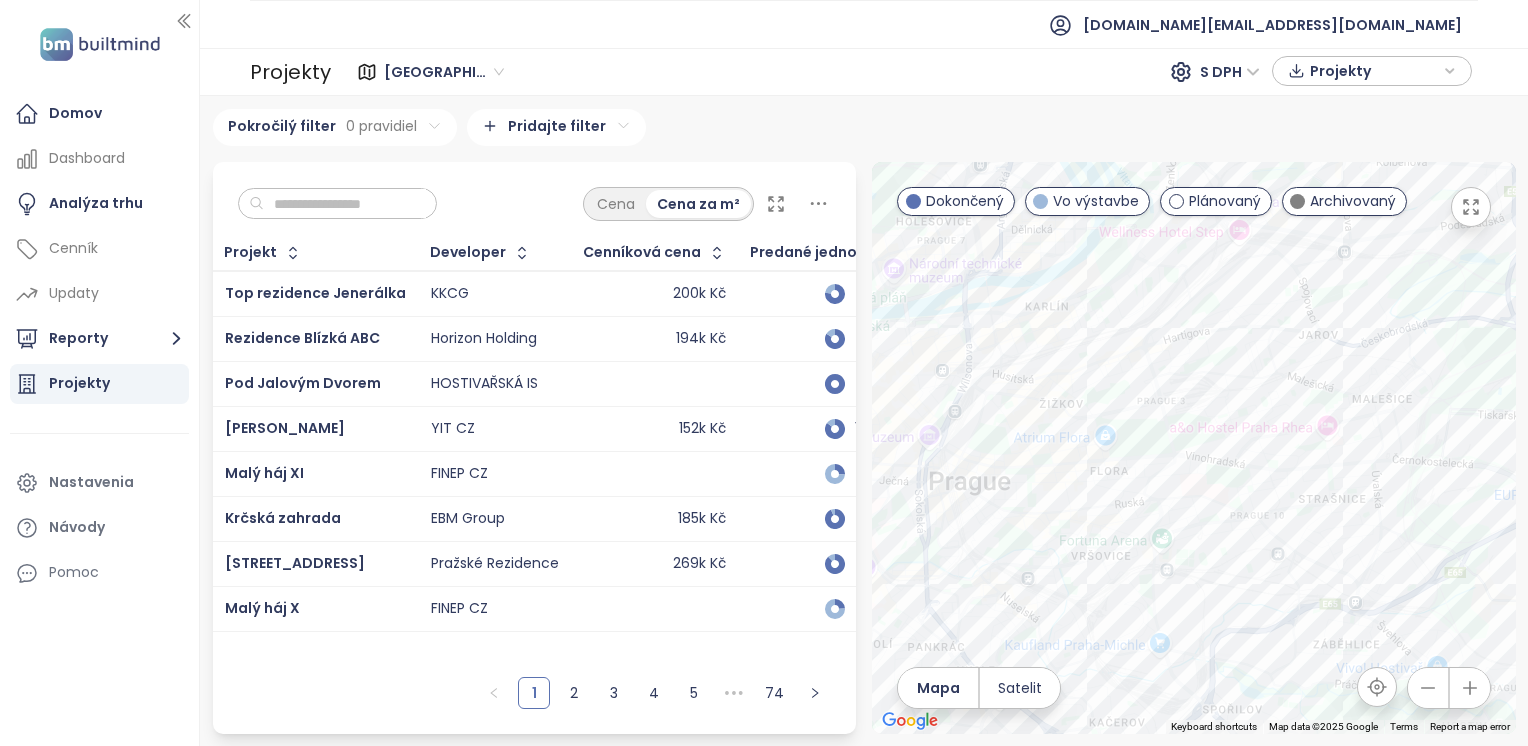 drag, startPoint x: 1247, startPoint y: 351, endPoint x: 1377, endPoint y: 582, distance: 265.0679 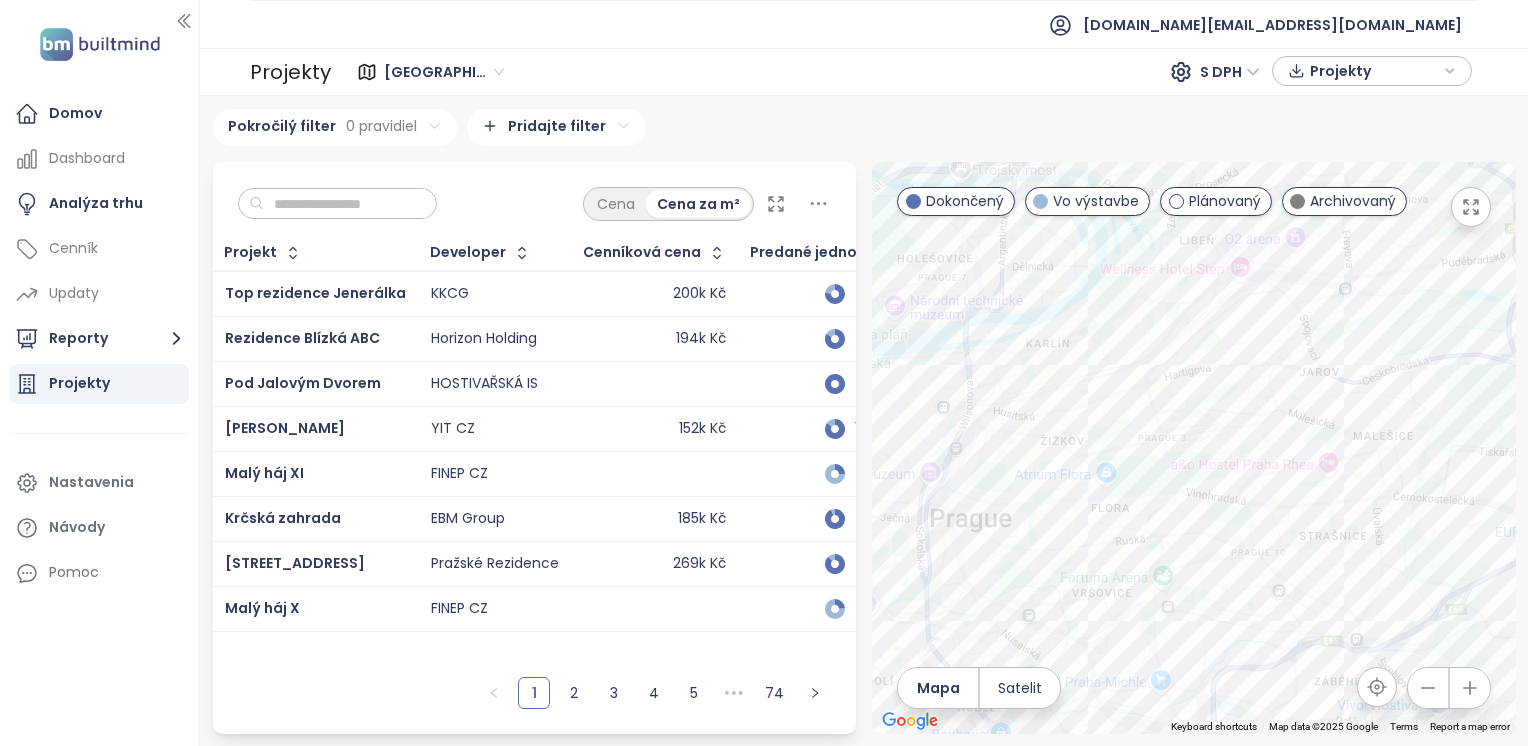 drag, startPoint x: 1380, startPoint y: 497, endPoint x: 1355, endPoint y: 561, distance: 68.70953 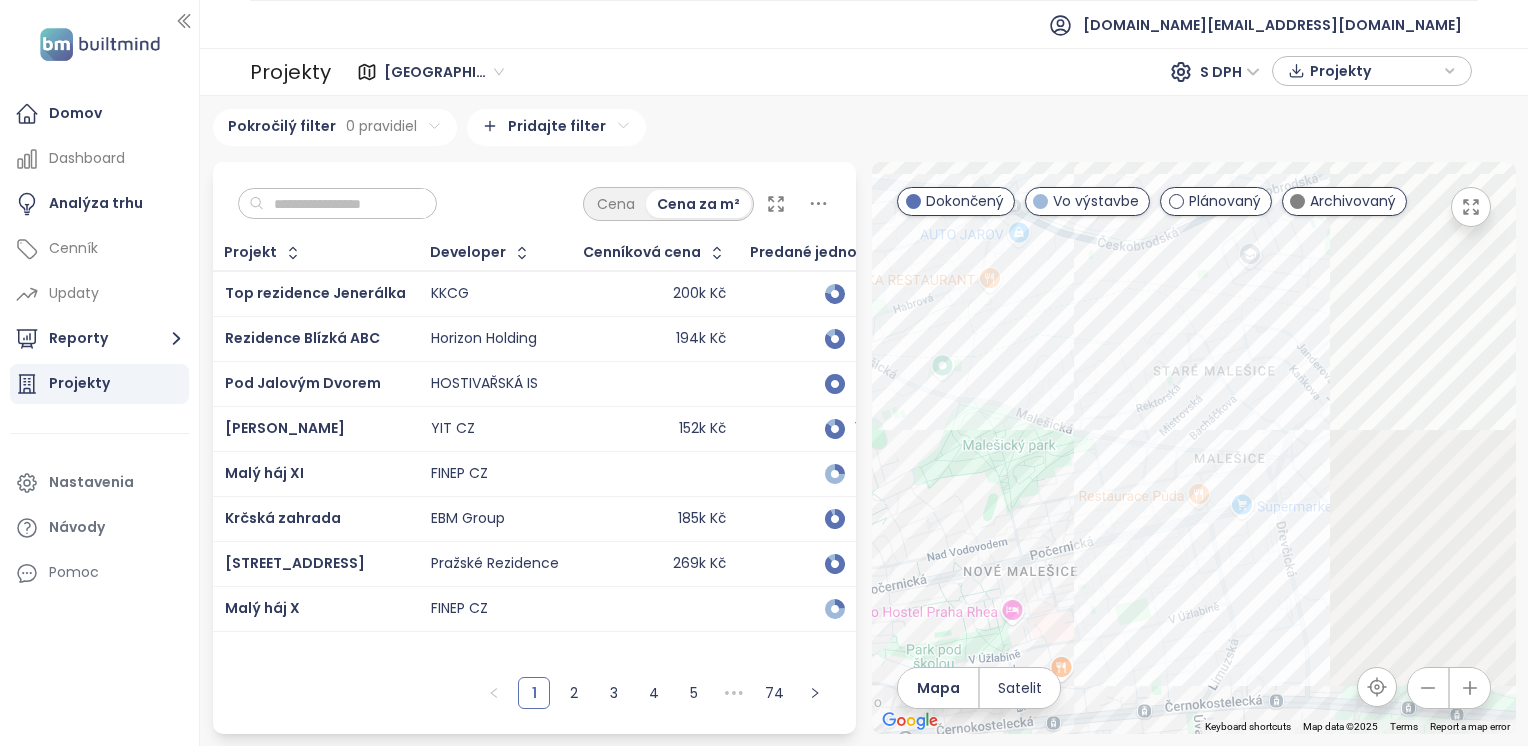 drag, startPoint x: 1386, startPoint y: 418, endPoint x: 1159, endPoint y: 475, distance: 234.047 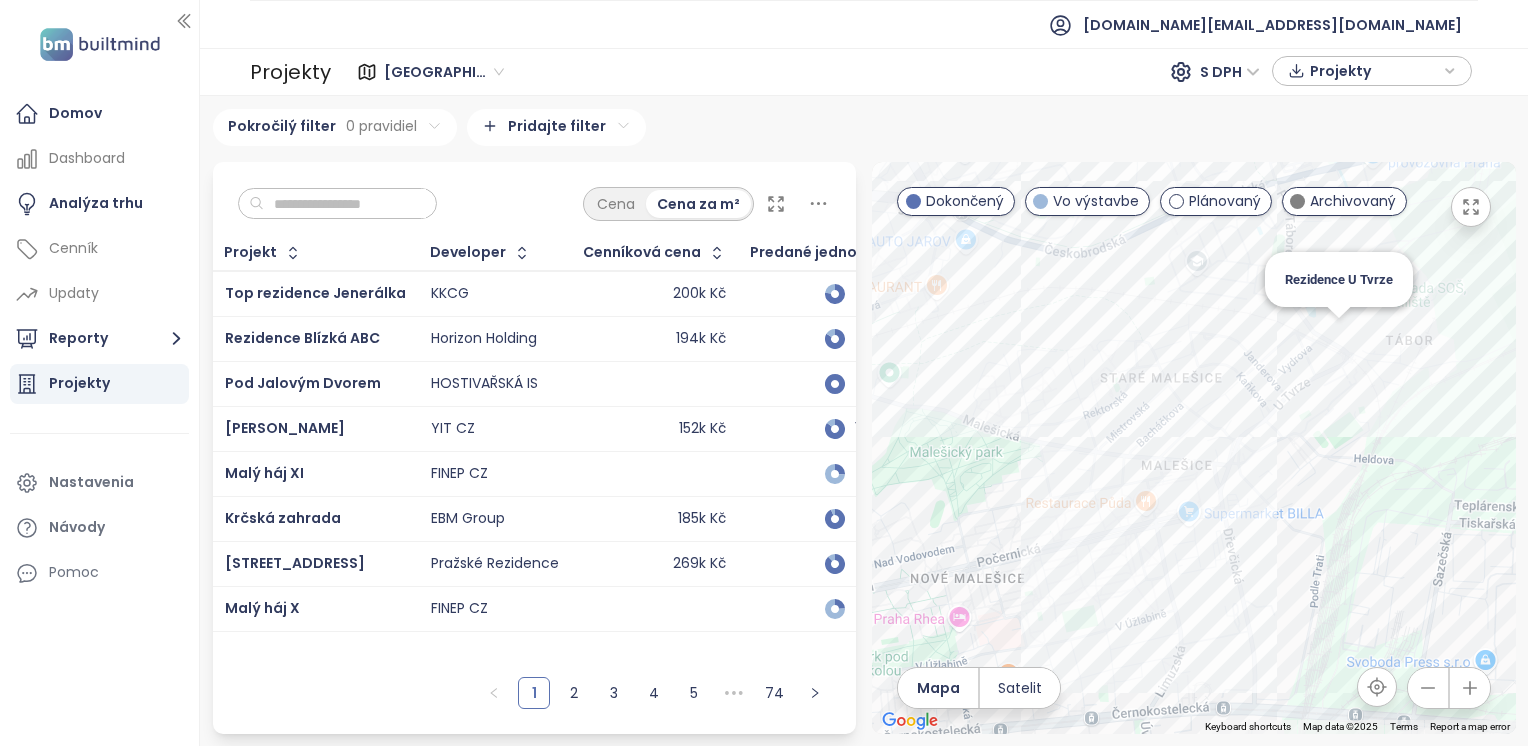 click on "To navigate, press the arrow keys. Rezidence U Tvrze" at bounding box center (1194, 448) 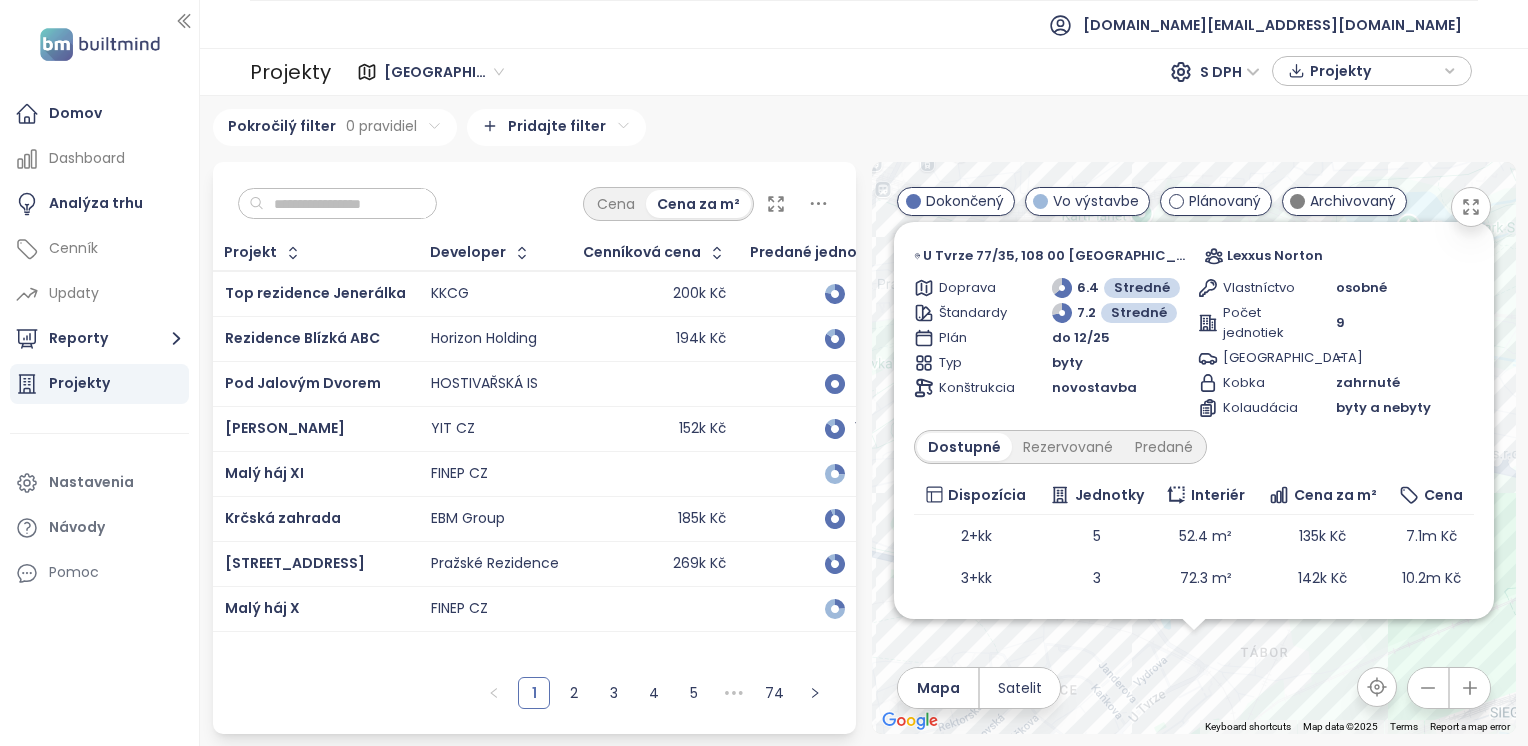 scroll, scrollTop: 164, scrollLeft: 0, axis: vertical 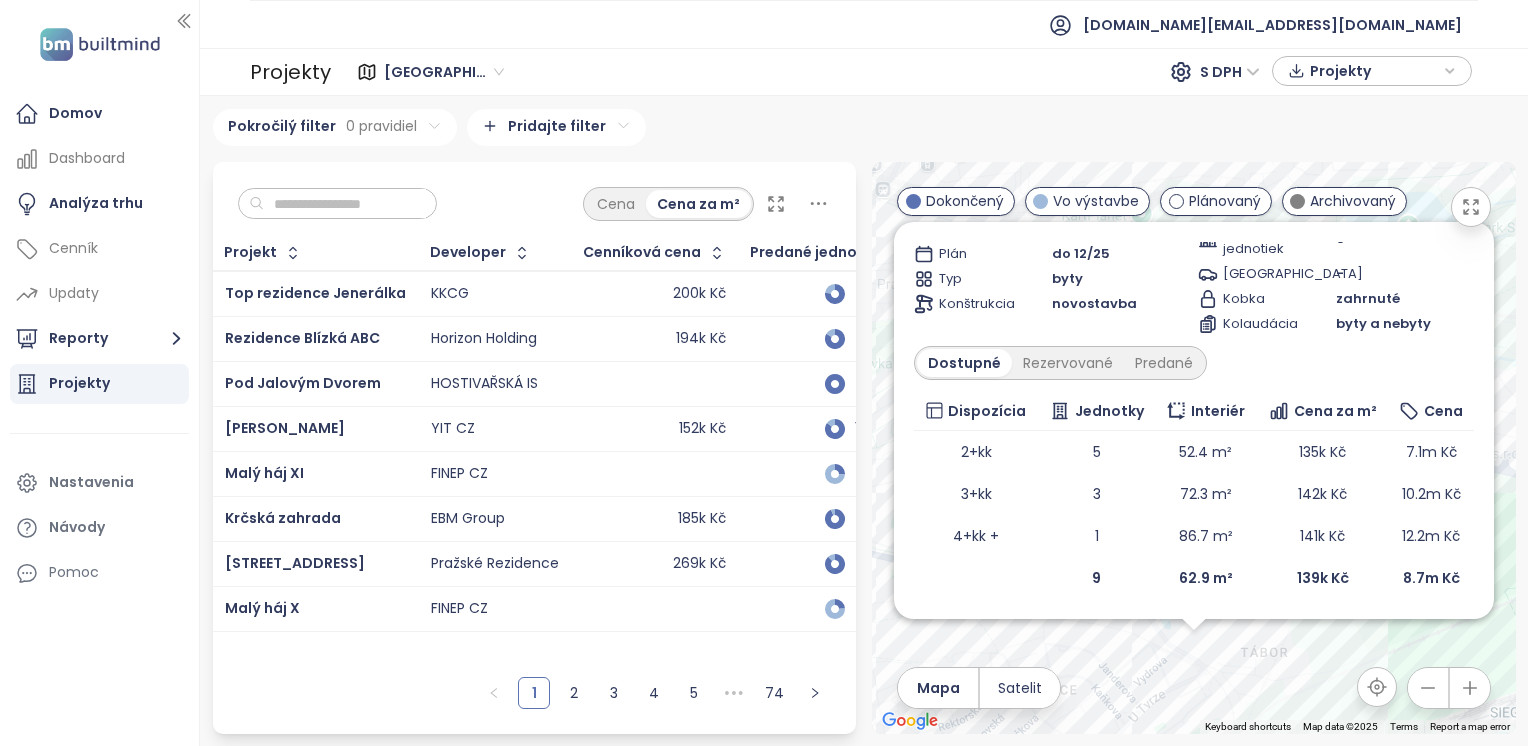 click on "To navigate, press the arrow keys. Rezidence U Tvrze Vo výstavbe vybrané jednotky disponují U Tvrze 77/35, 108 00 [GEOGRAPHIC_DATA] 10-[DEMOGRAPHIC_DATA][GEOGRAPHIC_DATA], [GEOGRAPHIC_DATA] Lexxus Norton Doprava 6.4 Stredné Štandardy 7.2 Stredné Plán do 12/25 Typ byty Konštrukcia novostavba Vlastníctvo osobné Počet jednotiek 9 Parkovanie - Kobka zahrnuté Kolaudácia byty a nebyty Dostupné Rezervované Predané Dispozícia Jednotky Interiér Cena za m² Cena 2+kk 5 52.4 m² 135k Kč 7.1m Kč 3+kk 3 72.3 m² 142k Kč 10.2m Kč 4+kk + 1 86.7 m² 141k Kč 12.2m Kč 9 62.9 m² 139k Kč 8.7m Kč" at bounding box center (1194, 448) 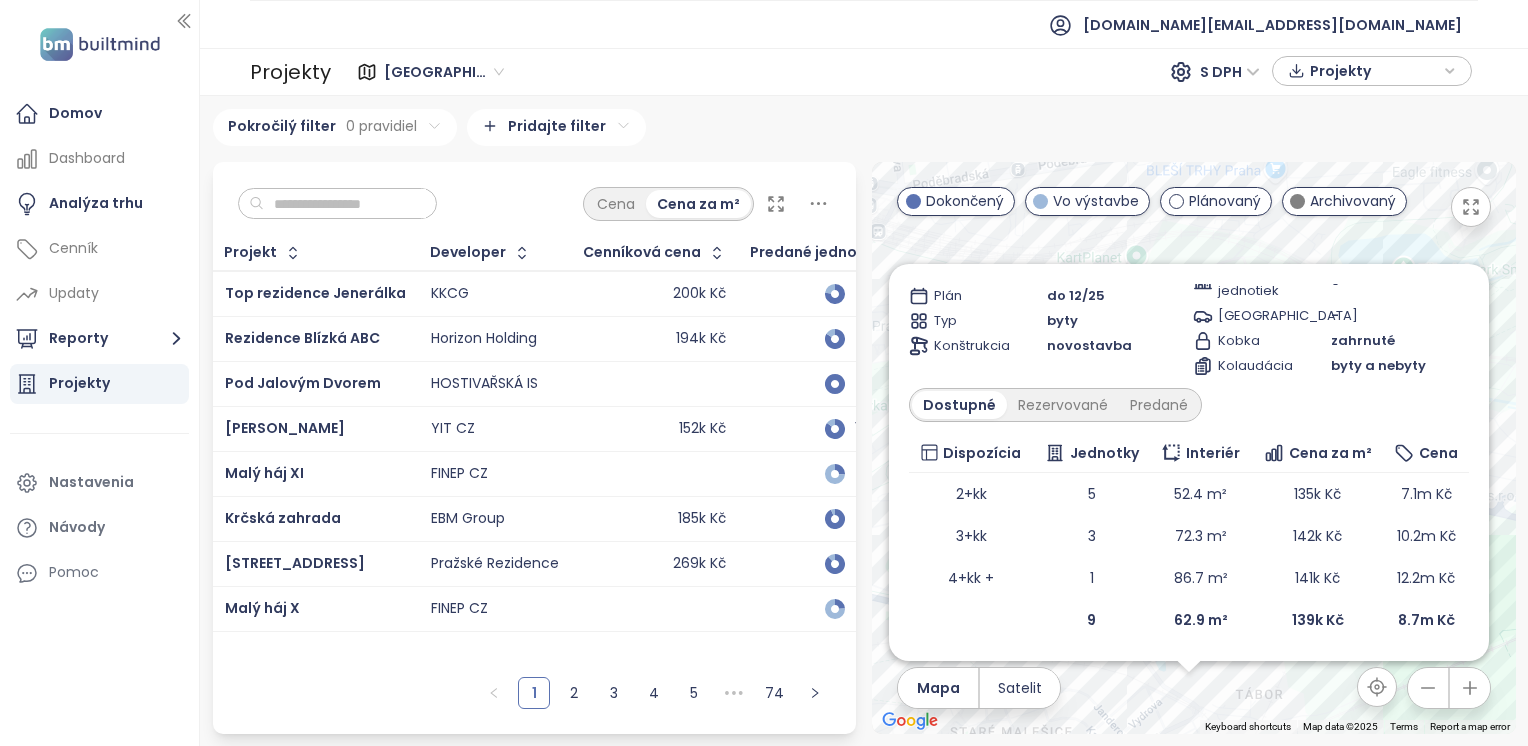 drag, startPoint x: 1289, startPoint y: 662, endPoint x: 1284, endPoint y: 710, distance: 48.259712 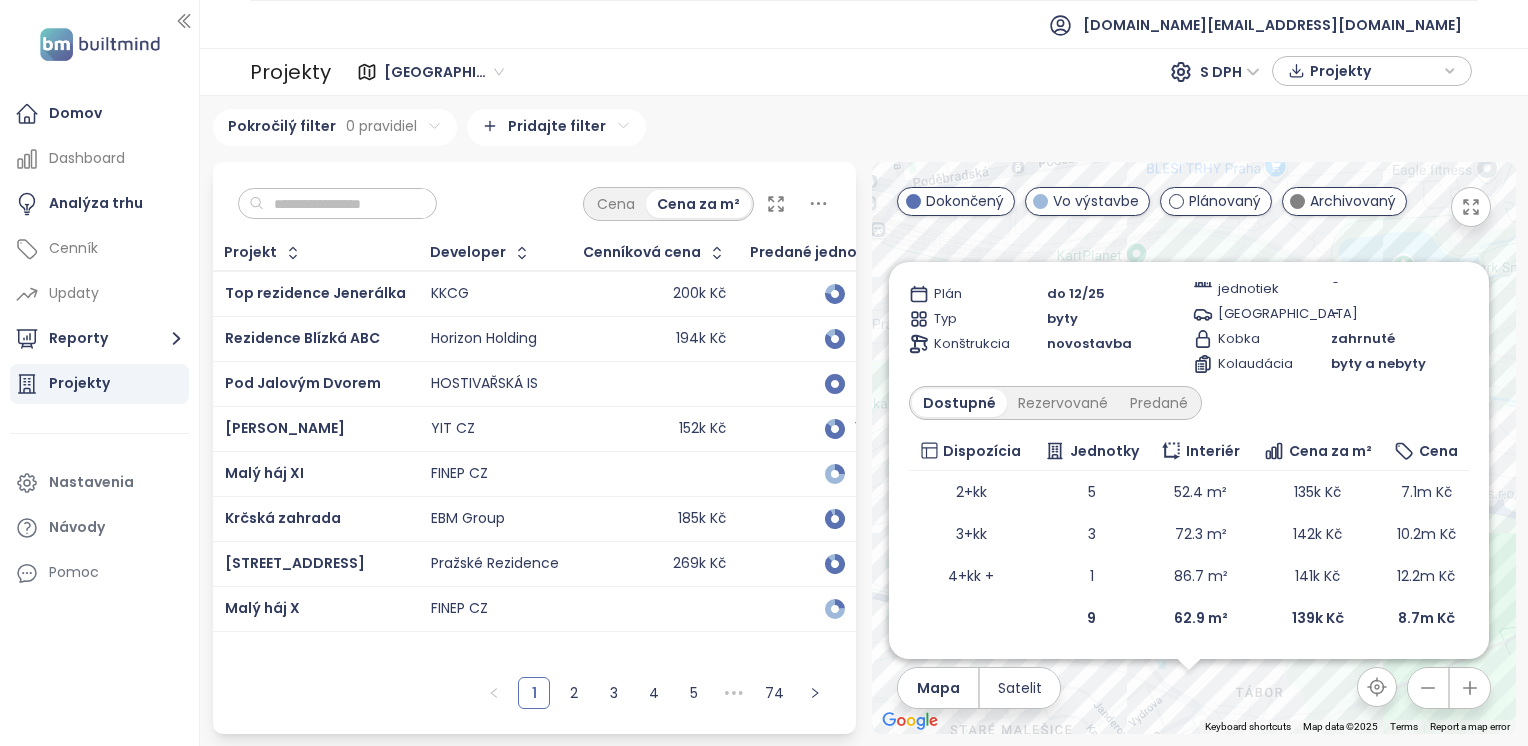 click on "To navigate, press the arrow keys. Rezidence U Tvrze Vo výstavbe vybrané jednotky disponují U Tvrze 77/35, 108 00 [GEOGRAPHIC_DATA] 10-[DEMOGRAPHIC_DATA][GEOGRAPHIC_DATA], [GEOGRAPHIC_DATA] Lexxus Norton Doprava 6.4 Stredné Štandardy 7.2 Stredné Plán do 12/25 Typ byty Konštrukcia novostavba Vlastníctvo osobné Počet jednotiek 9 Parkovanie - Kobka zahrnuté Kolaudácia byty a nebyty Dostupné Rezervované Predané Dispozícia Jednotky Interiér Cena za m² Cena 2+kk 5 52.4 m² 135k Kč 7.1m Kč 3+kk 3 72.3 m² 142k Kč 10.2m Kč 4+kk + 1 86.7 m² 141k Kč 12.2m Kč 9 62.9 m² 139k Kč 8.7m Kč" at bounding box center [1194, 448] 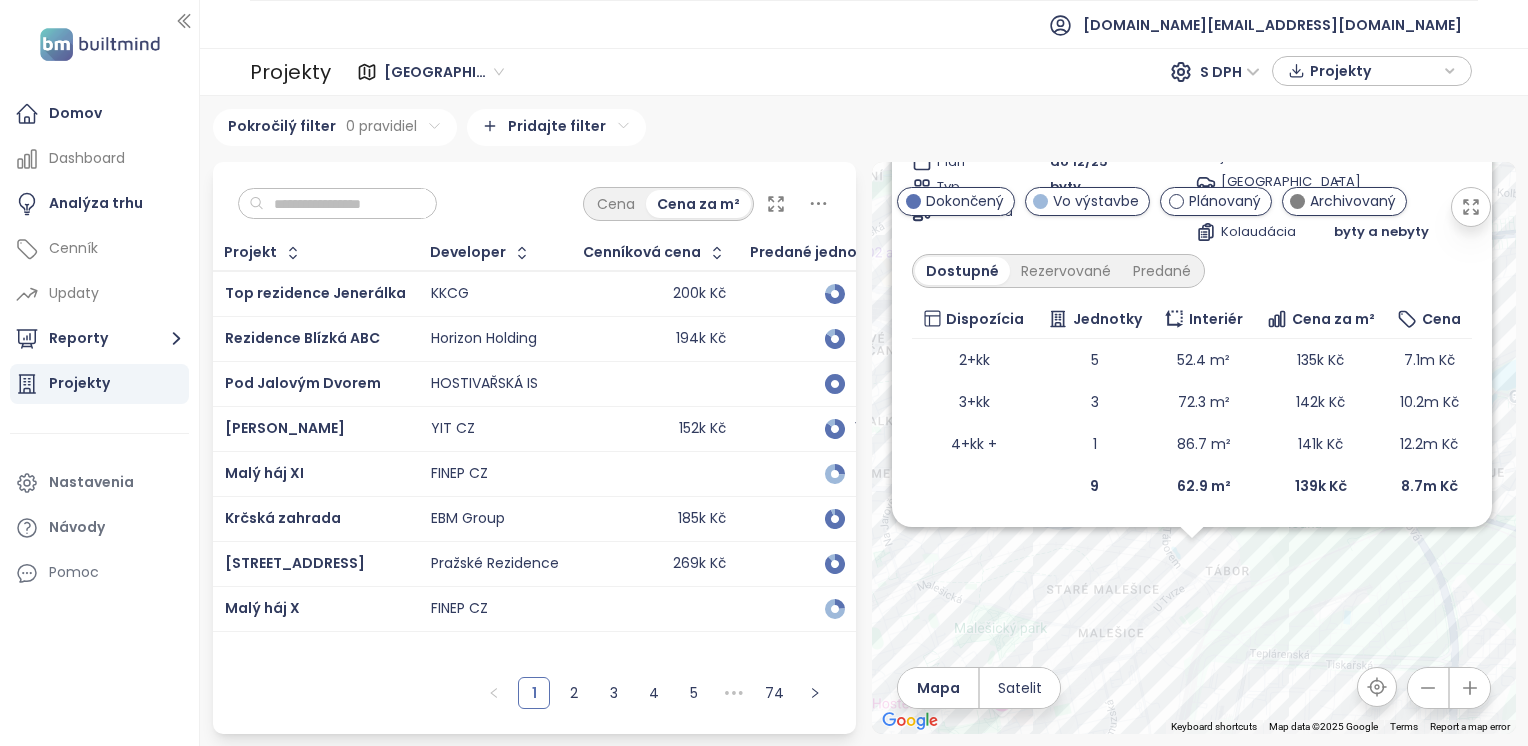 scroll, scrollTop: 0, scrollLeft: 0, axis: both 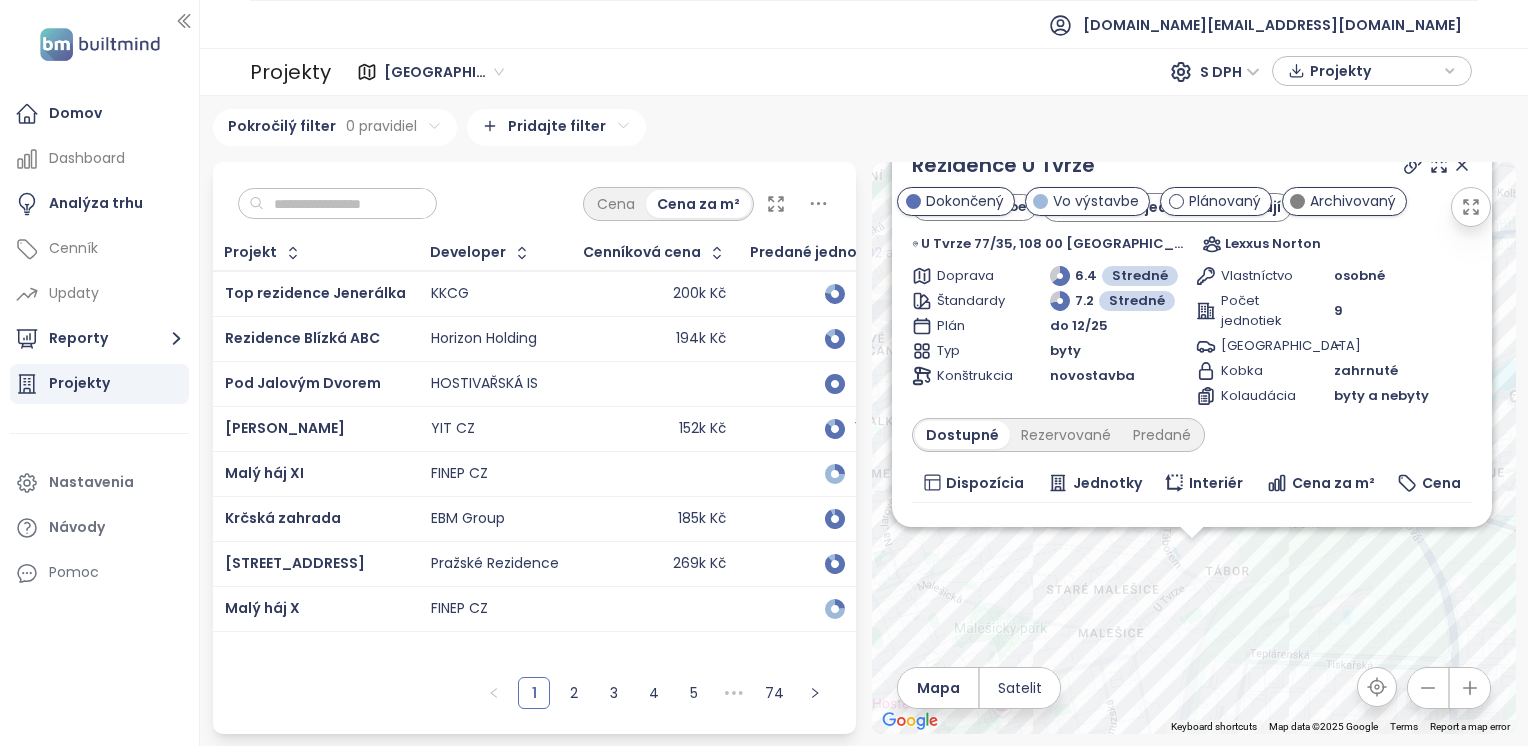 click 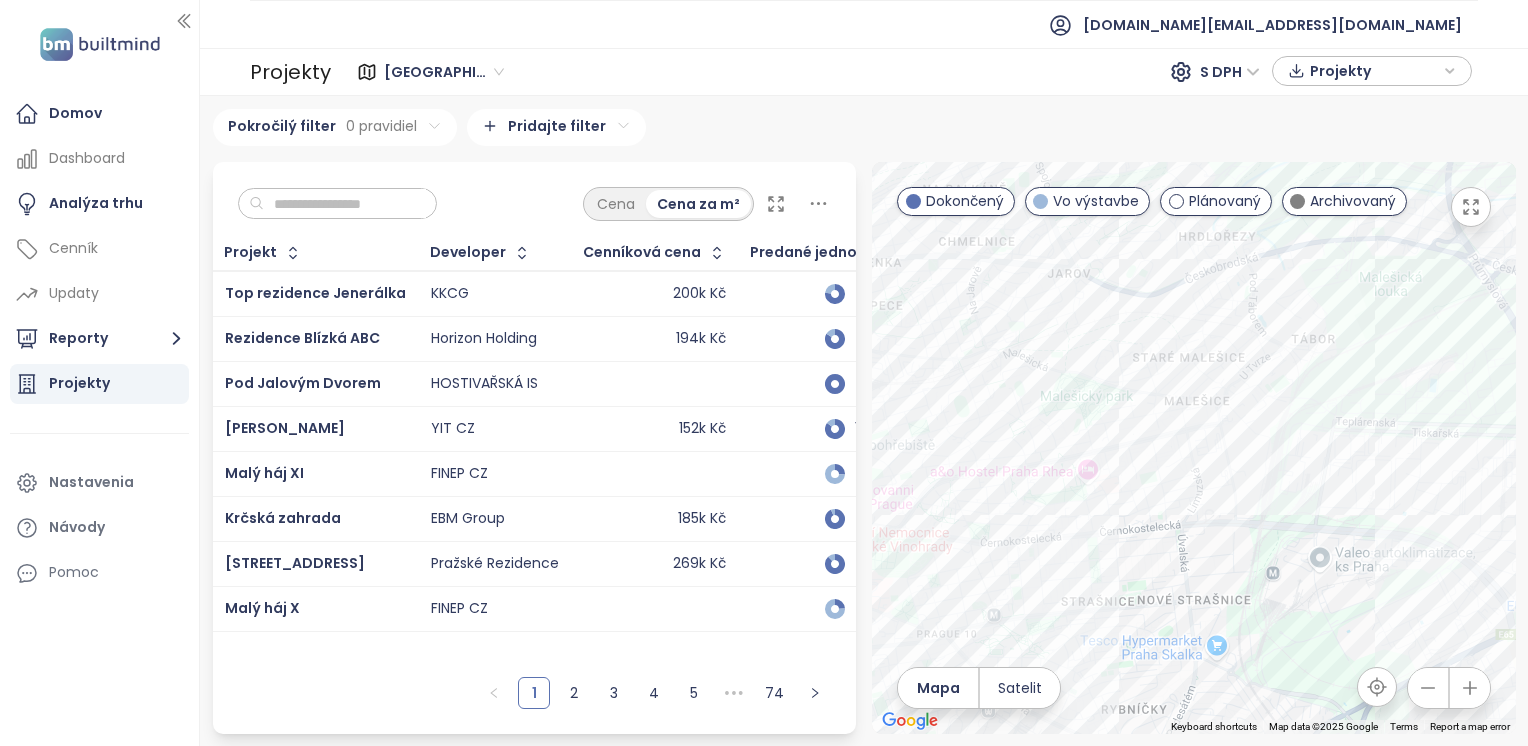 drag, startPoint x: 1189, startPoint y: 486, endPoint x: 1272, endPoint y: 250, distance: 250.16994 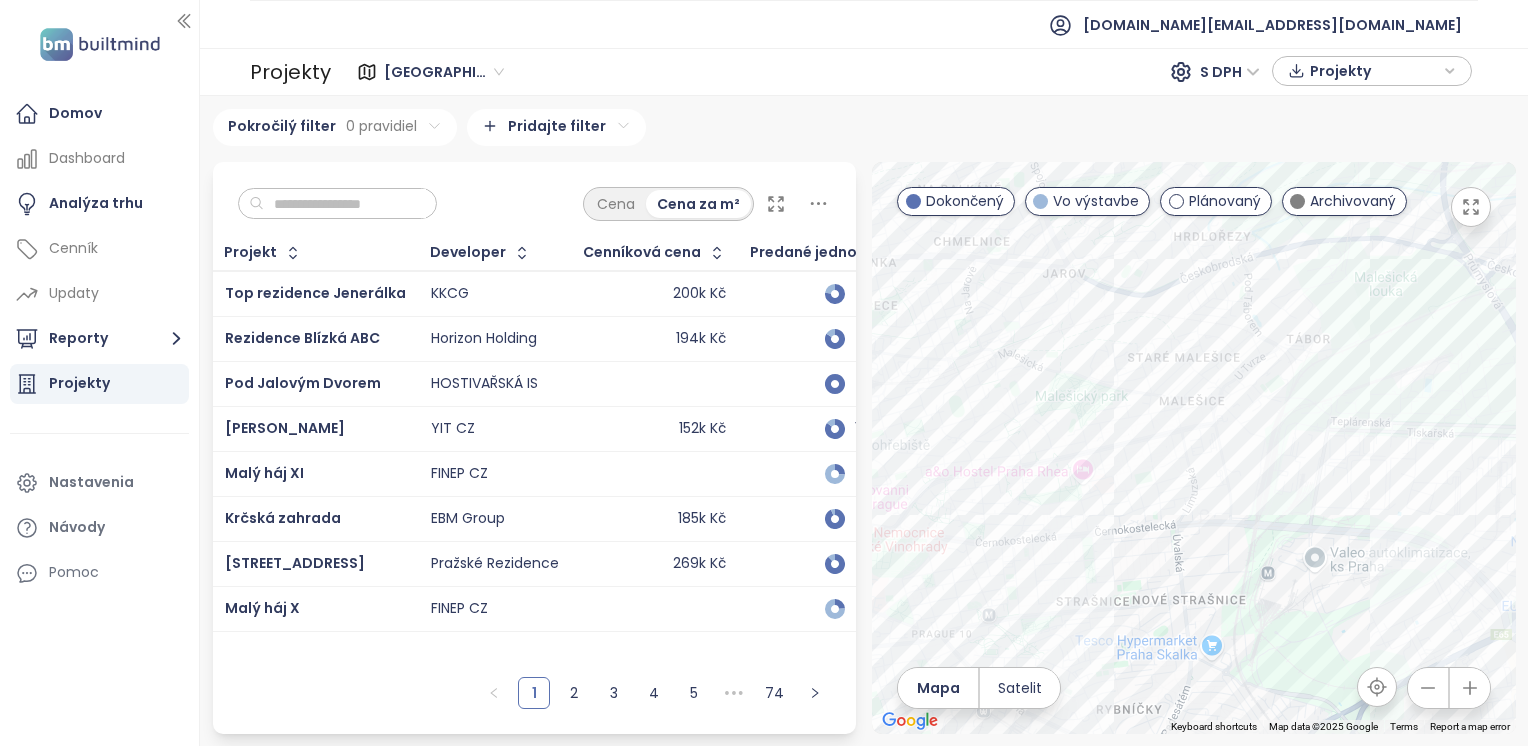 click on "To navigate, press the arrow keys." at bounding box center [1194, 448] 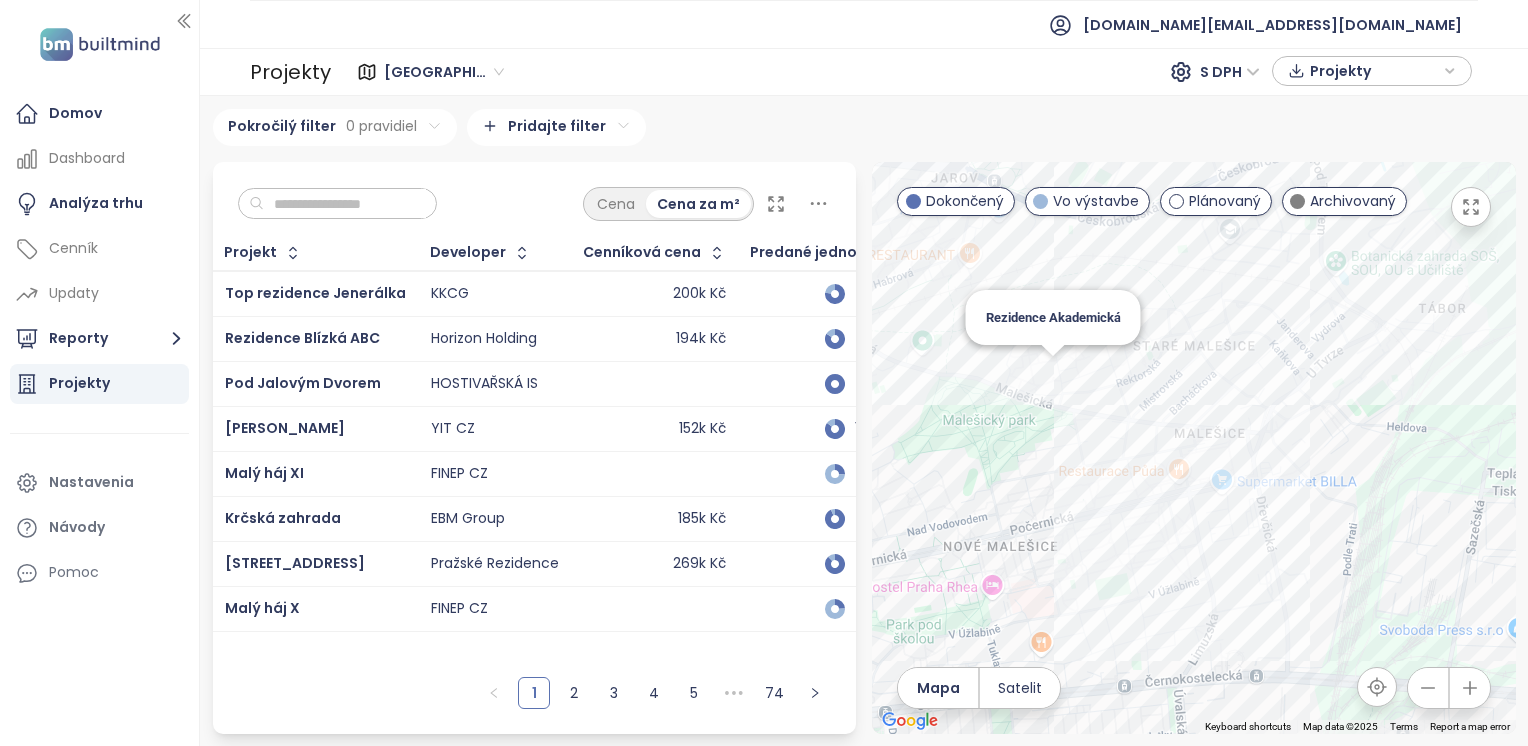 click on "To navigate, press the arrow keys. Rezidence Akademická" at bounding box center [1194, 448] 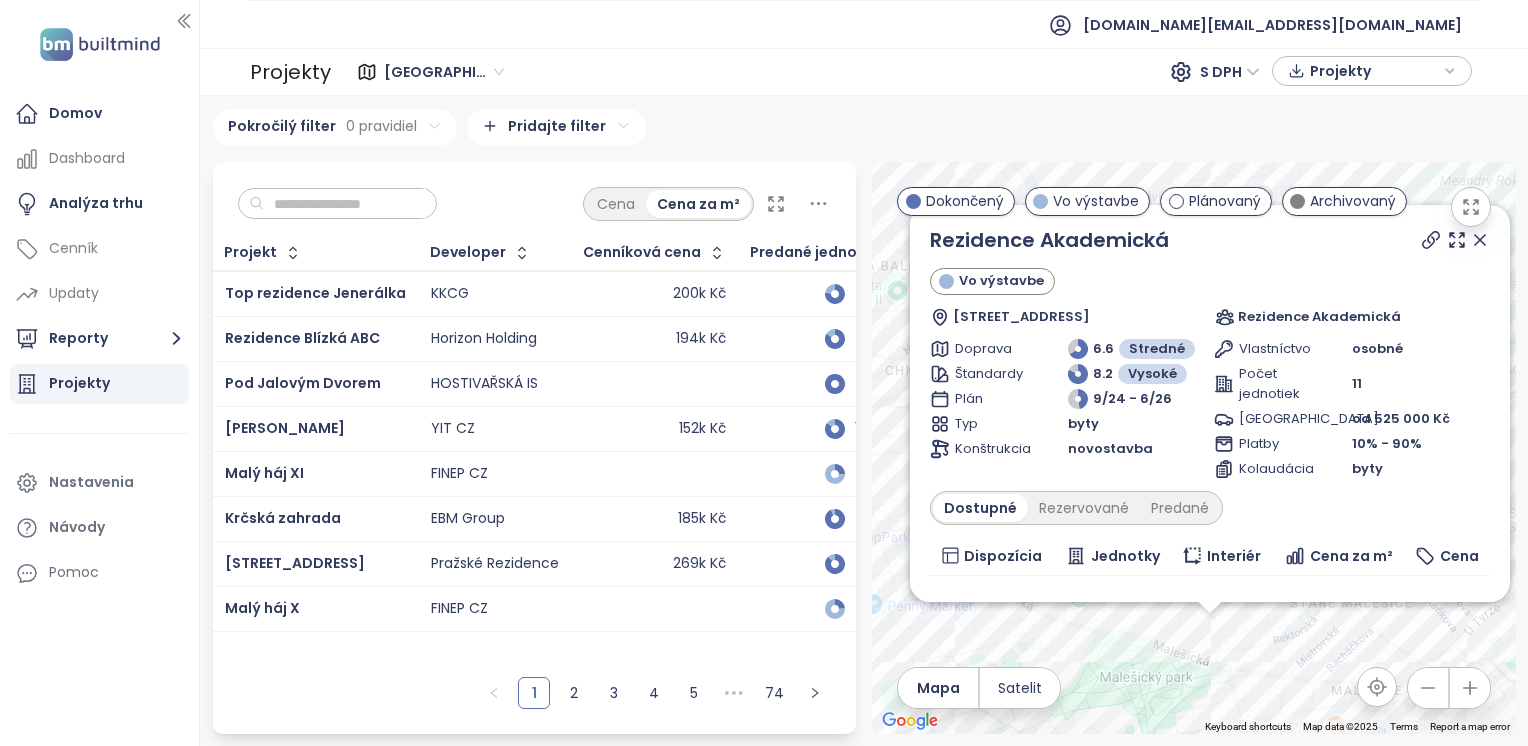 drag, startPoint x: 1462, startPoint y: 416, endPoint x: 1477, endPoint y: 631, distance: 215.52261 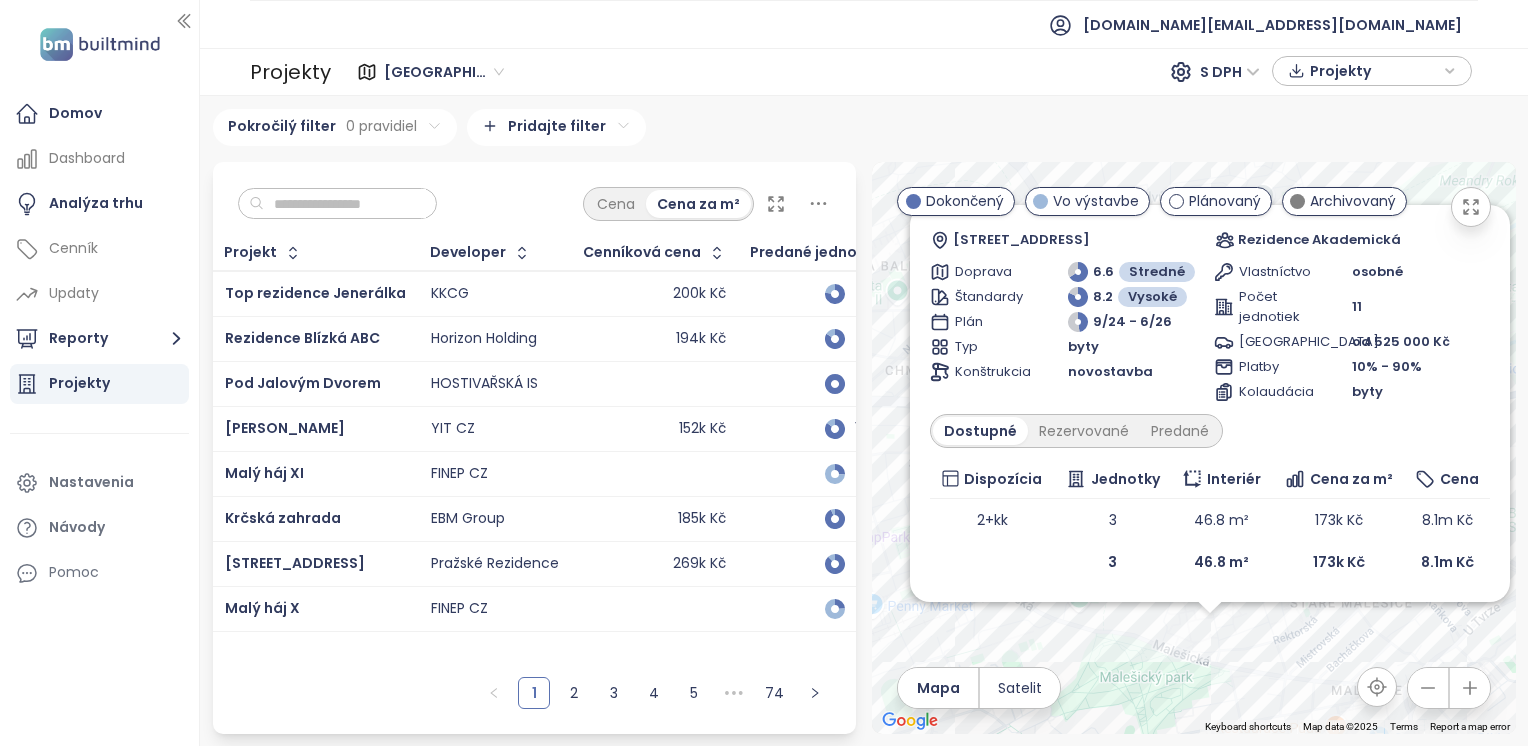 scroll, scrollTop: 0, scrollLeft: 0, axis: both 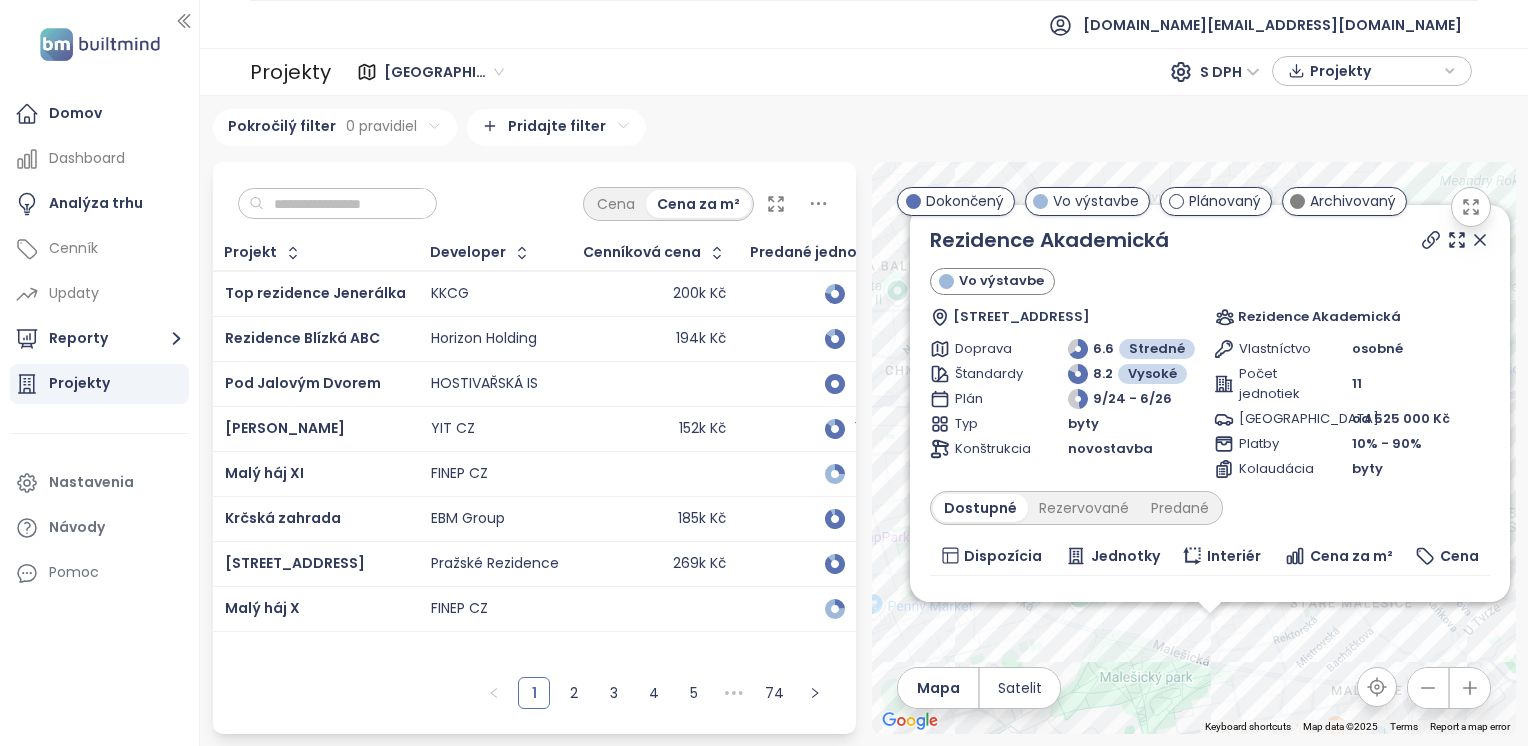 click 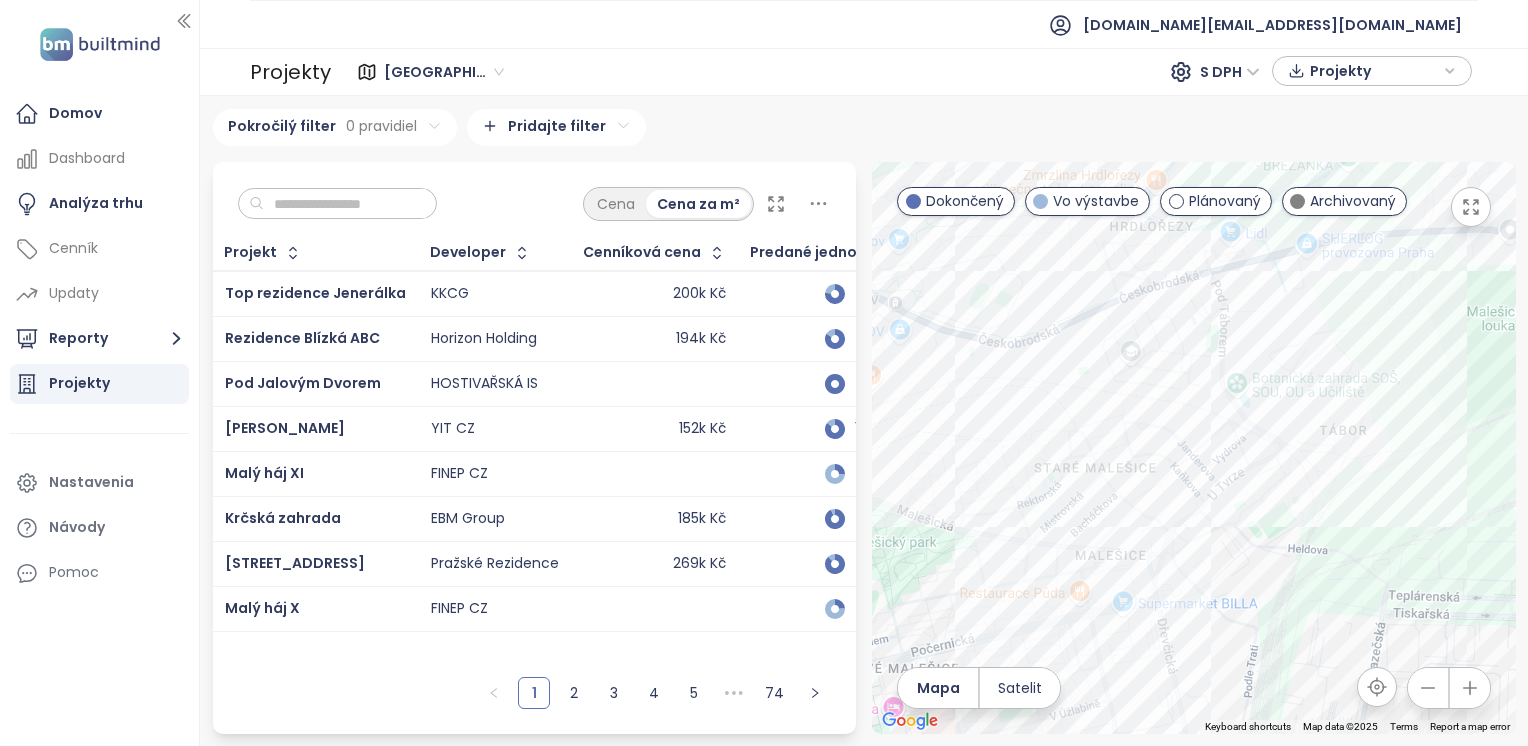 drag, startPoint x: 1398, startPoint y: 574, endPoint x: 1123, endPoint y: 437, distance: 307.23605 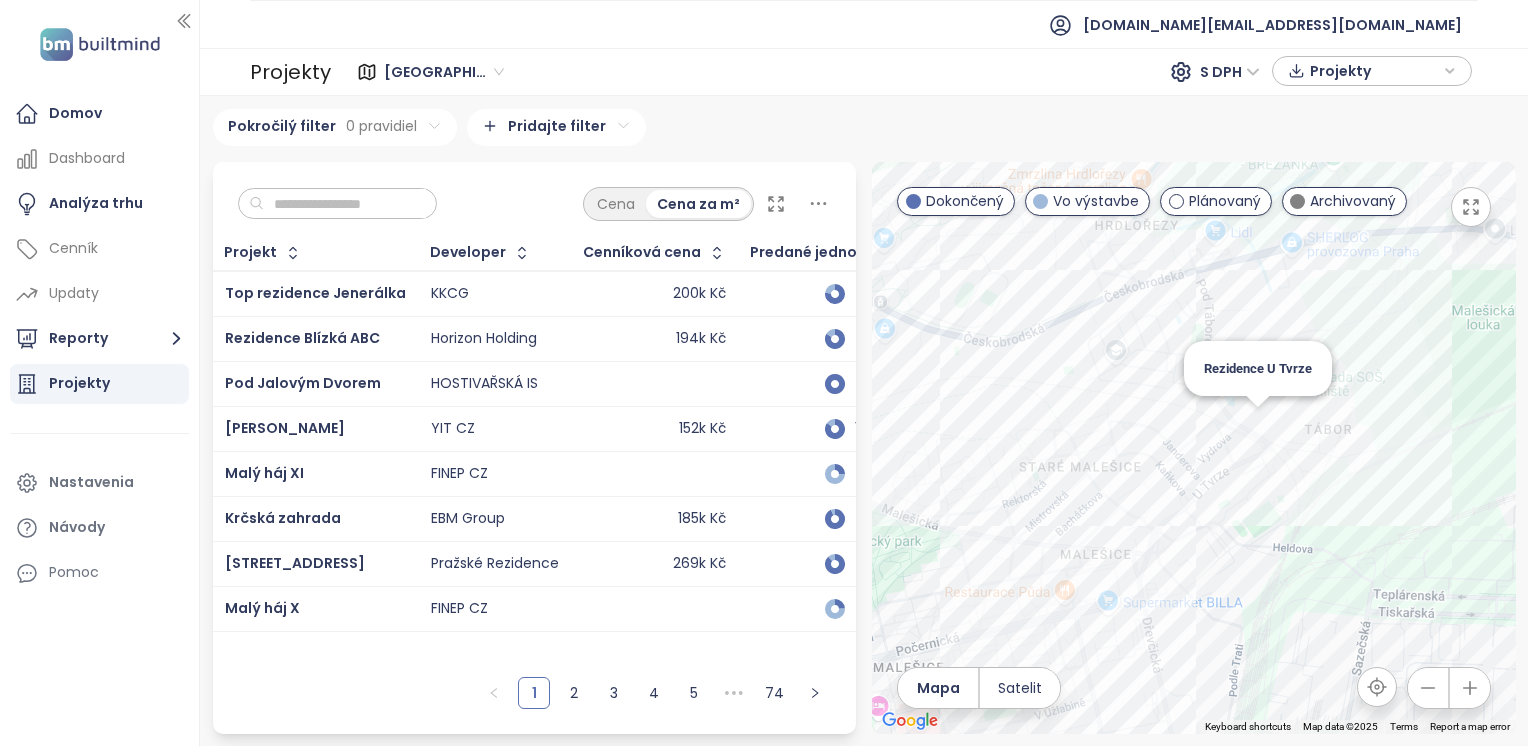 click on "To navigate, press the arrow keys. Rezidence U Tvrze" at bounding box center (1194, 448) 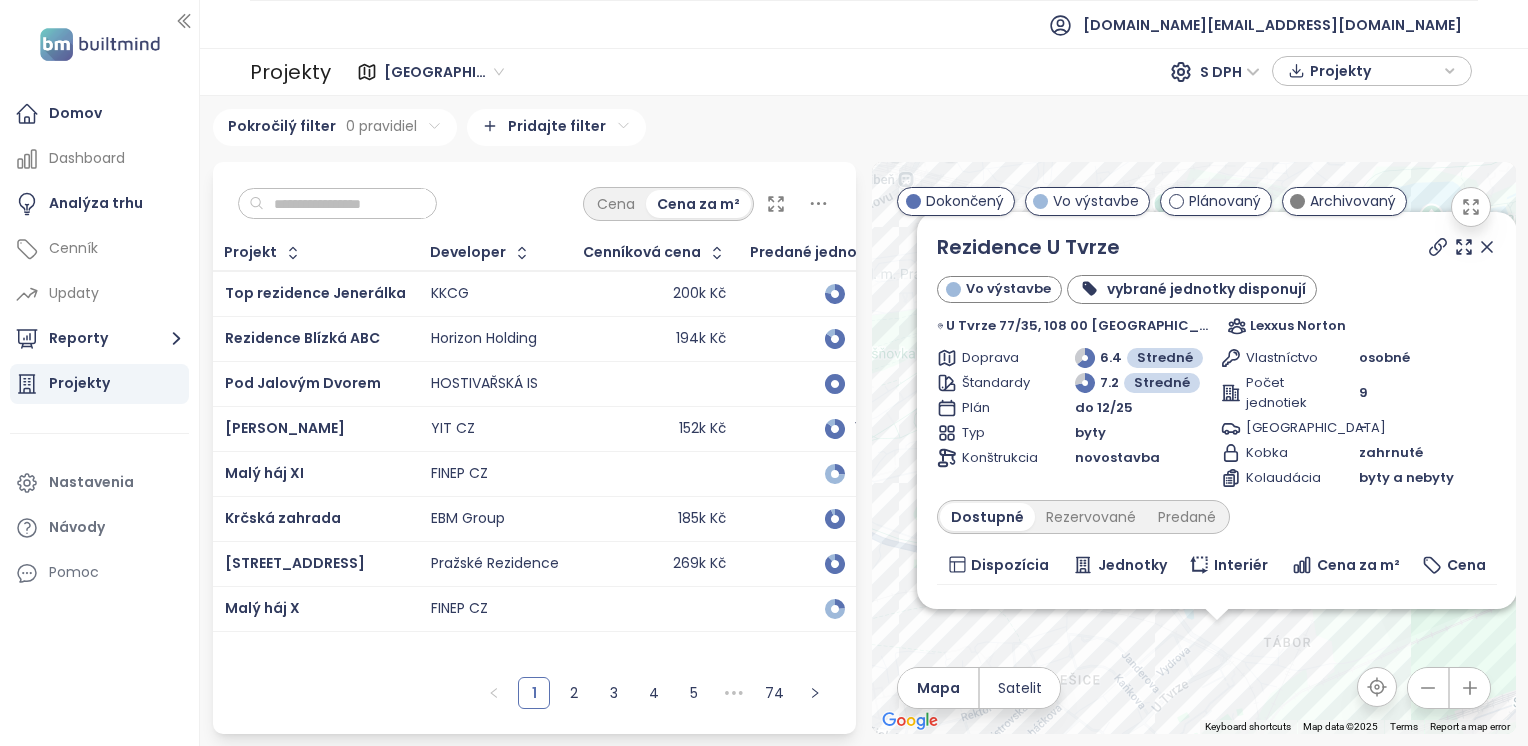 drag, startPoint x: 1384, startPoint y: 459, endPoint x: 1406, endPoint y: 686, distance: 228.06358 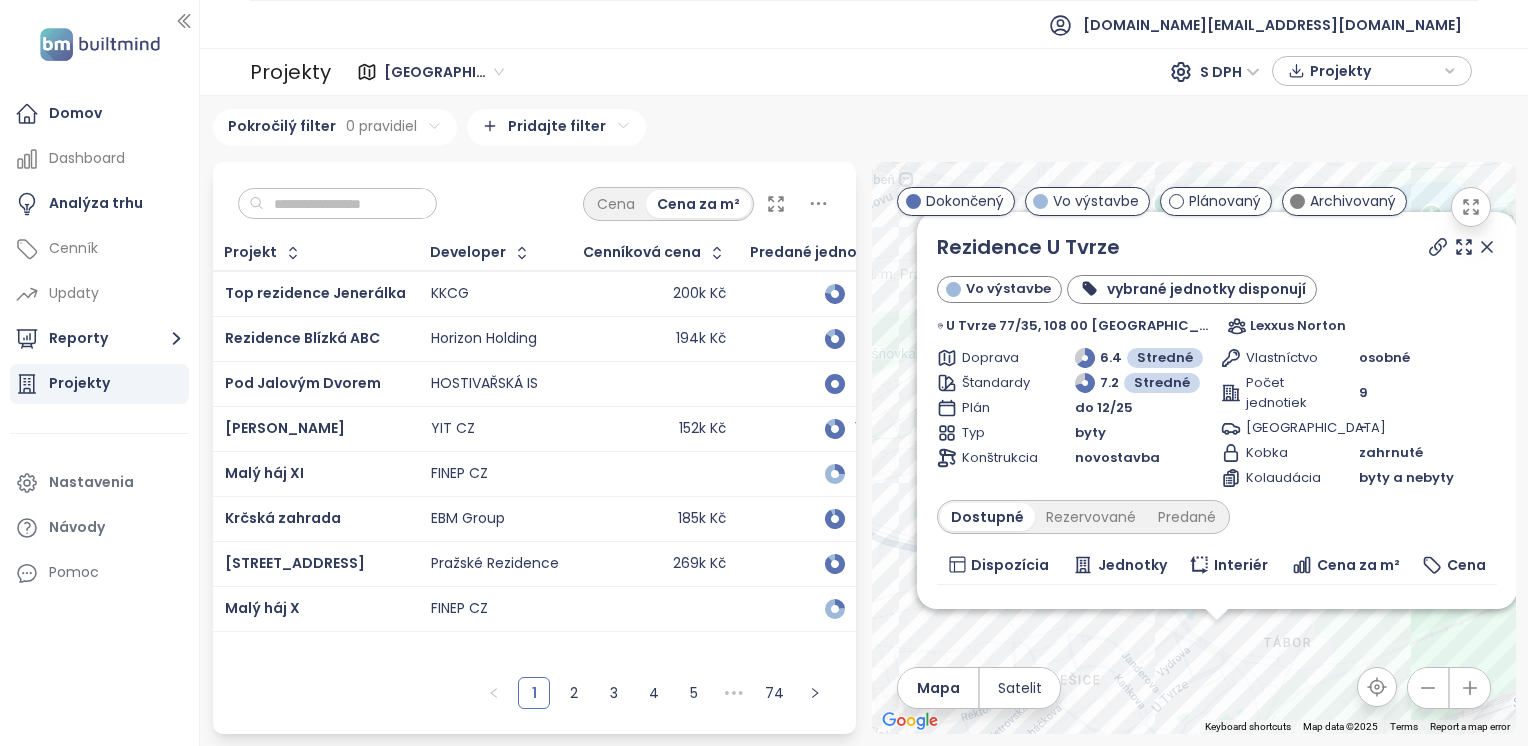 scroll, scrollTop: 163, scrollLeft: 0, axis: vertical 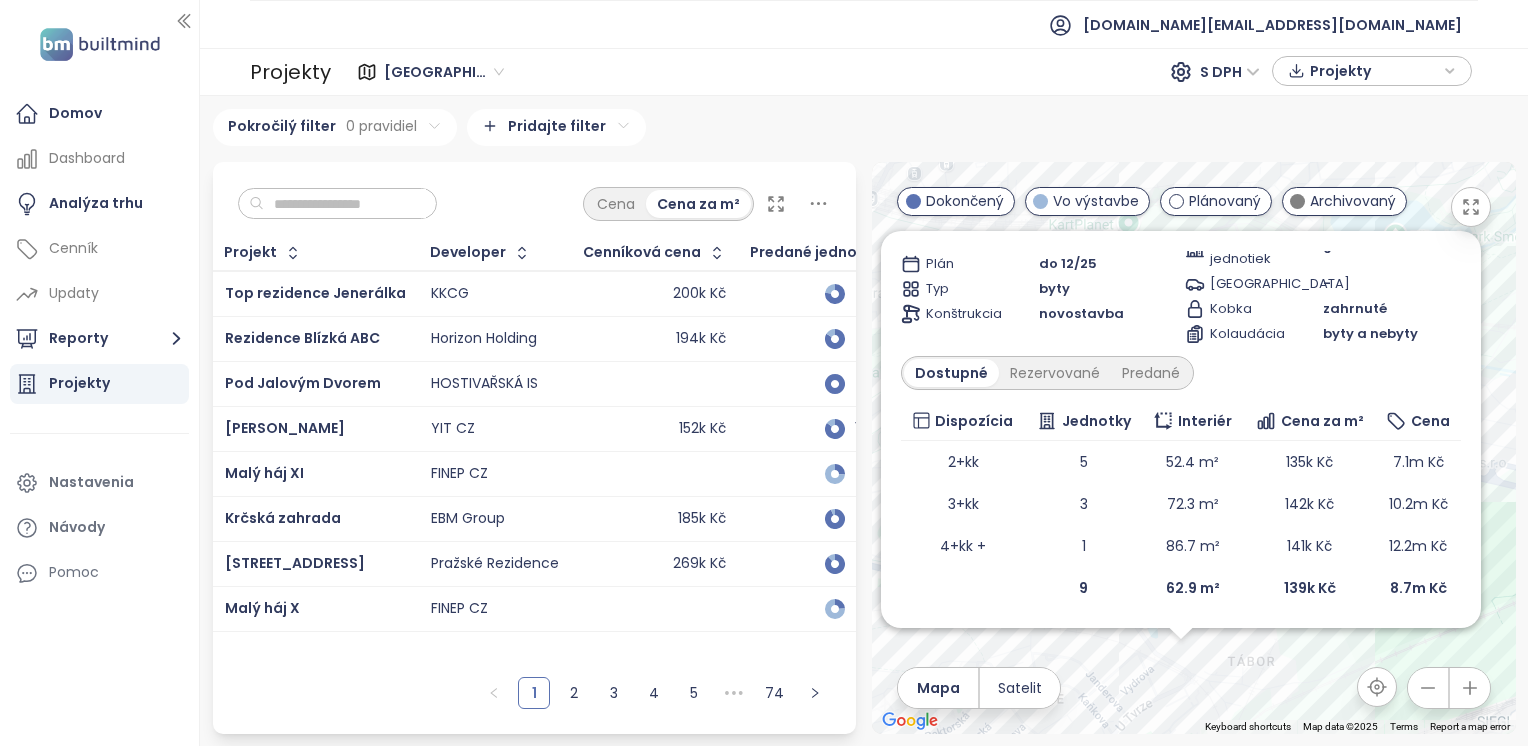 drag, startPoint x: 1305, startPoint y: 631, endPoint x: 1269, endPoint y: 652, distance: 41.677334 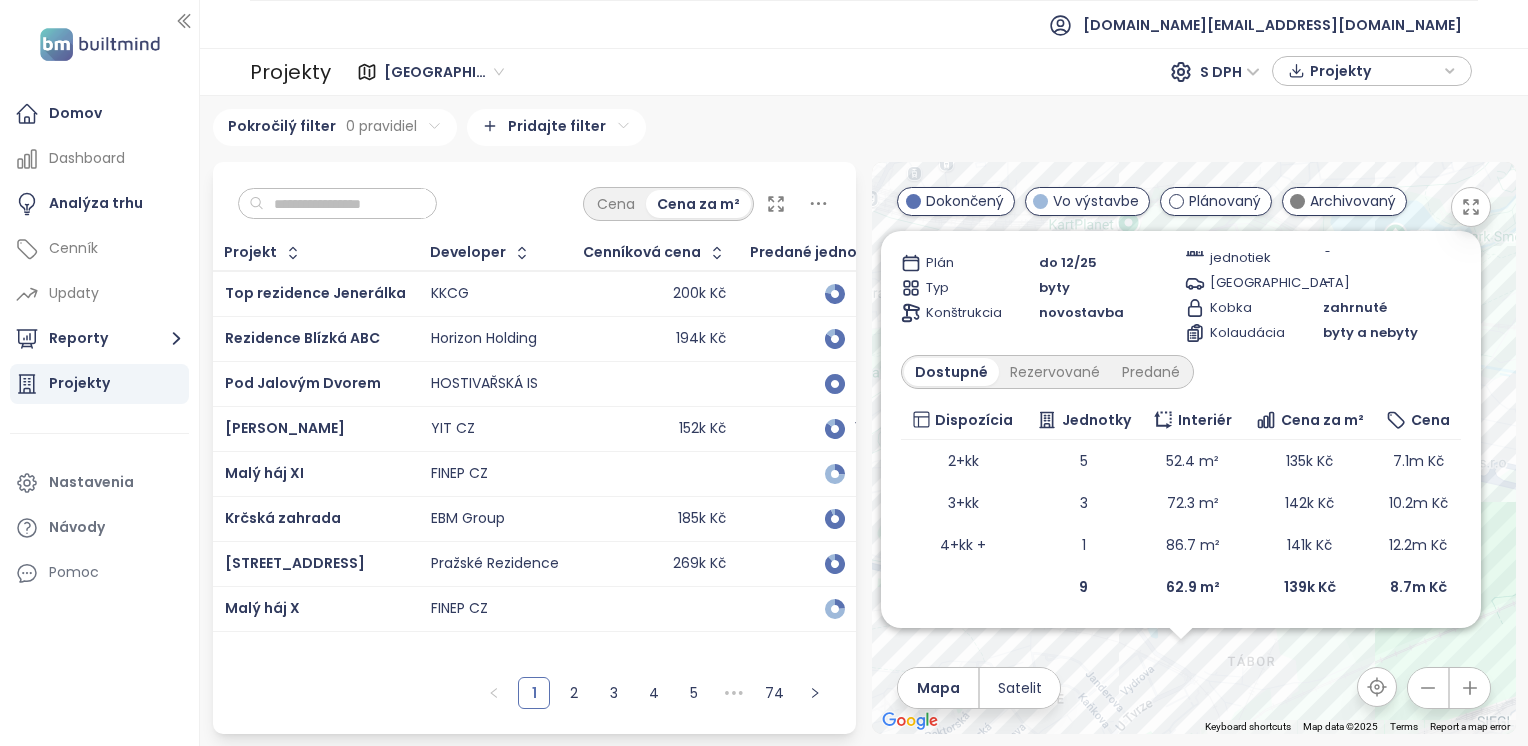scroll, scrollTop: 0, scrollLeft: 0, axis: both 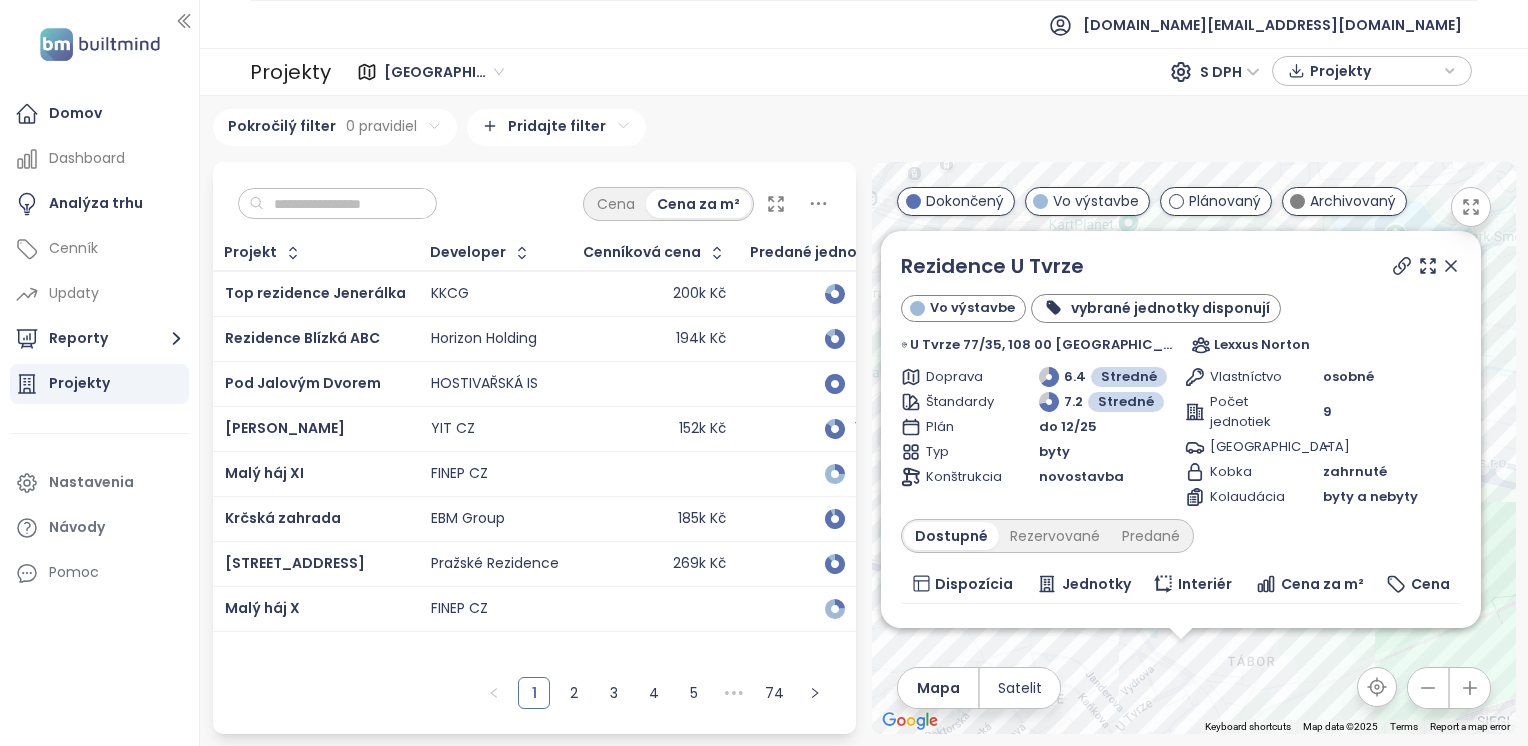 click 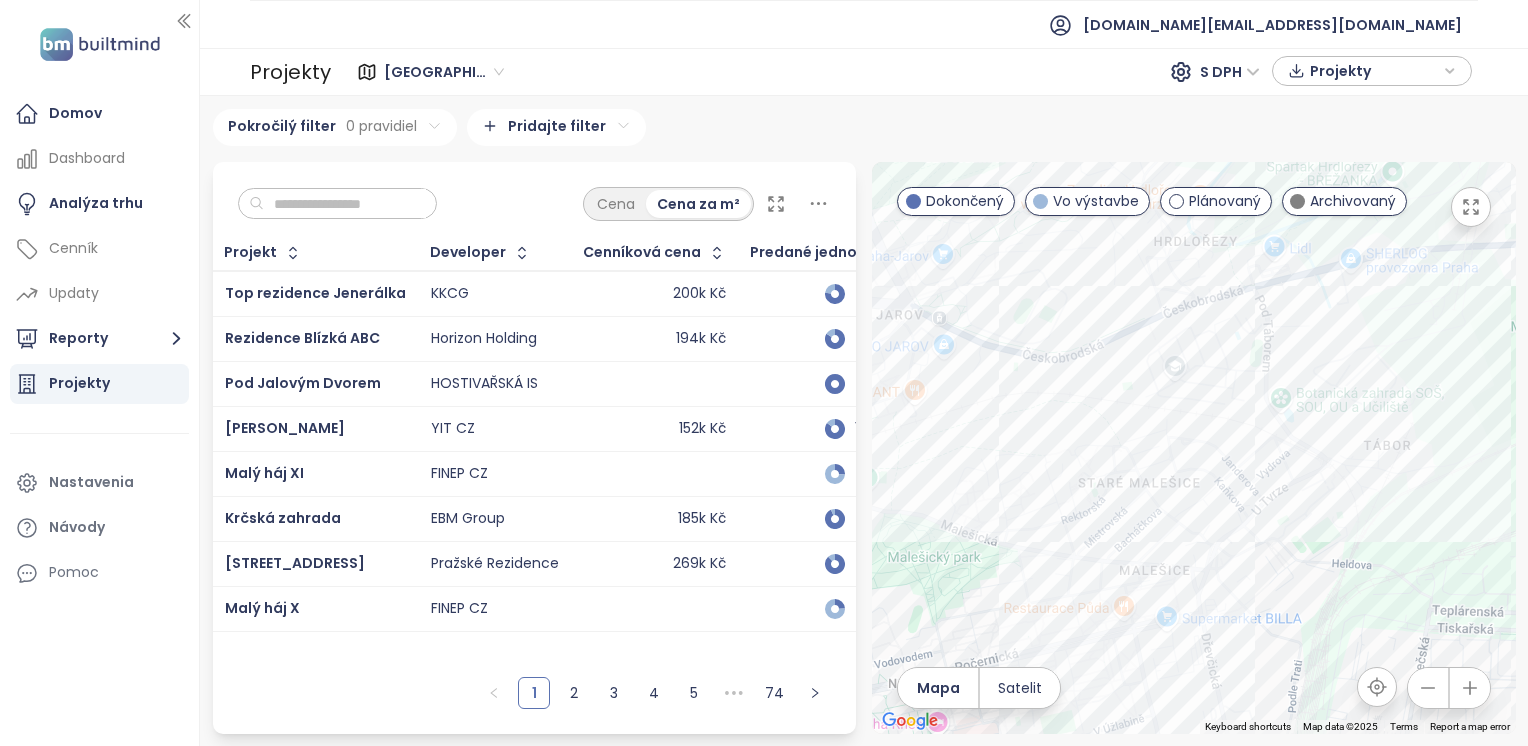 drag, startPoint x: 1261, startPoint y: 578, endPoint x: 1398, endPoint y: 358, distance: 259.16983 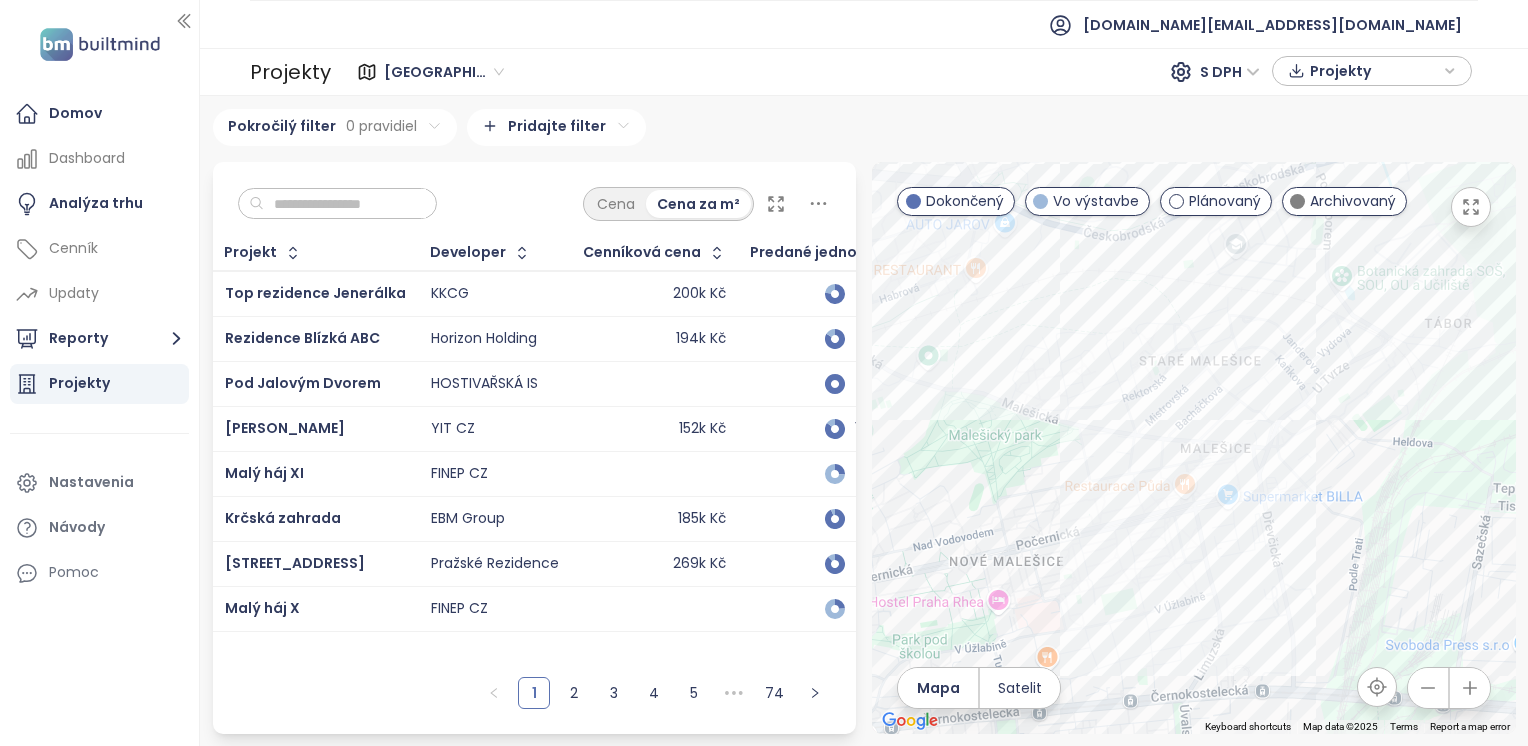 drag, startPoint x: 1146, startPoint y: 483, endPoint x: 1211, endPoint y: 361, distance: 138.2353 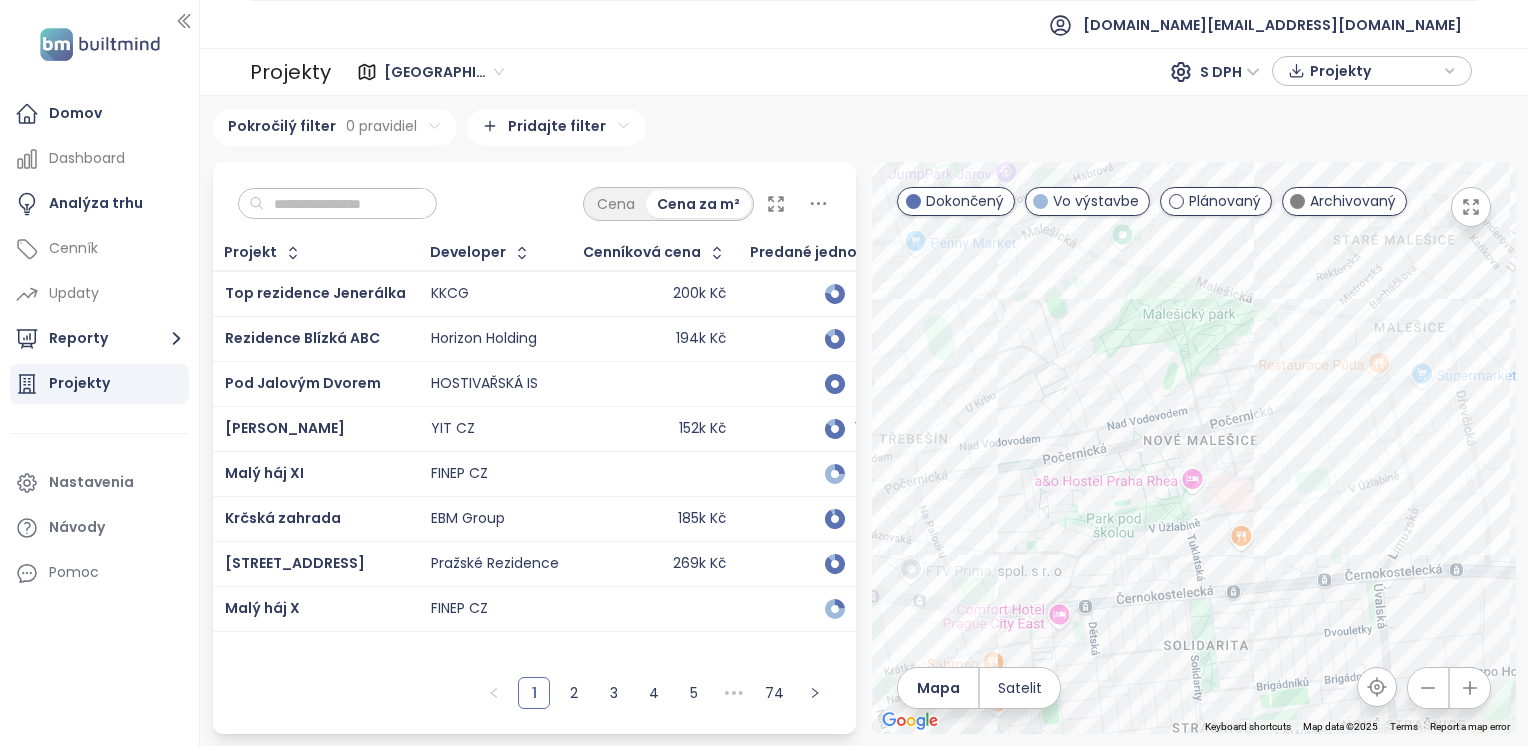 drag, startPoint x: 1170, startPoint y: 563, endPoint x: 1371, endPoint y: 439, distance: 236.17155 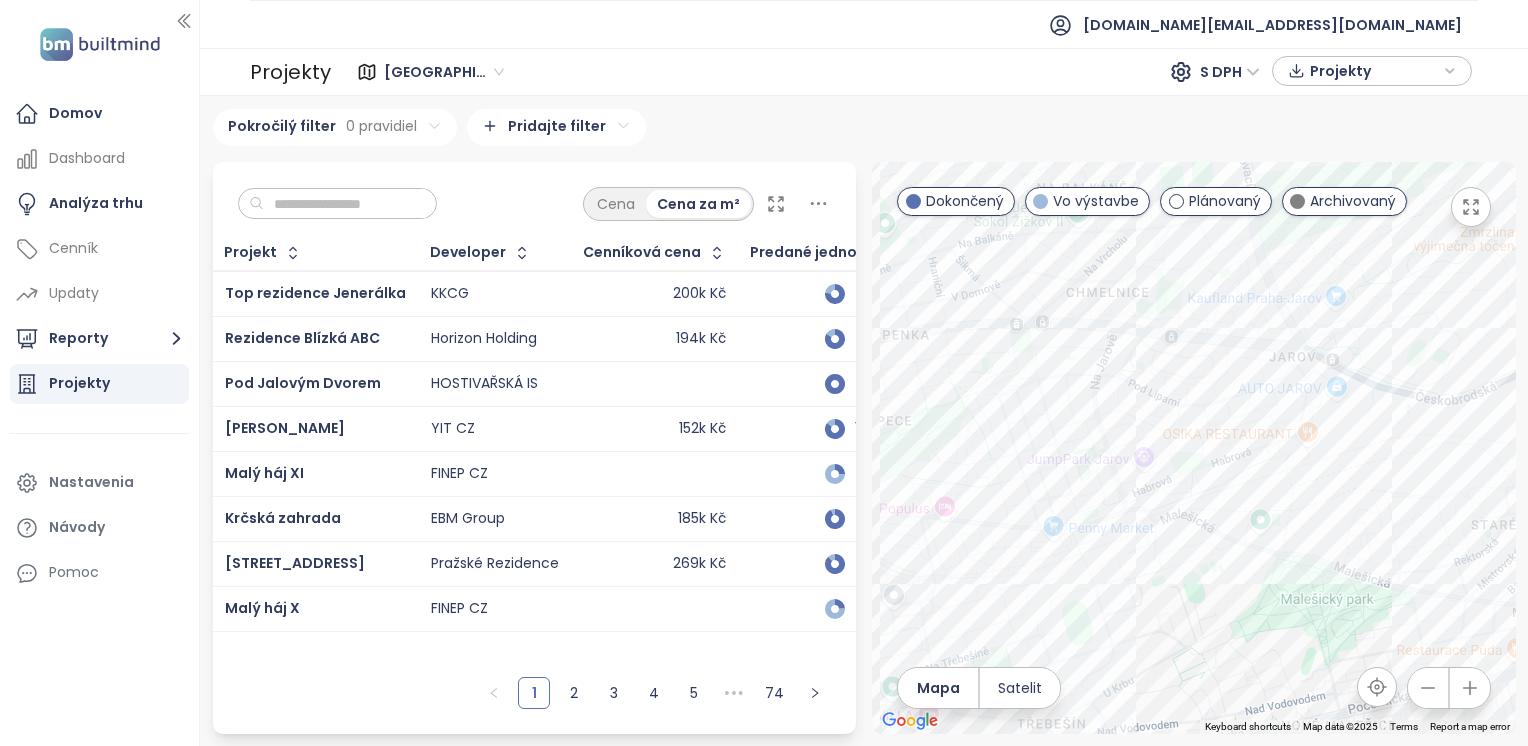 drag, startPoint x: 1076, startPoint y: 333, endPoint x: 1218, endPoint y: 624, distance: 323.7978 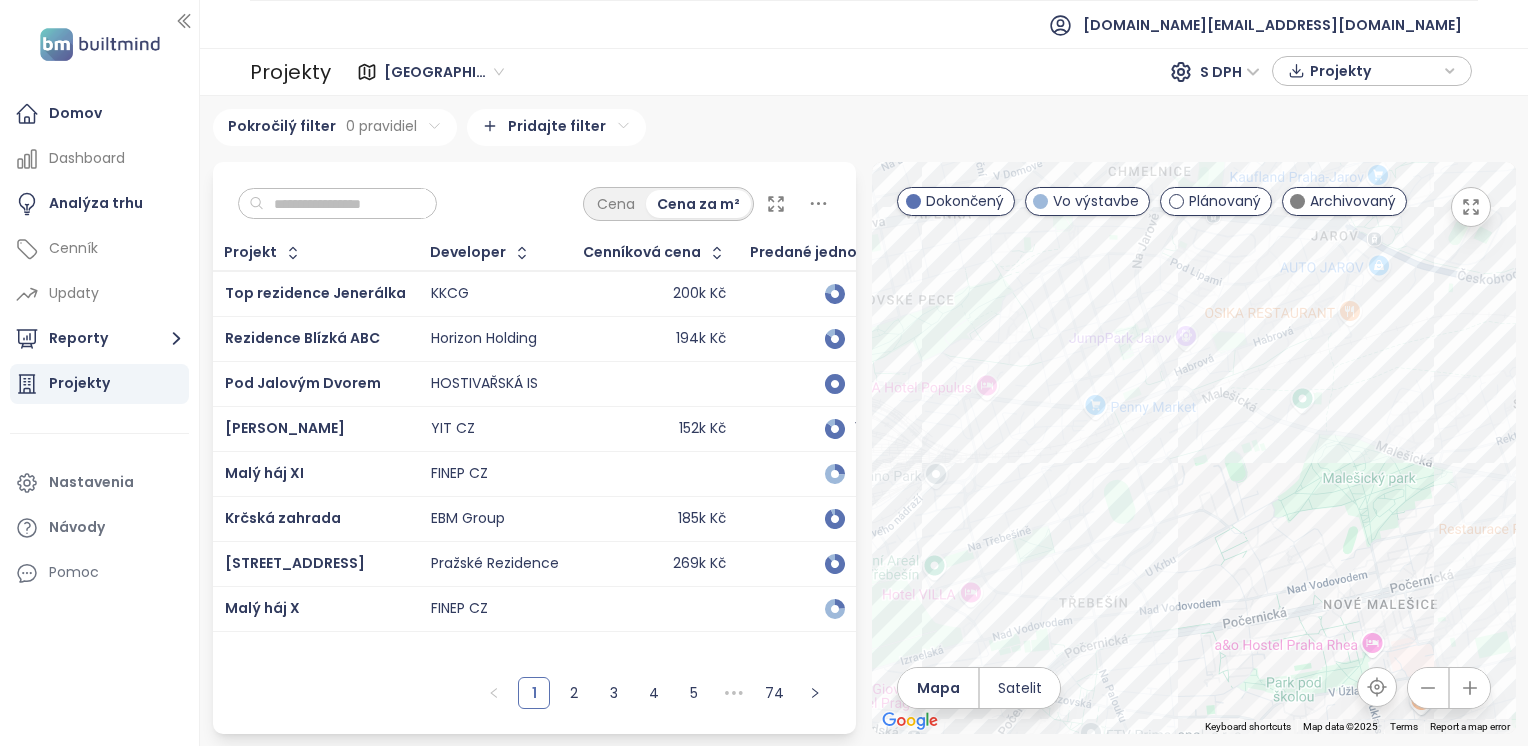 drag, startPoint x: 1022, startPoint y: 579, endPoint x: 1062, endPoint y: 453, distance: 132.19682 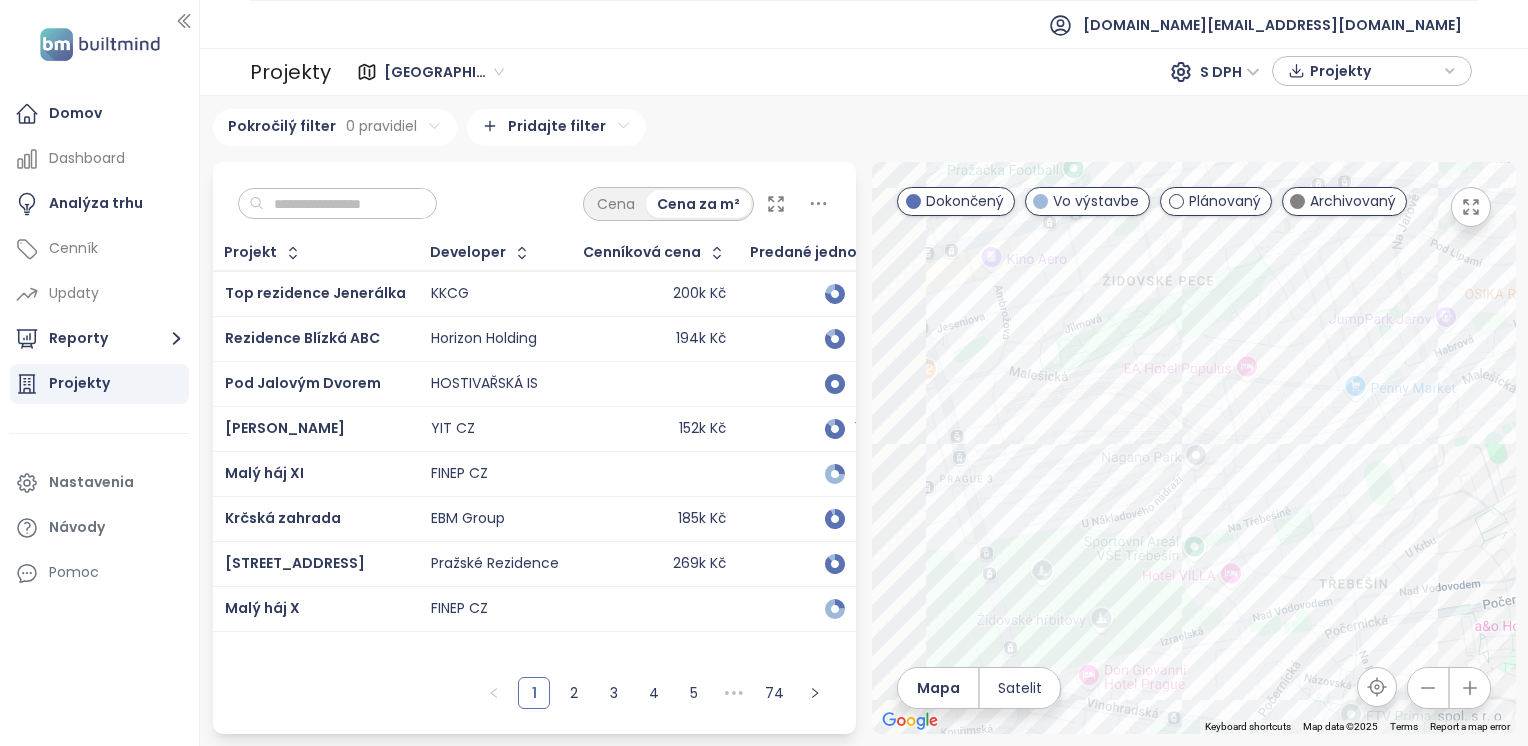 drag, startPoint x: 1060, startPoint y: 421, endPoint x: 1330, endPoint y: 398, distance: 270.97784 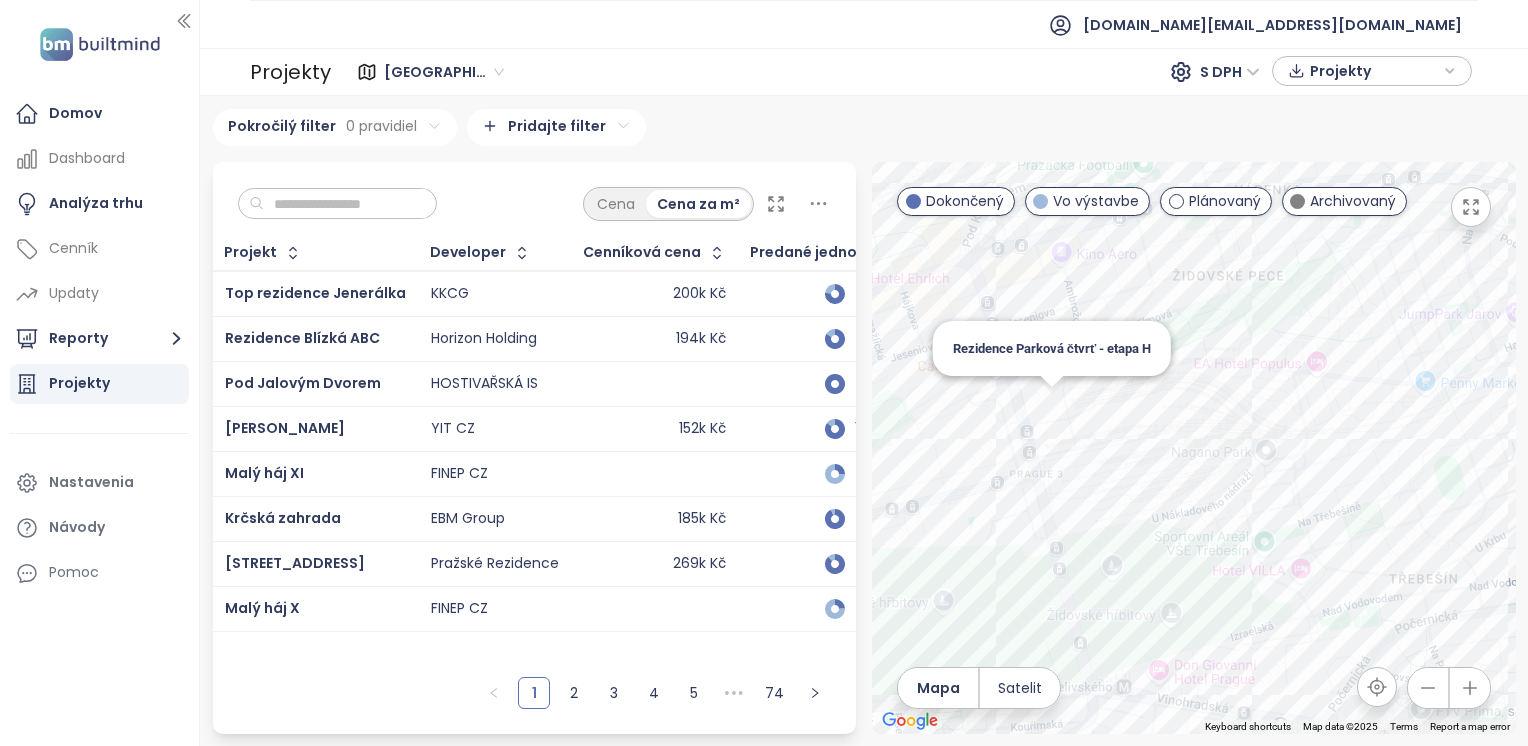 click on "To navigate, press the arrow keys. [GEOGRAPHIC_DATA] čtvrť - etapa H" at bounding box center (1194, 448) 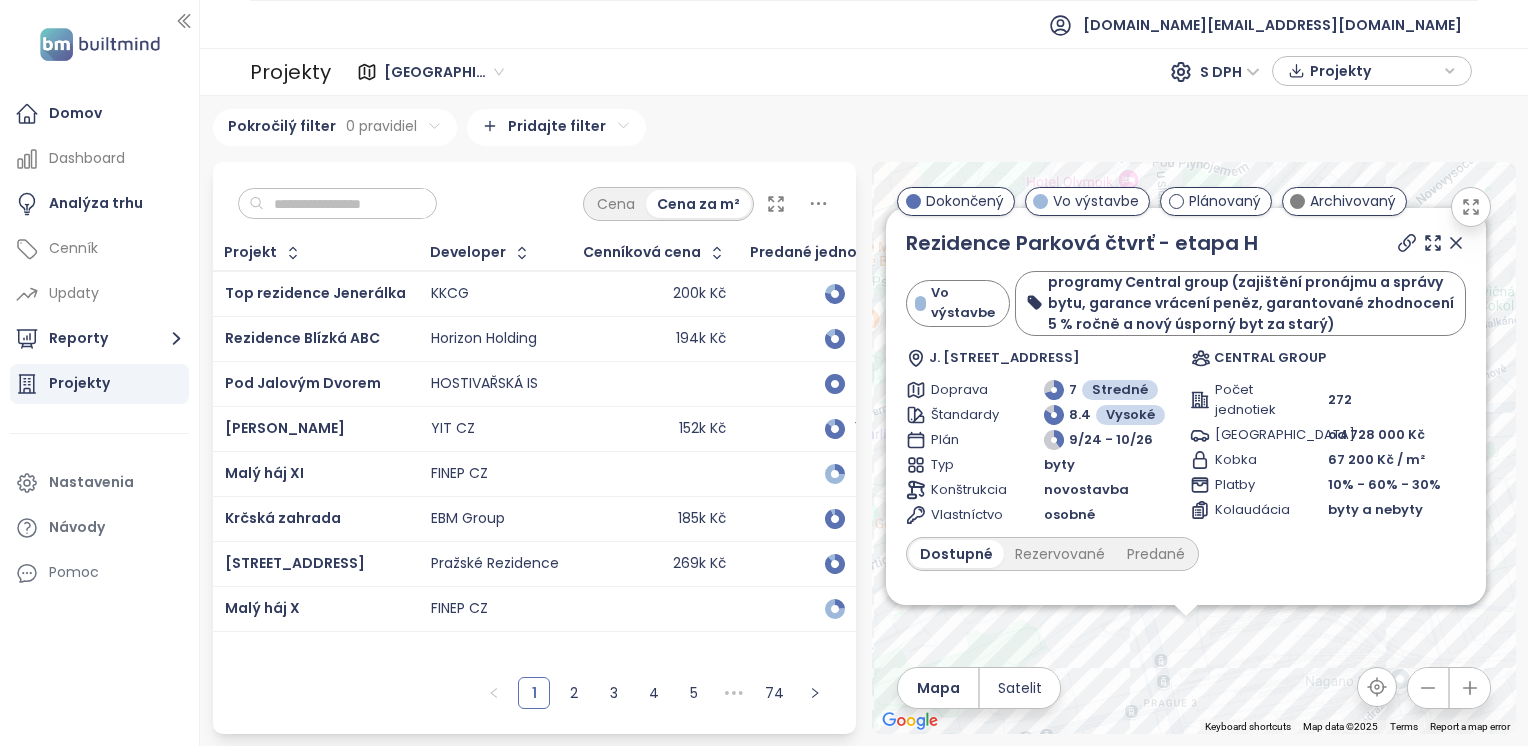drag, startPoint x: 1289, startPoint y: 493, endPoint x: 1279, endPoint y: 713, distance: 220.22716 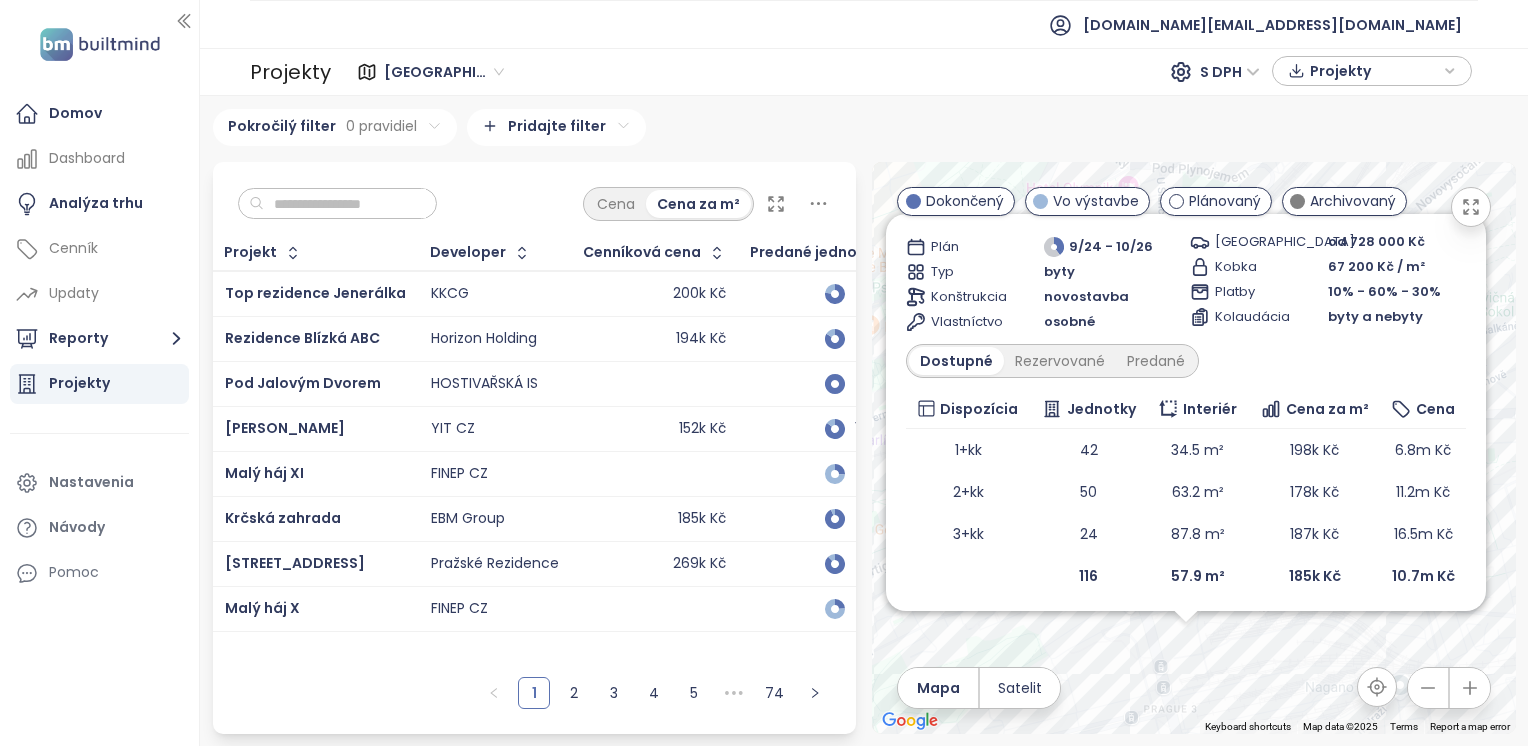 scroll, scrollTop: 204, scrollLeft: 0, axis: vertical 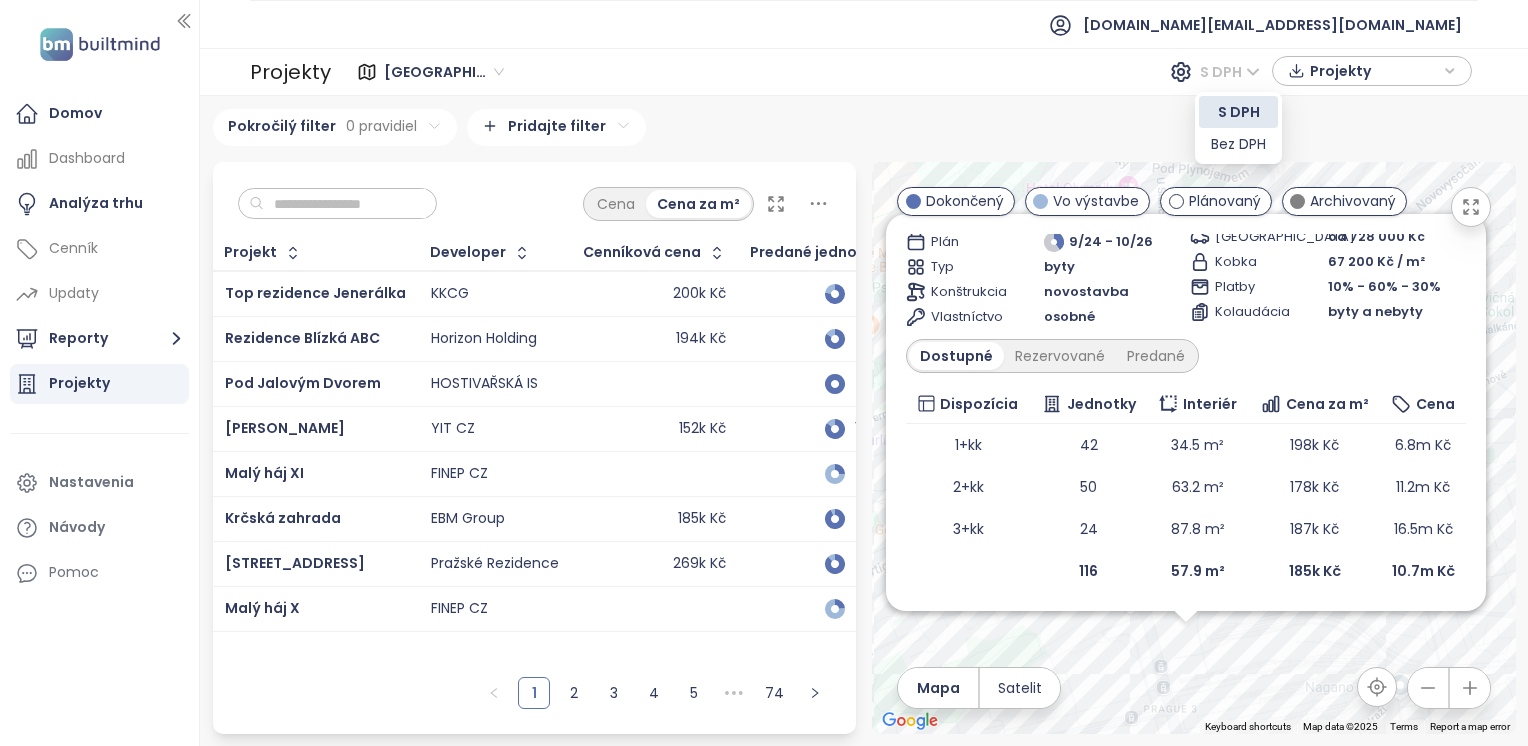 click on "S DPH" at bounding box center (1230, 72) 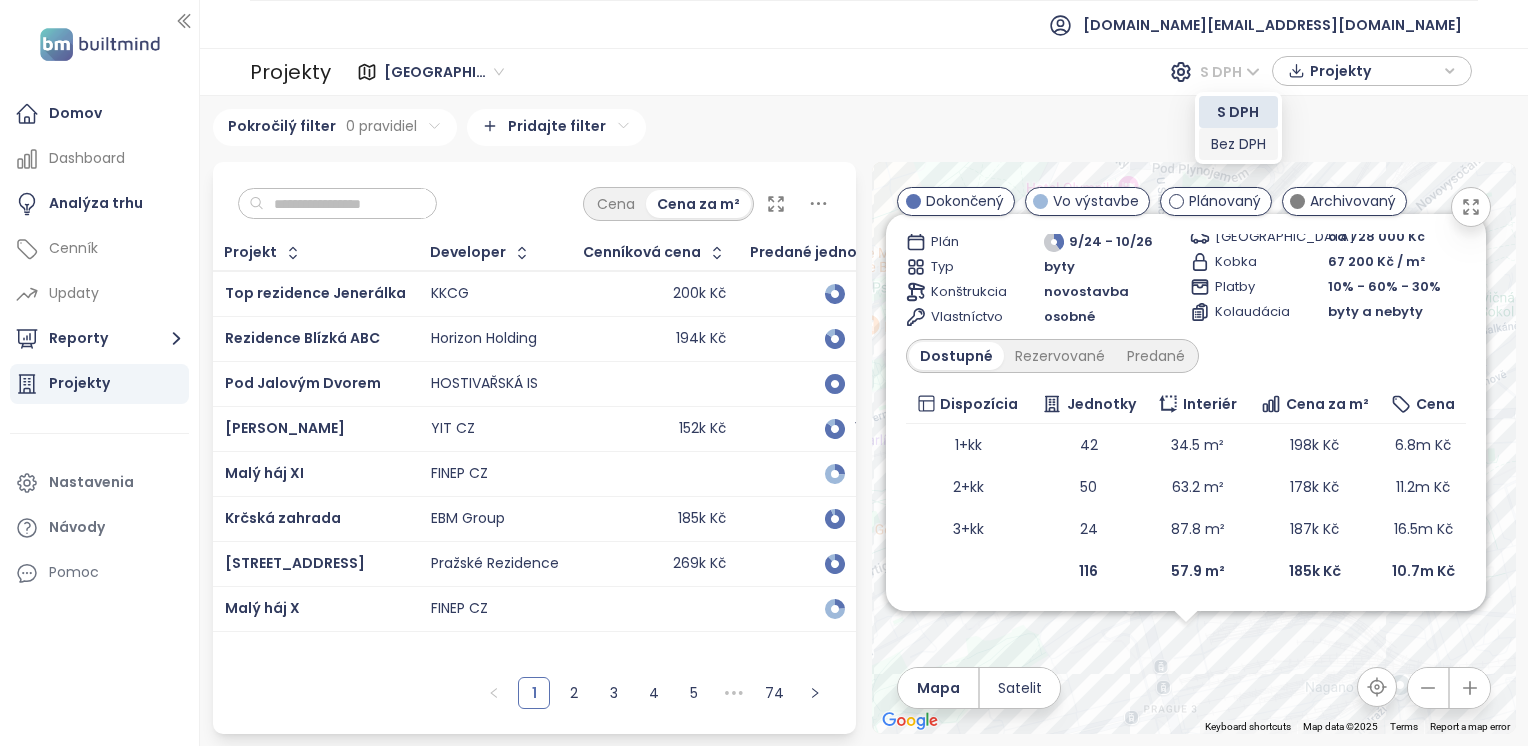 click on "Bez DPH" at bounding box center (1238, 144) 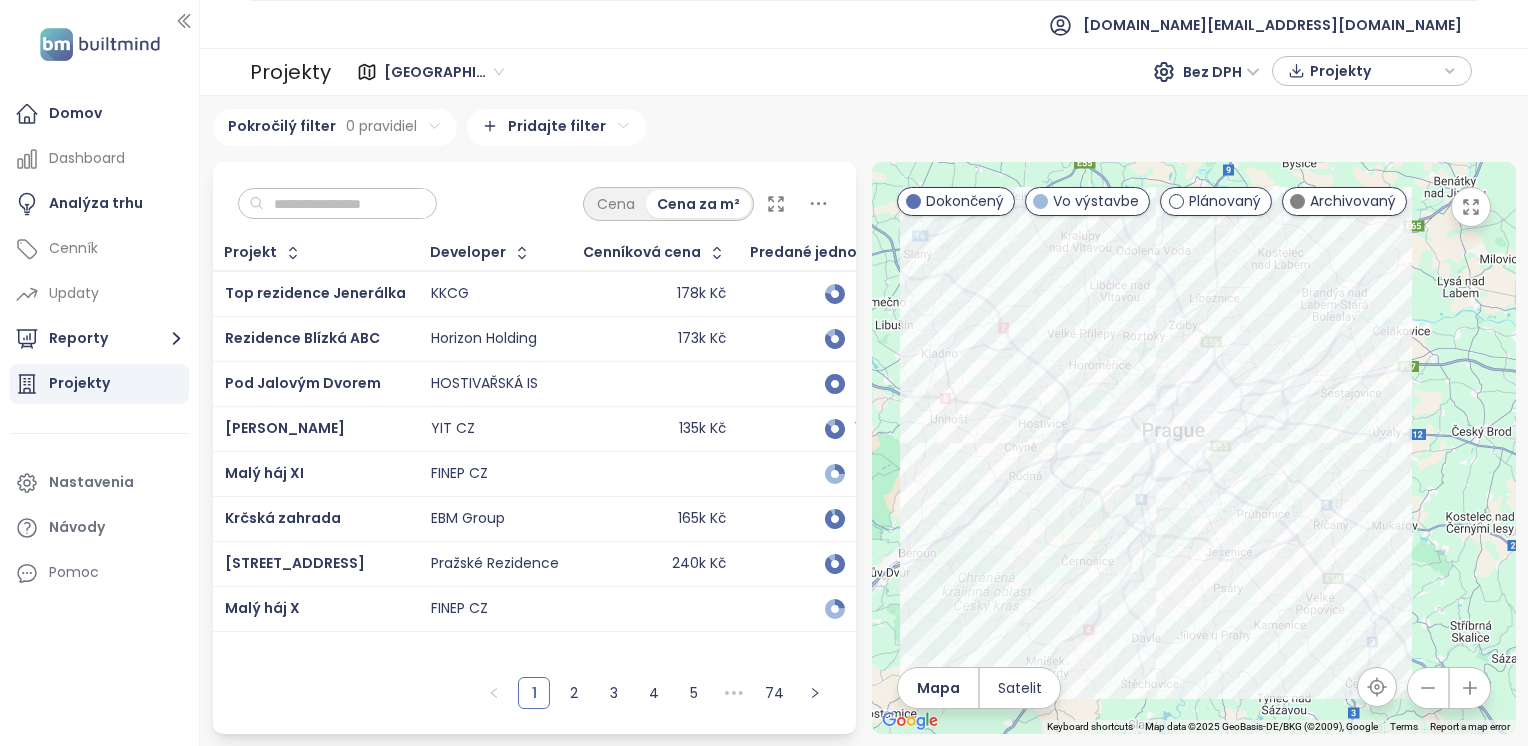 click 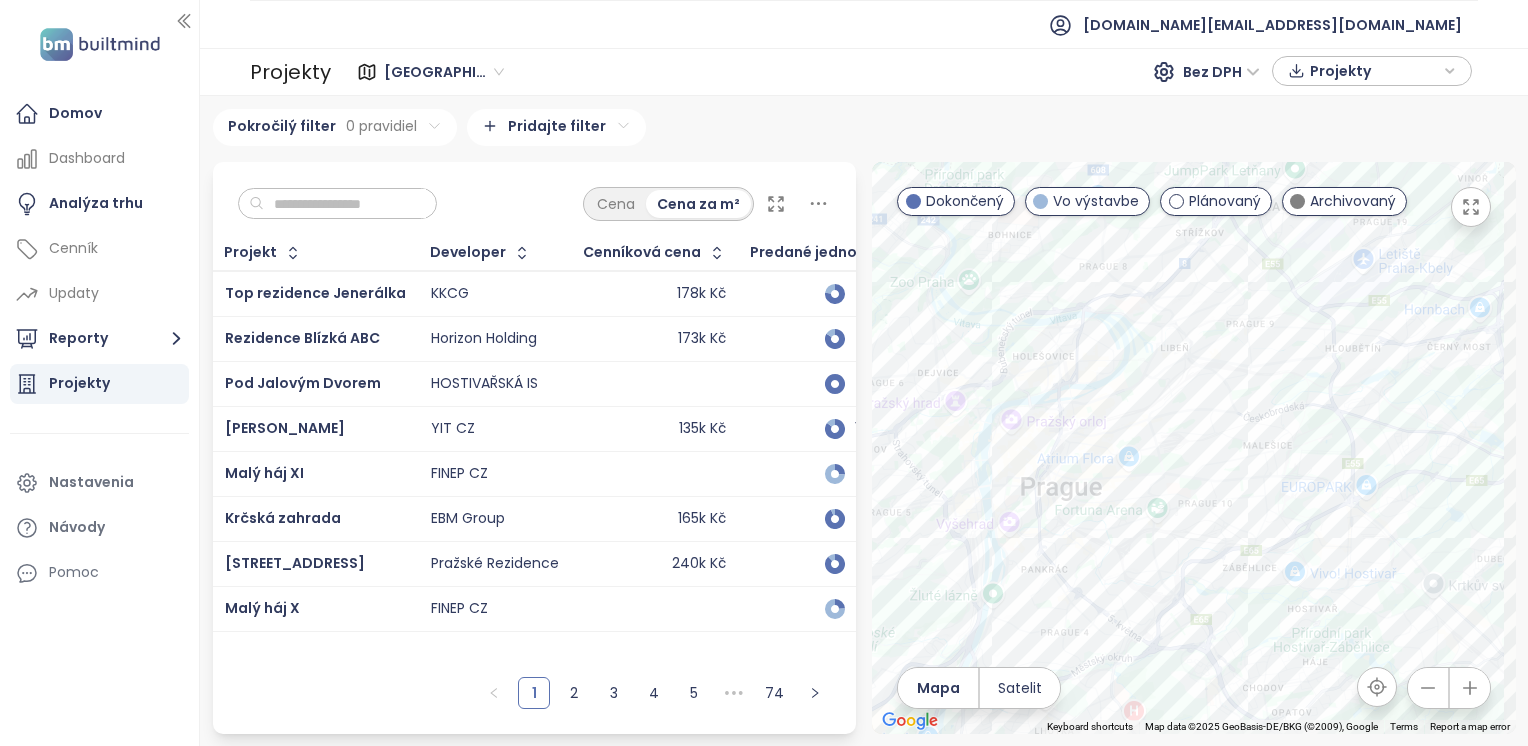 drag, startPoint x: 1331, startPoint y: 373, endPoint x: 1272, endPoint y: 510, distance: 149.16434 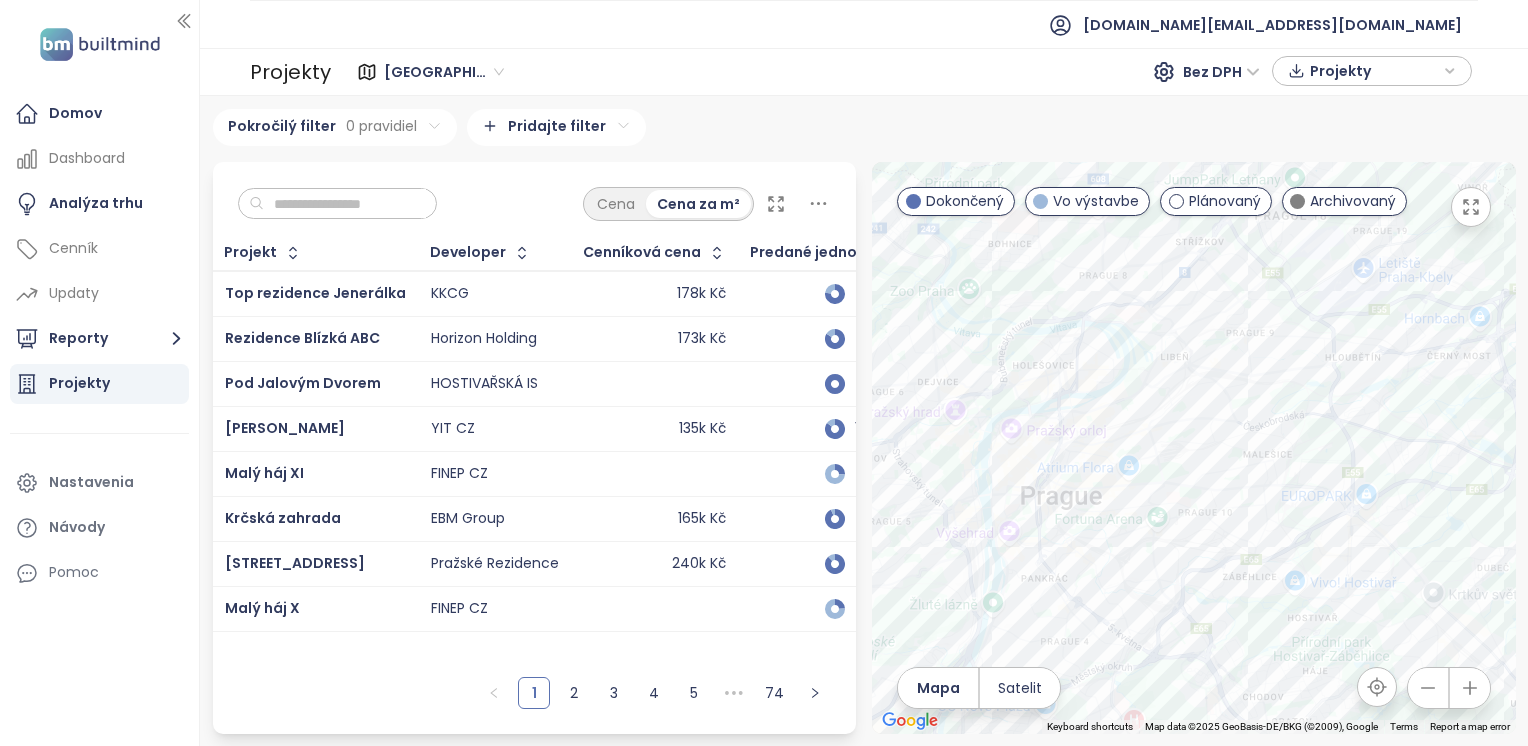 click 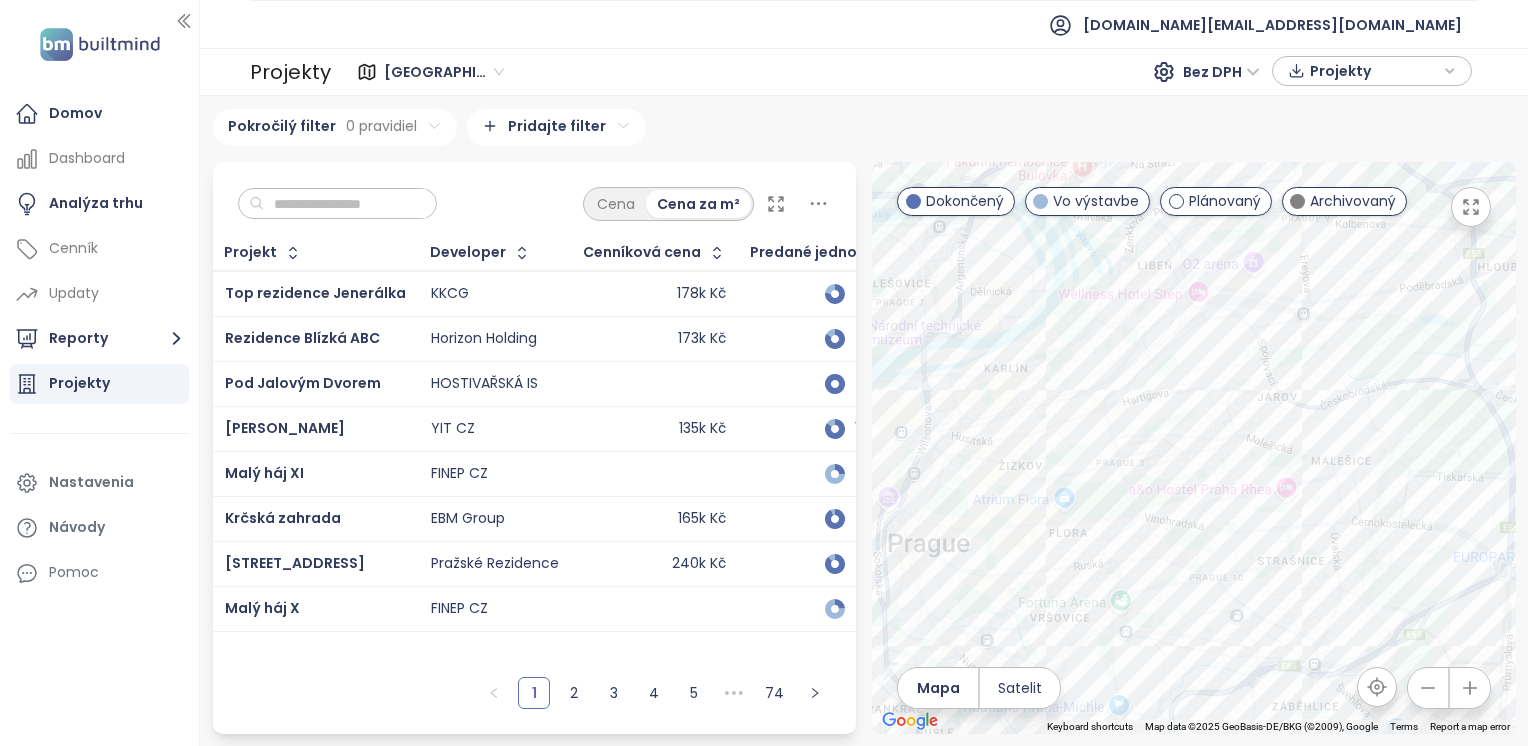 click 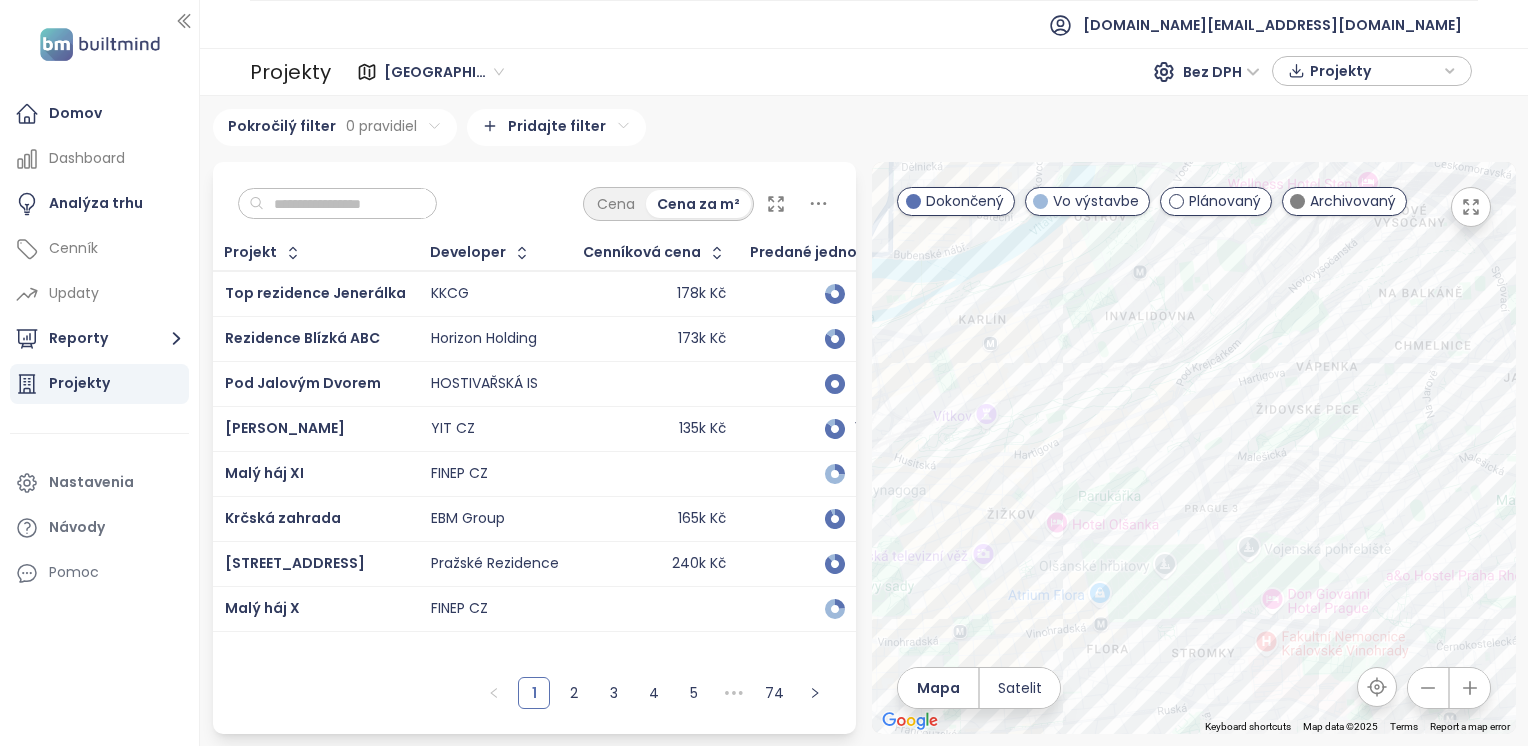 drag, startPoint x: 1268, startPoint y: 446, endPoint x: 1464, endPoint y: 476, distance: 198.28262 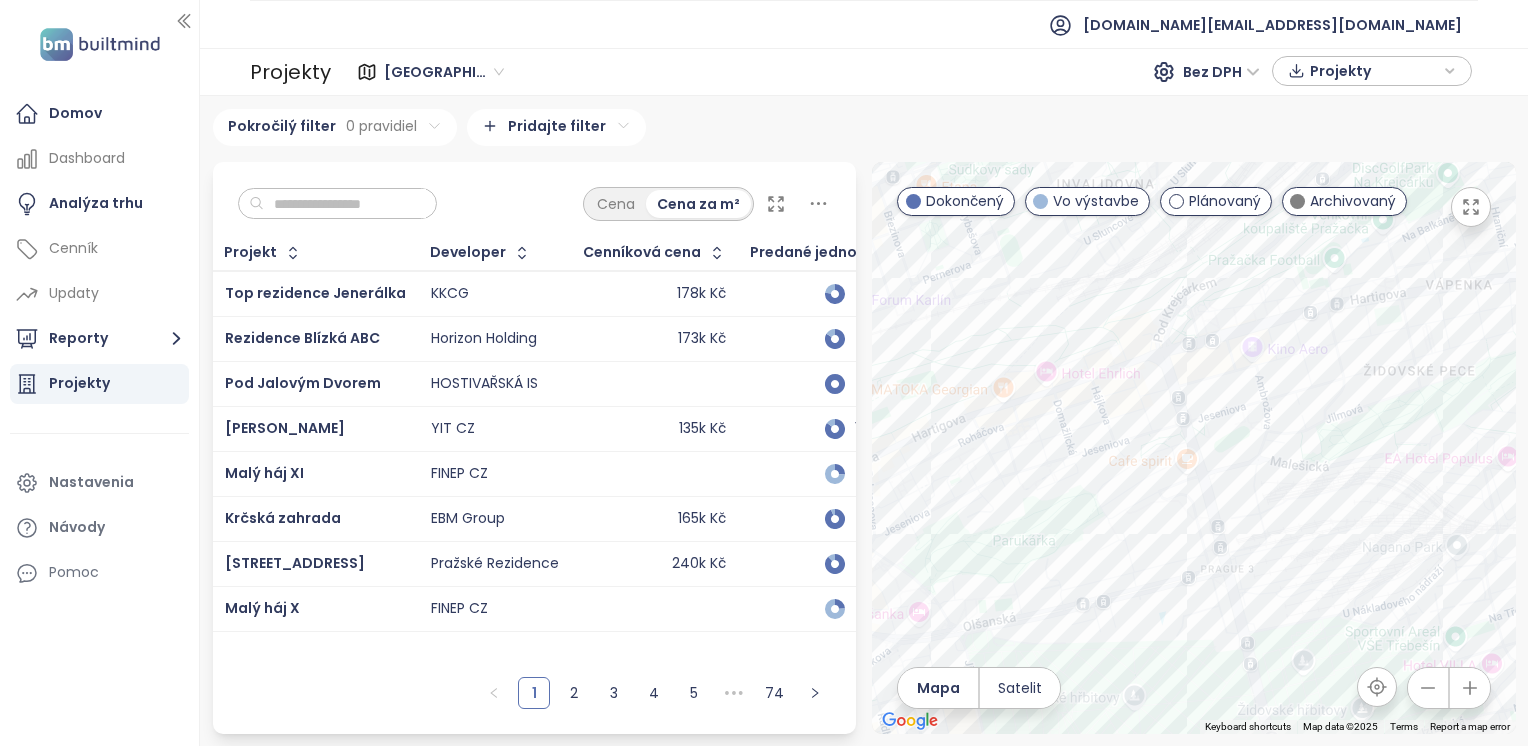 click 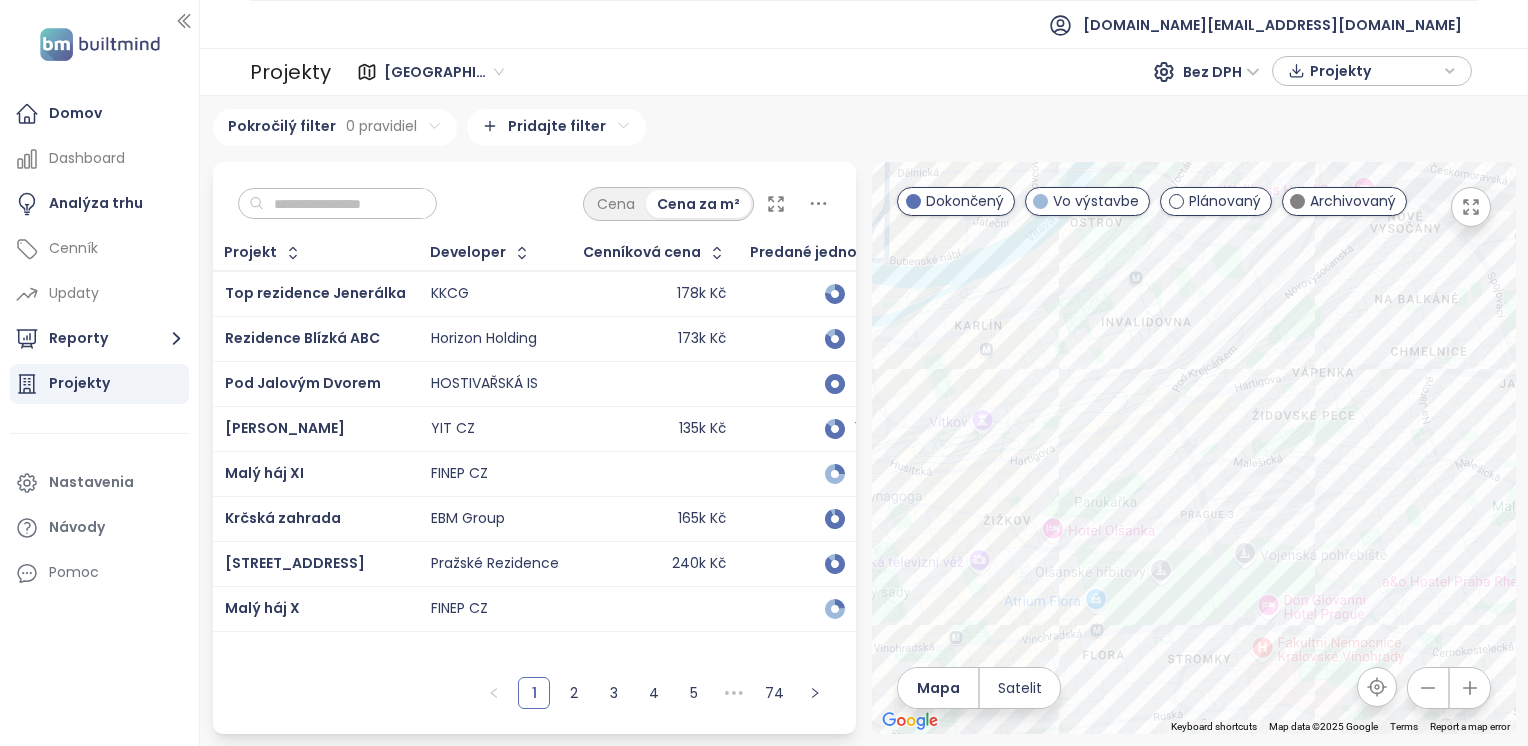 drag, startPoint x: 1437, startPoint y: 442, endPoint x: 1385, endPoint y: 456, distance: 53.851646 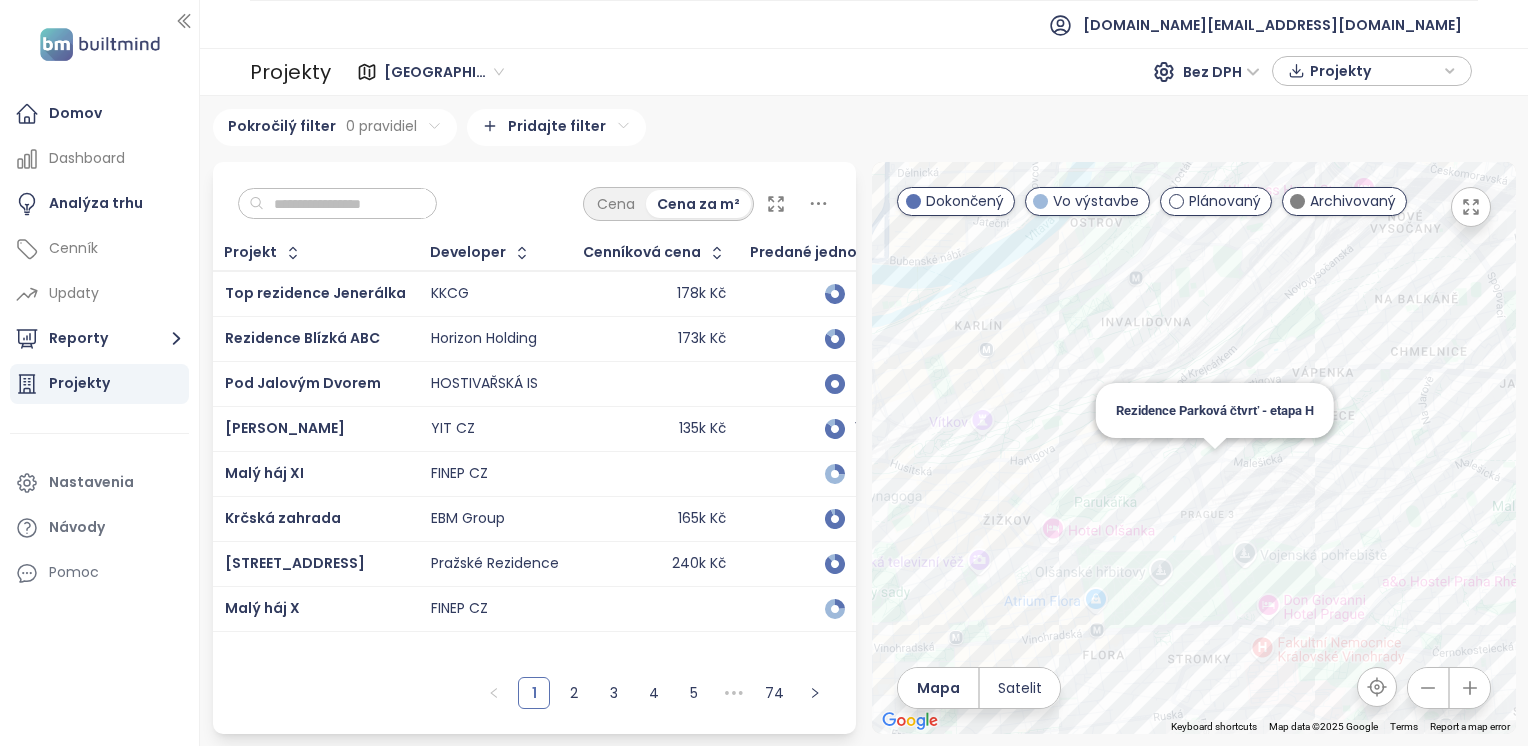 click on "To navigate, press the arrow keys. [GEOGRAPHIC_DATA] čtvrť - etapa H" at bounding box center (1194, 448) 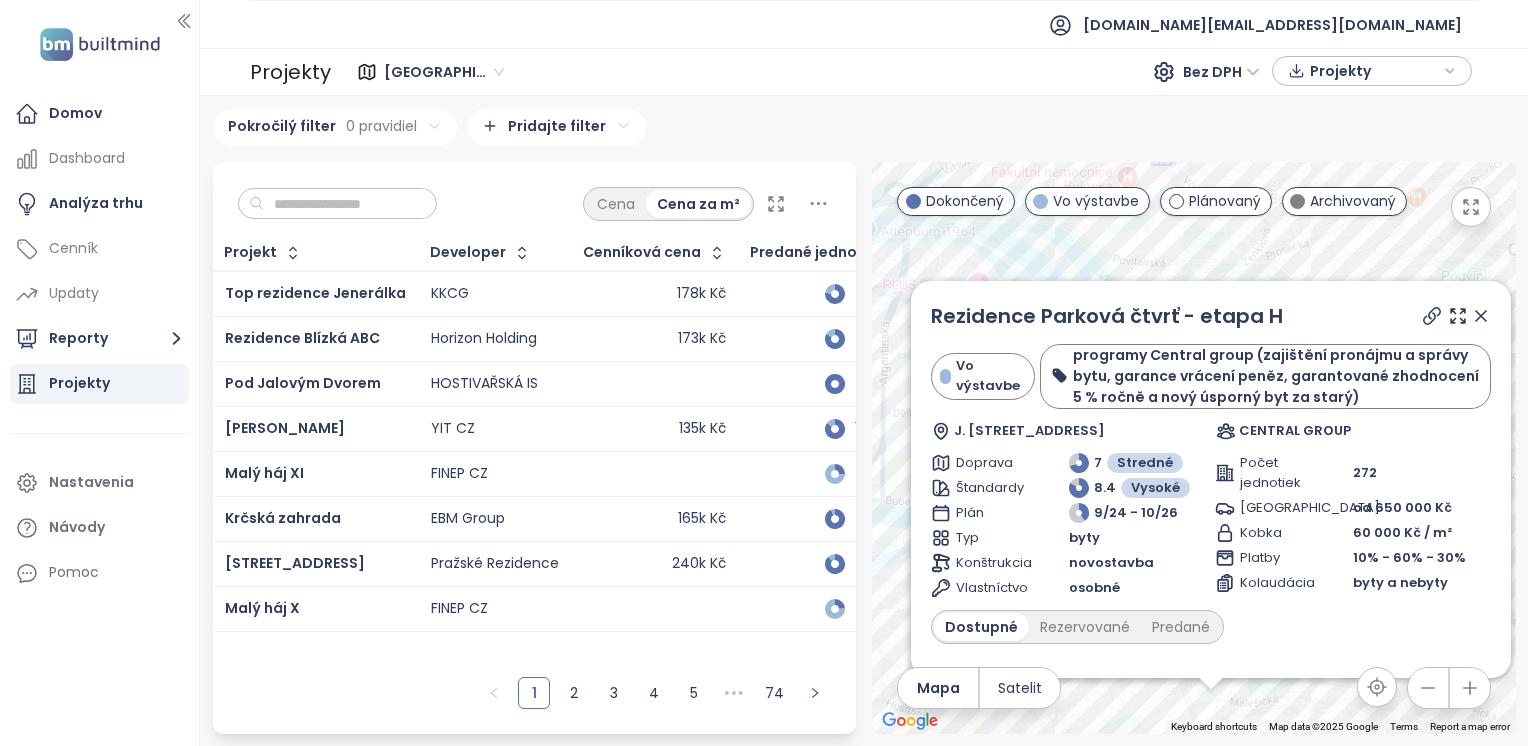 drag, startPoint x: 1426, startPoint y: 483, endPoint x: 1441, endPoint y: 789, distance: 306.36743 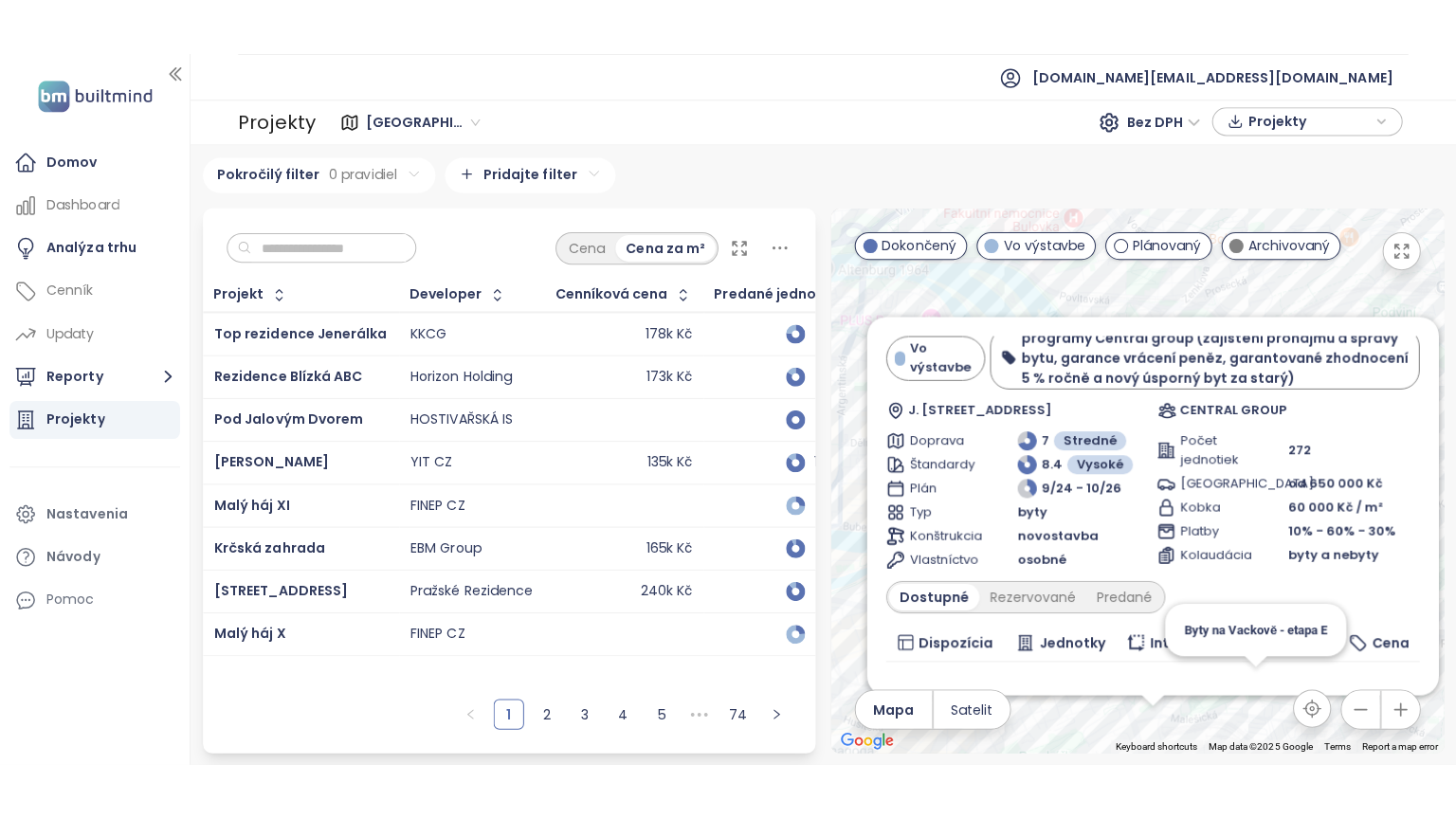 scroll, scrollTop: 193, scrollLeft: 0, axis: vertical 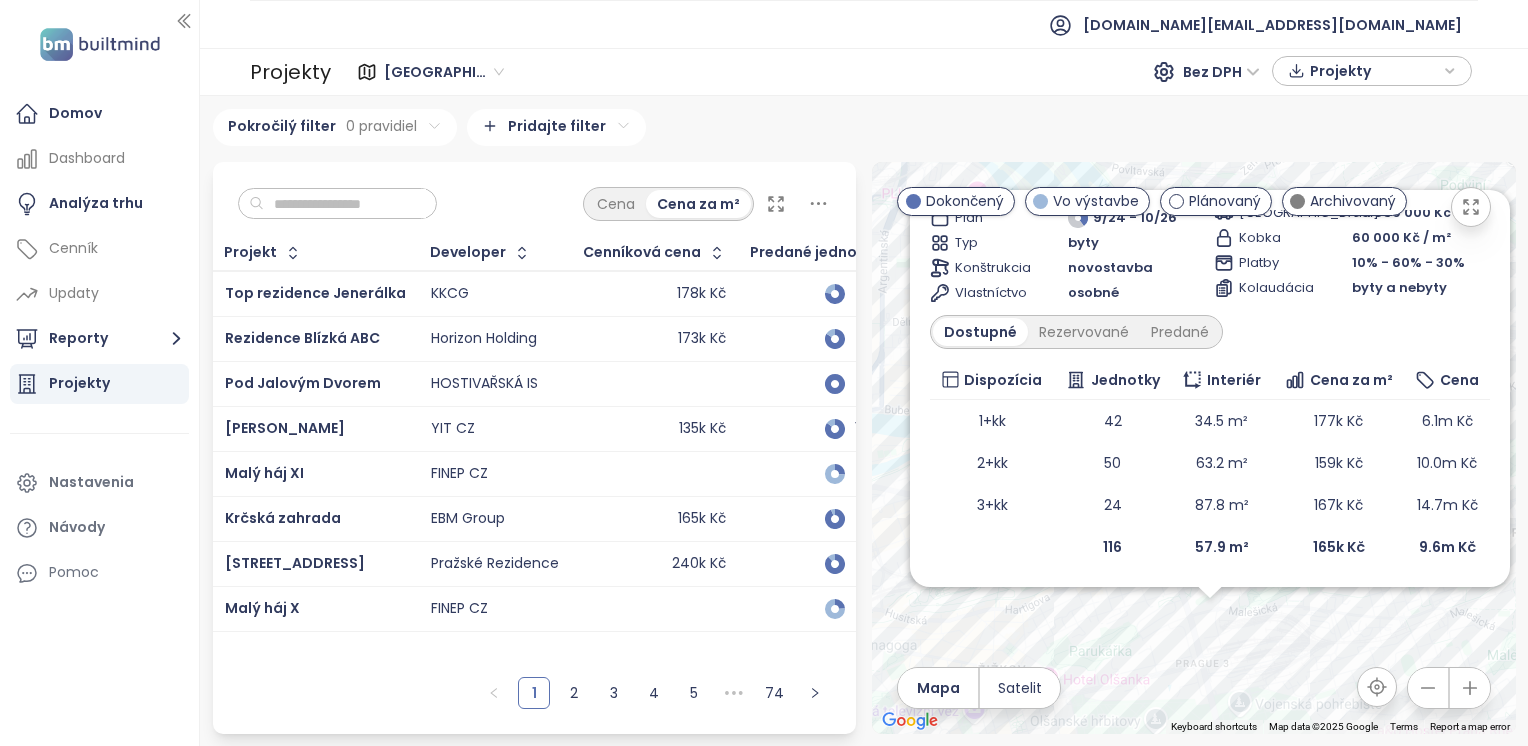 click 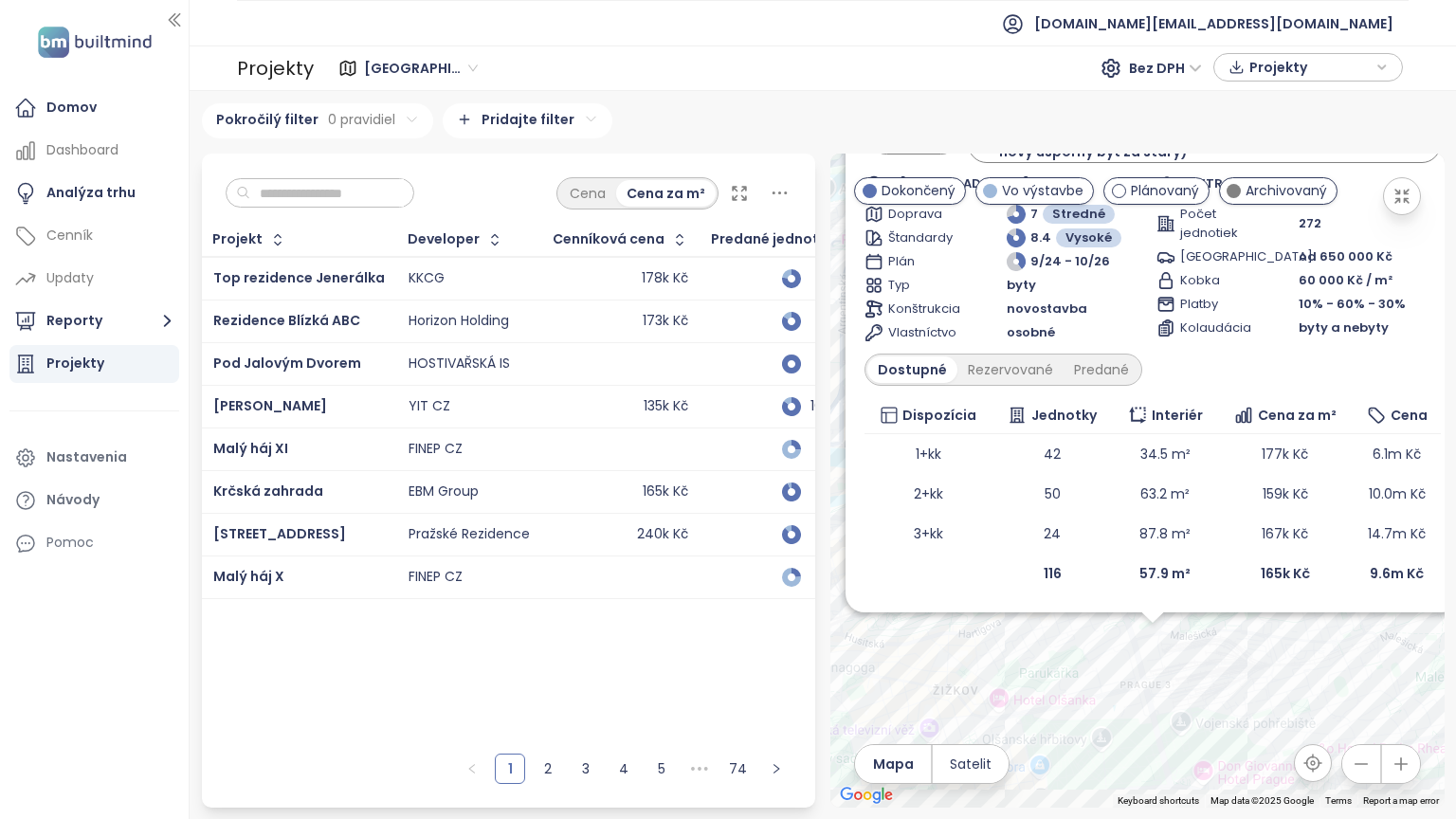 scroll, scrollTop: 0, scrollLeft: 0, axis: both 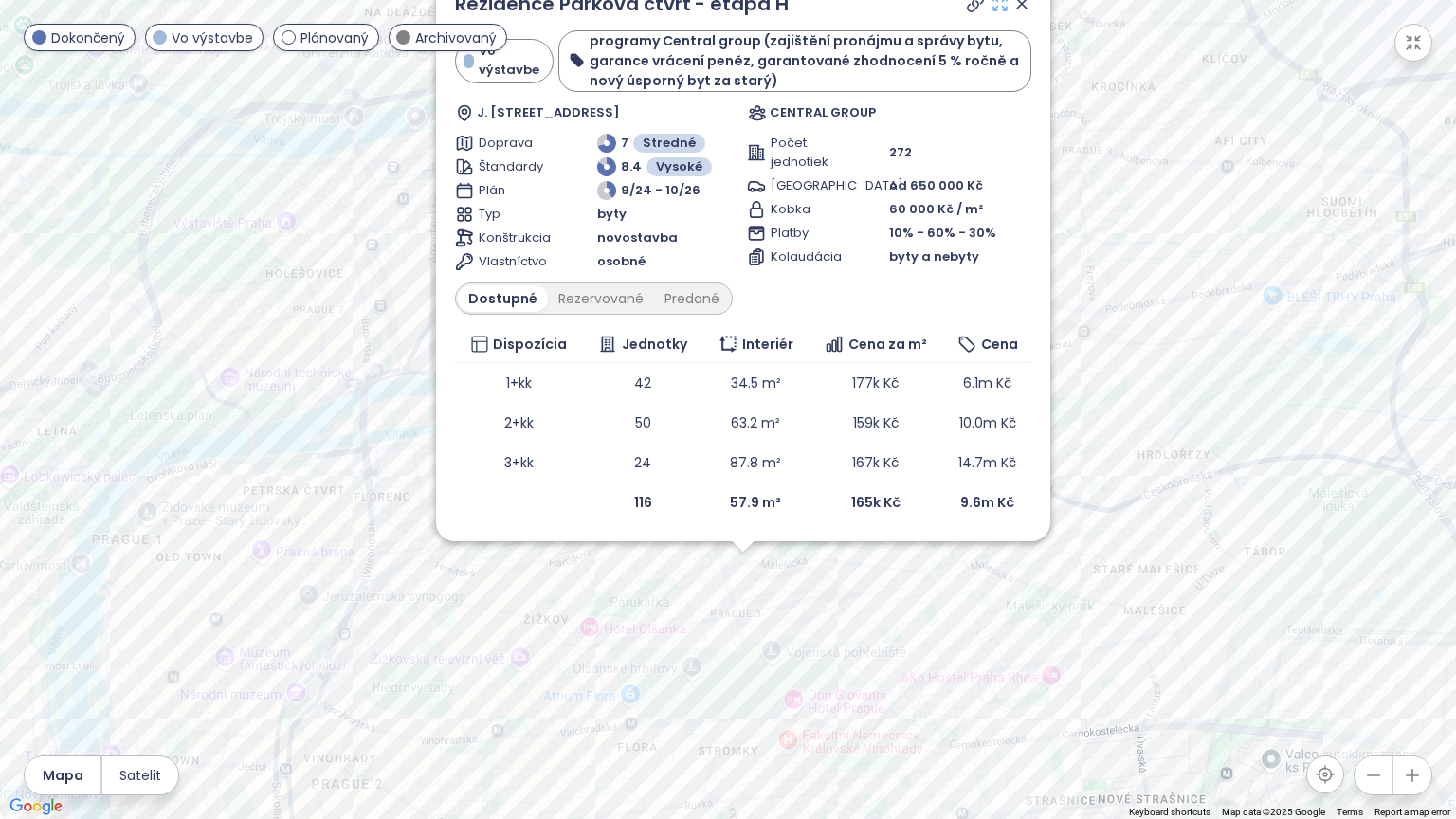 click 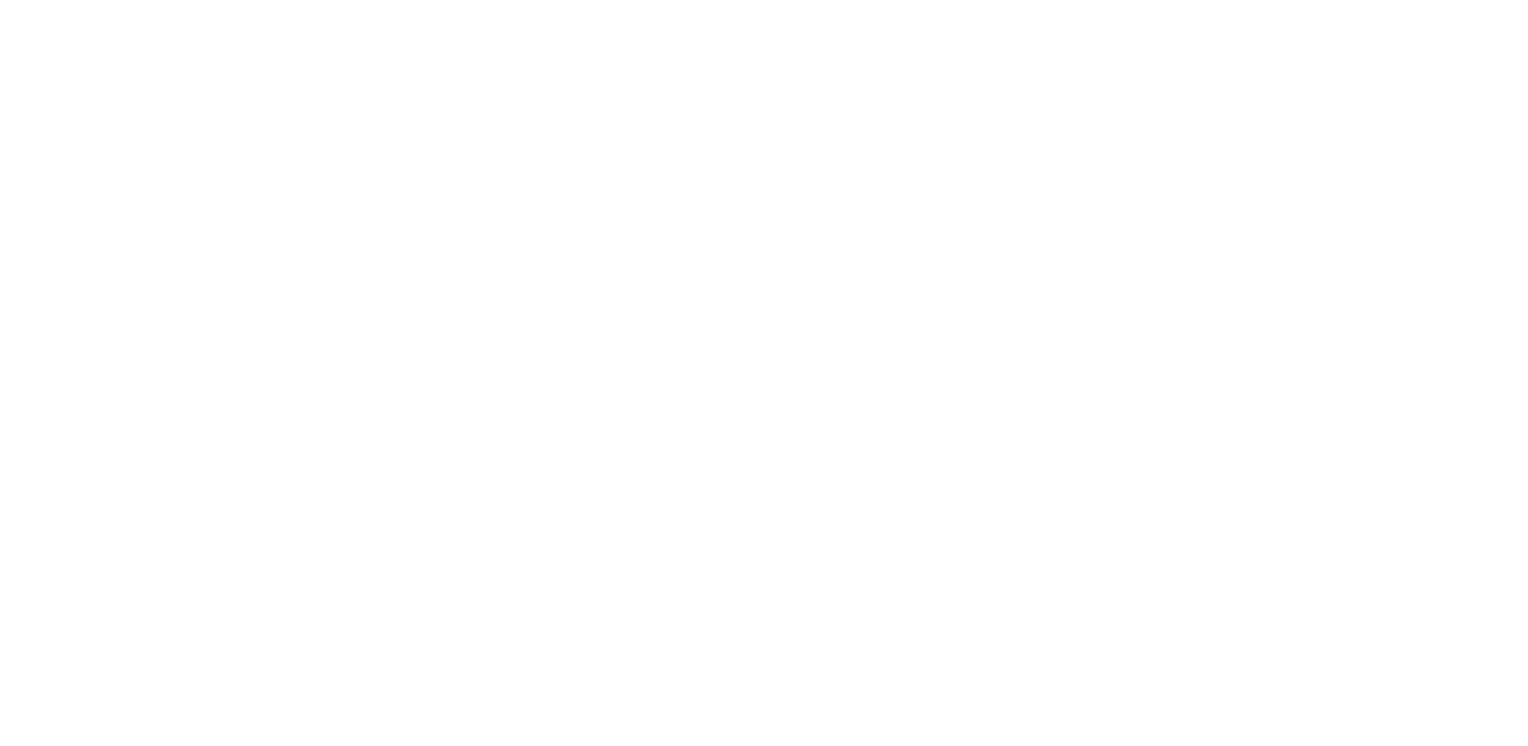 scroll, scrollTop: 0, scrollLeft: 0, axis: both 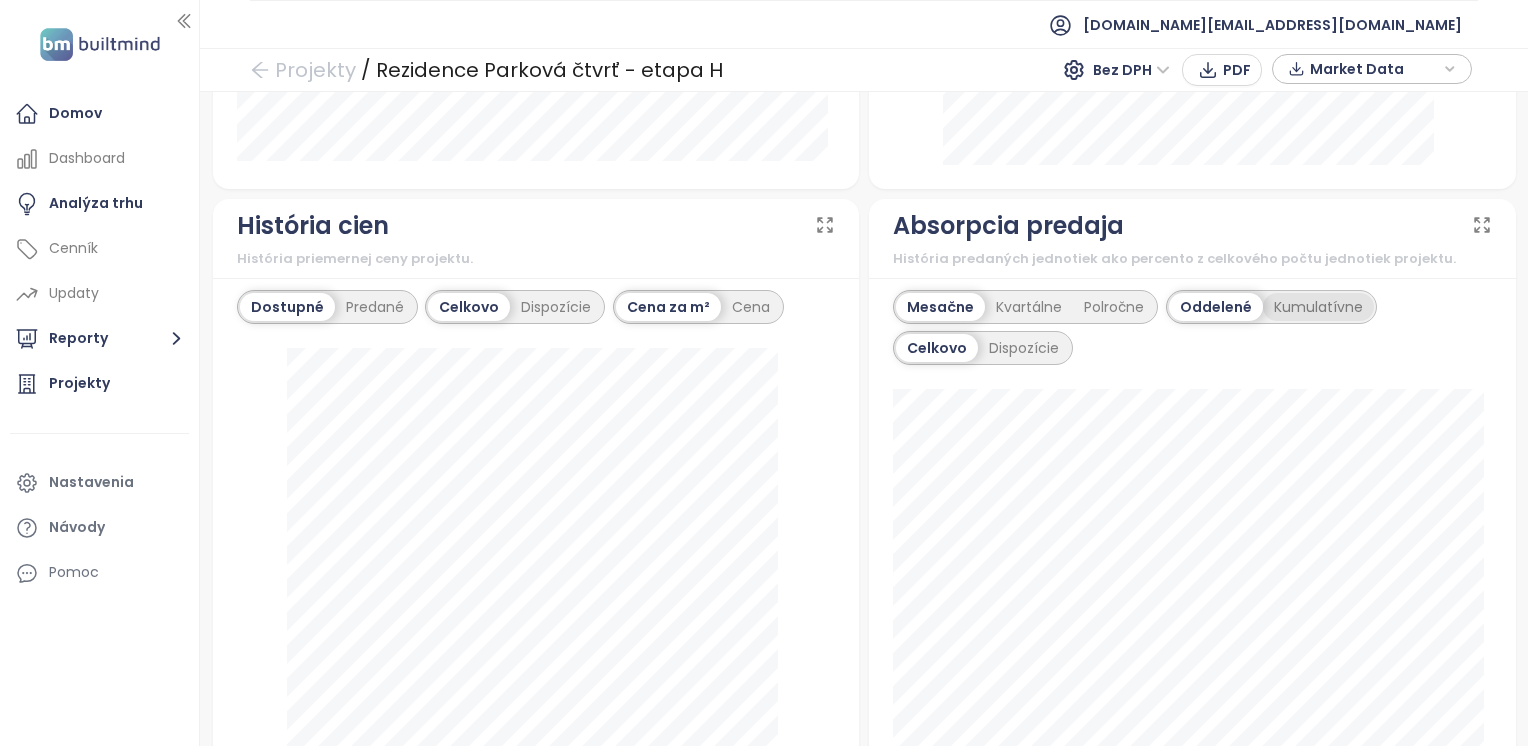 click on "Kumulatívne" at bounding box center (1318, 307) 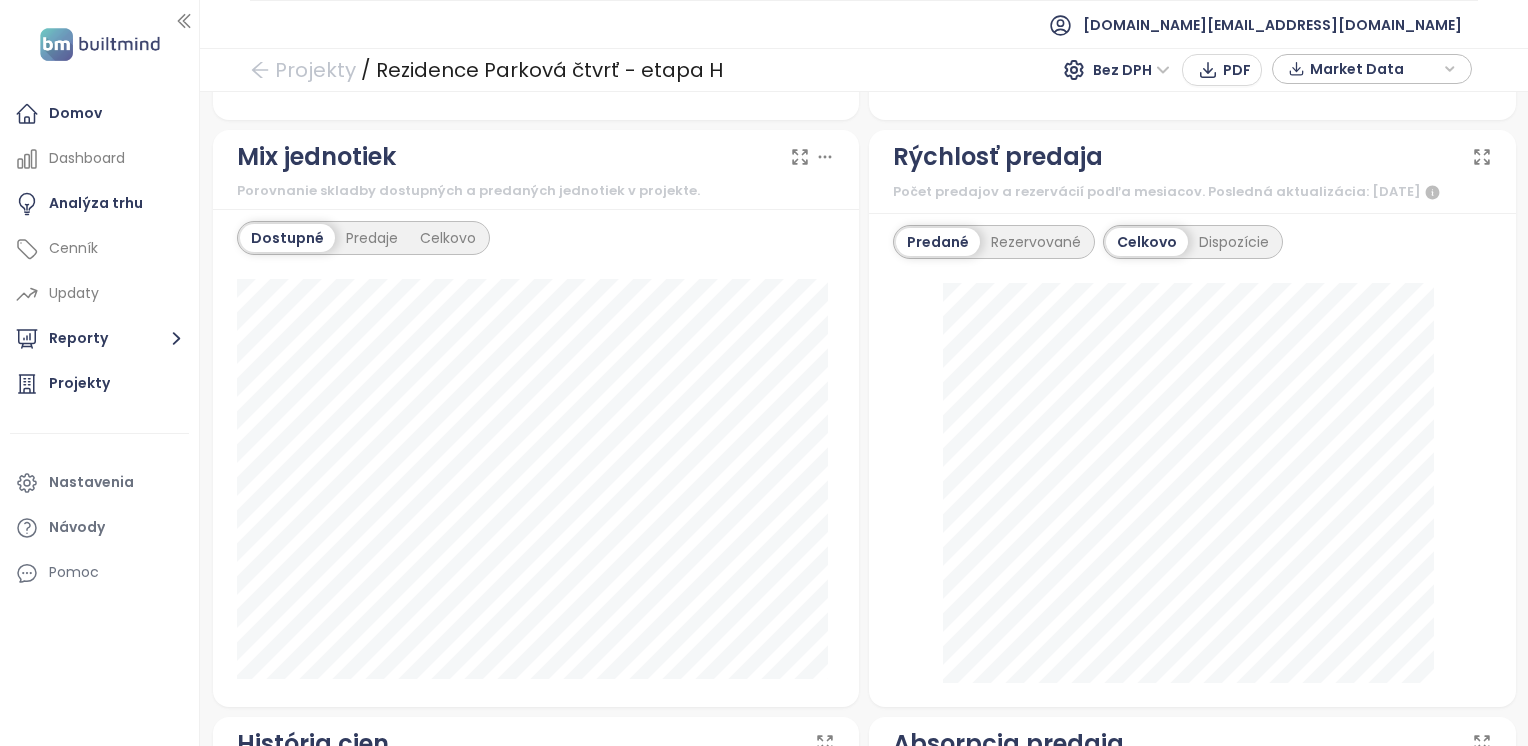 scroll, scrollTop: 608, scrollLeft: 0, axis: vertical 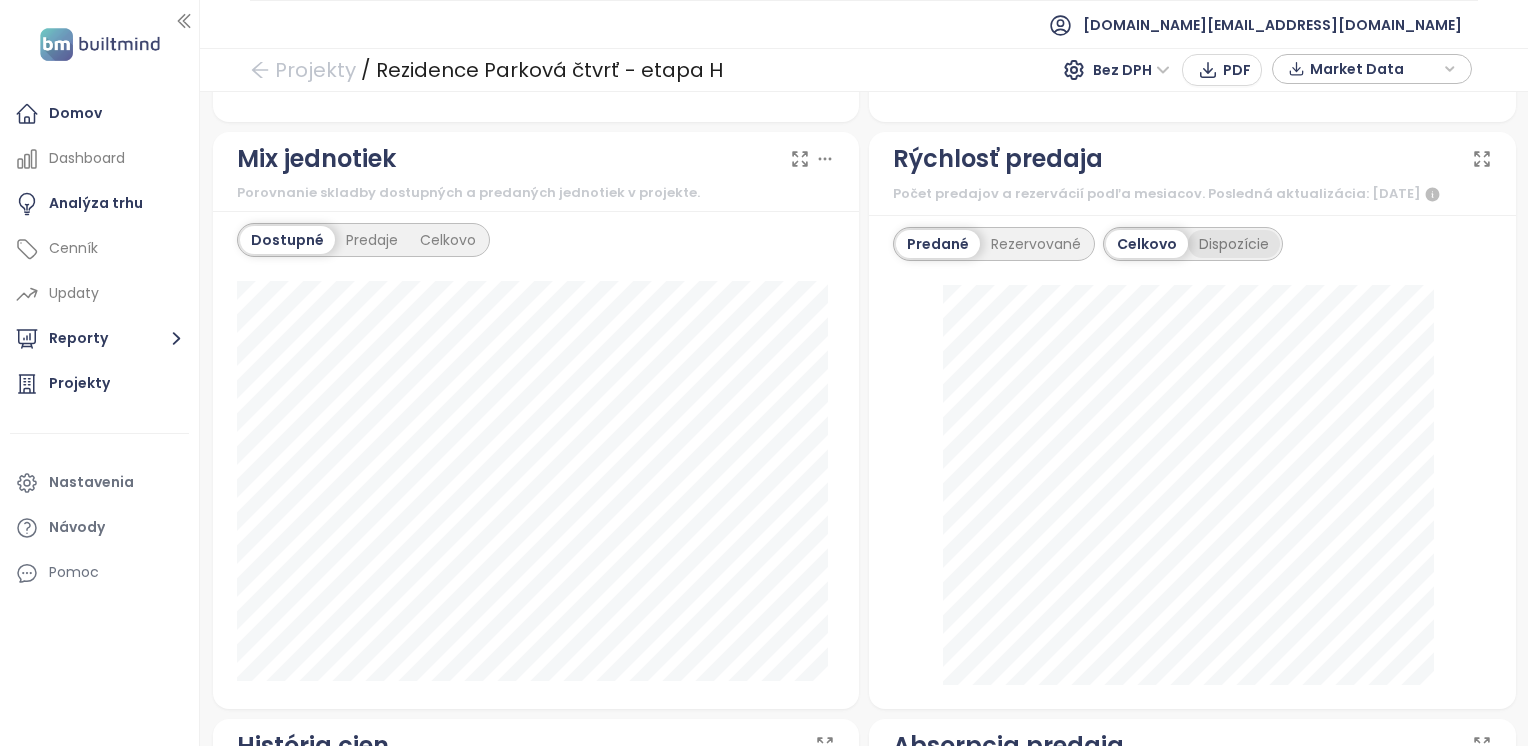 click on "Dispozície" at bounding box center (1234, 244) 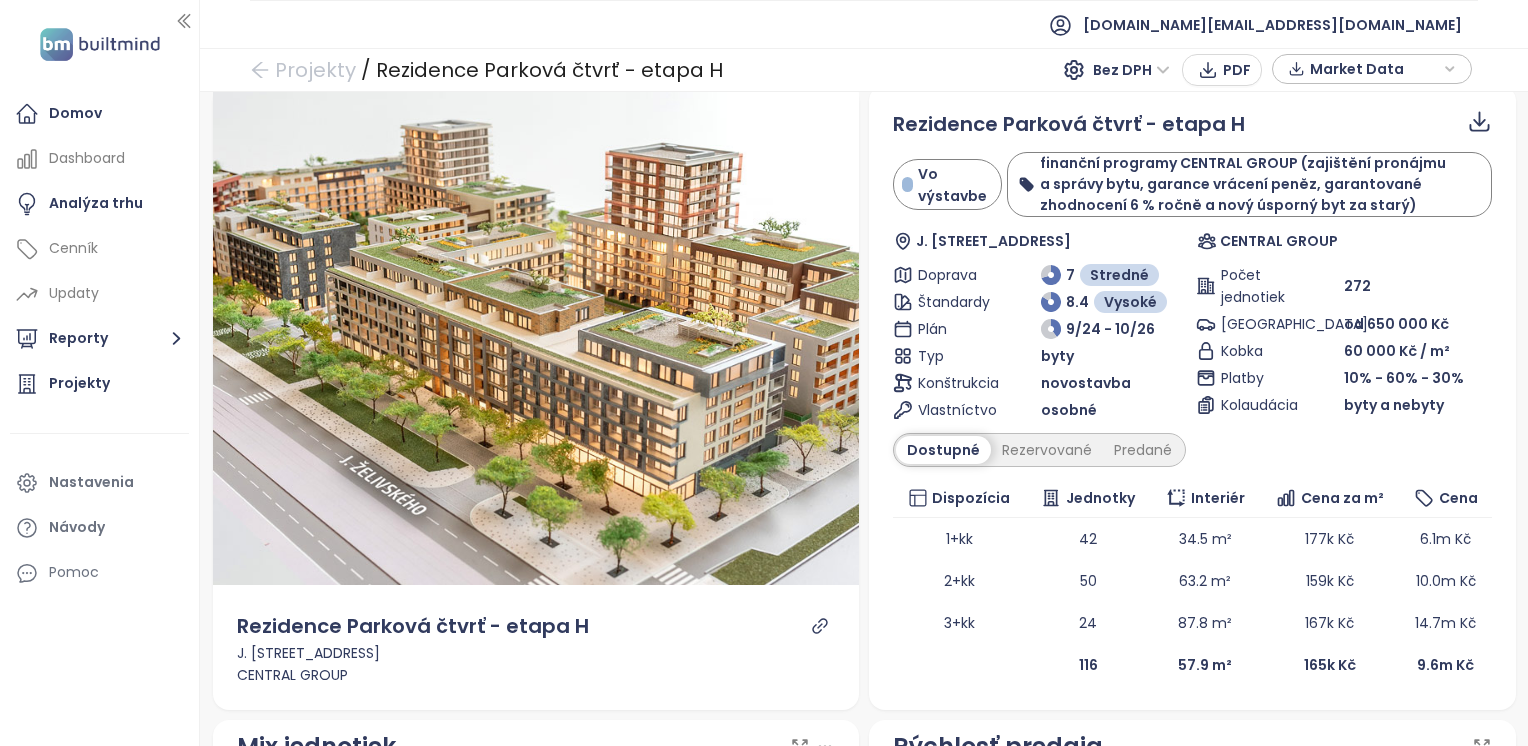 scroll, scrollTop: 32, scrollLeft: 0, axis: vertical 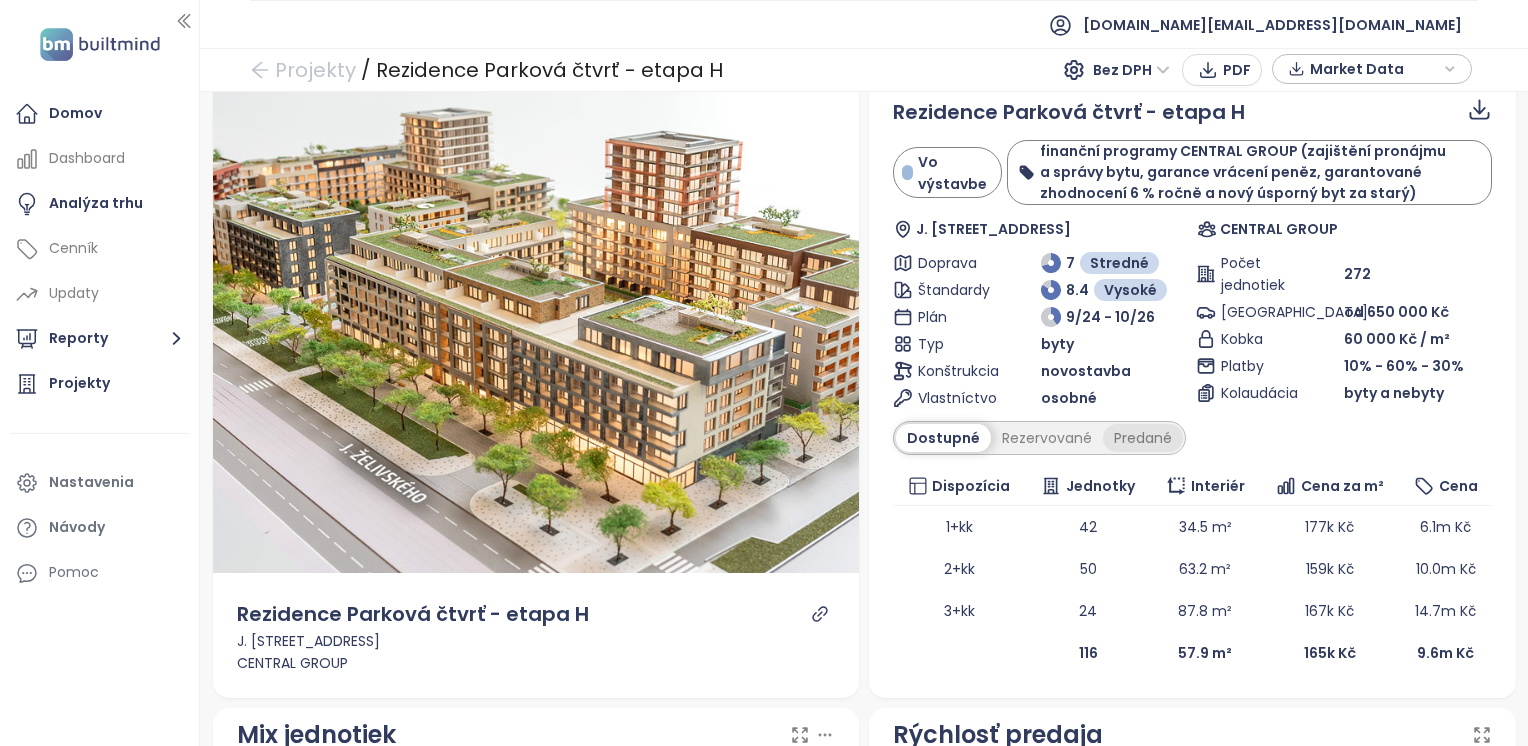 click on "Predané" at bounding box center [1143, 438] 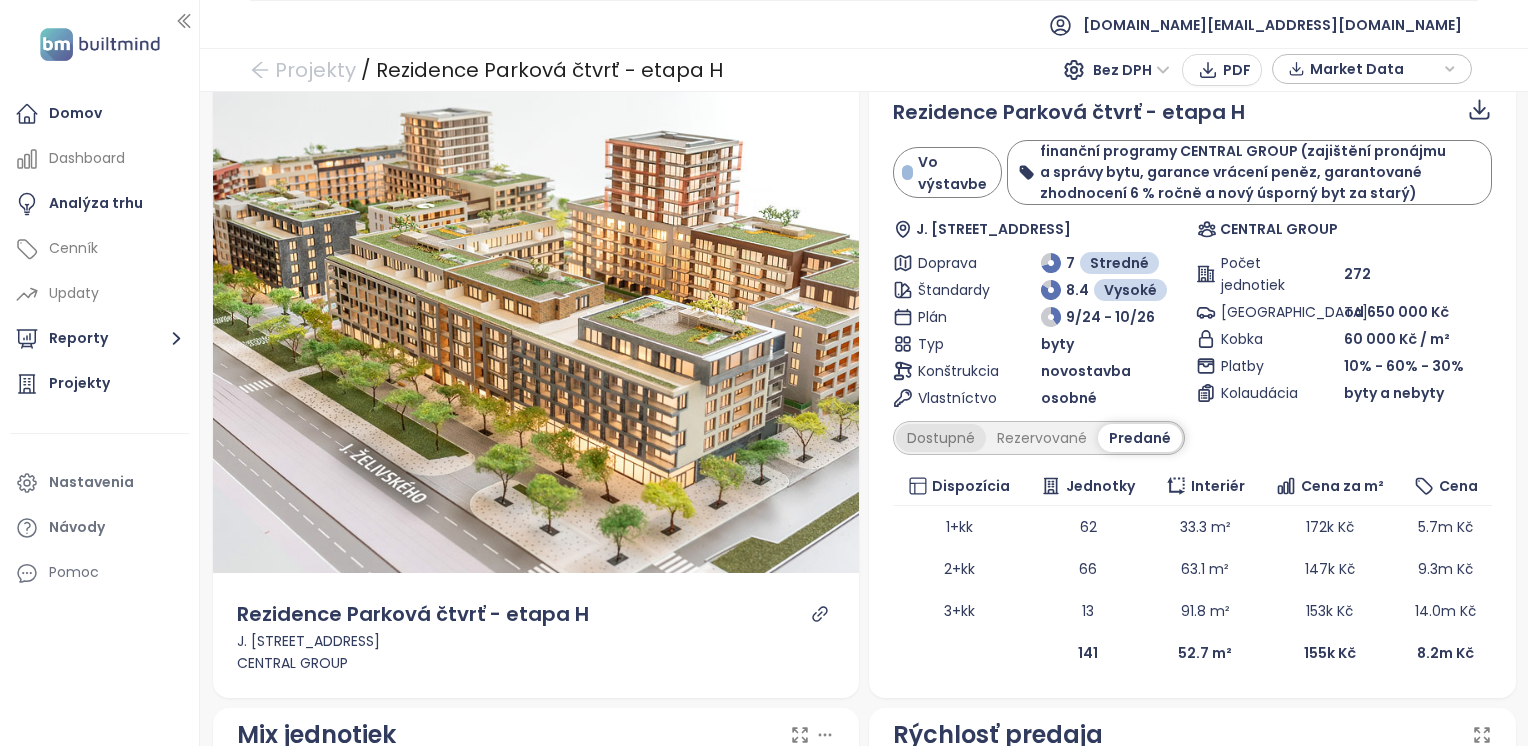 click on "Dostupné" at bounding box center [941, 438] 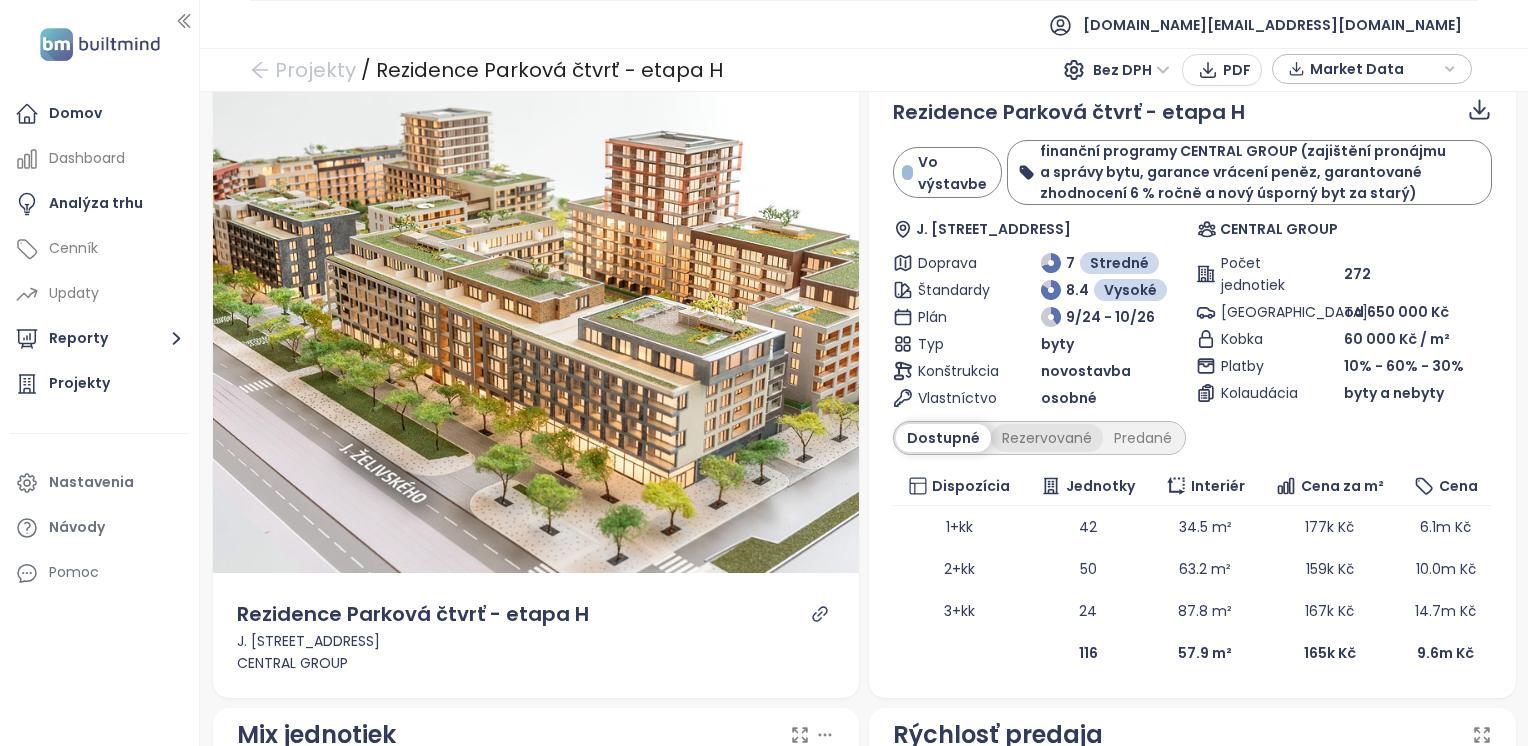 click on "Rezervované" at bounding box center [1047, 438] 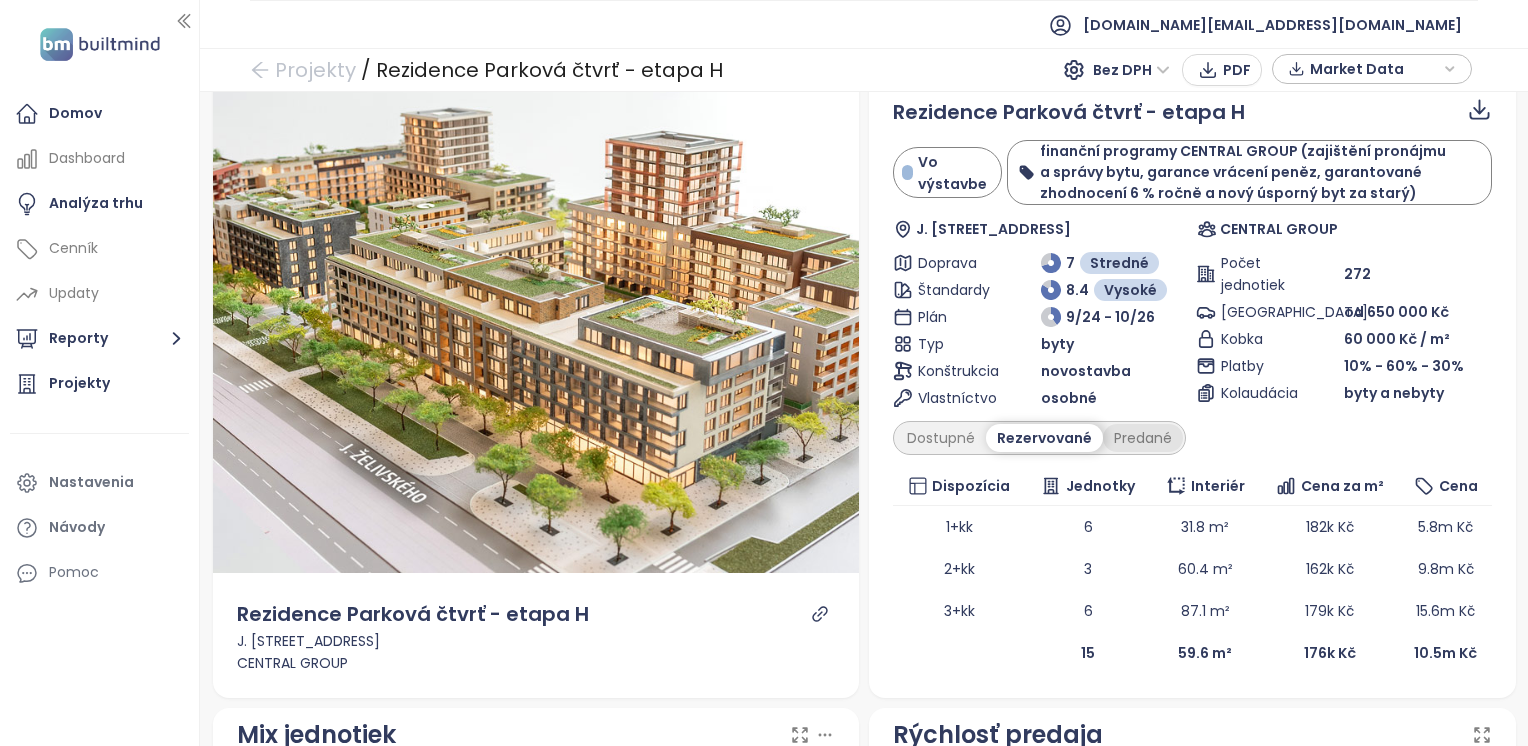 click on "Predané" at bounding box center (1143, 438) 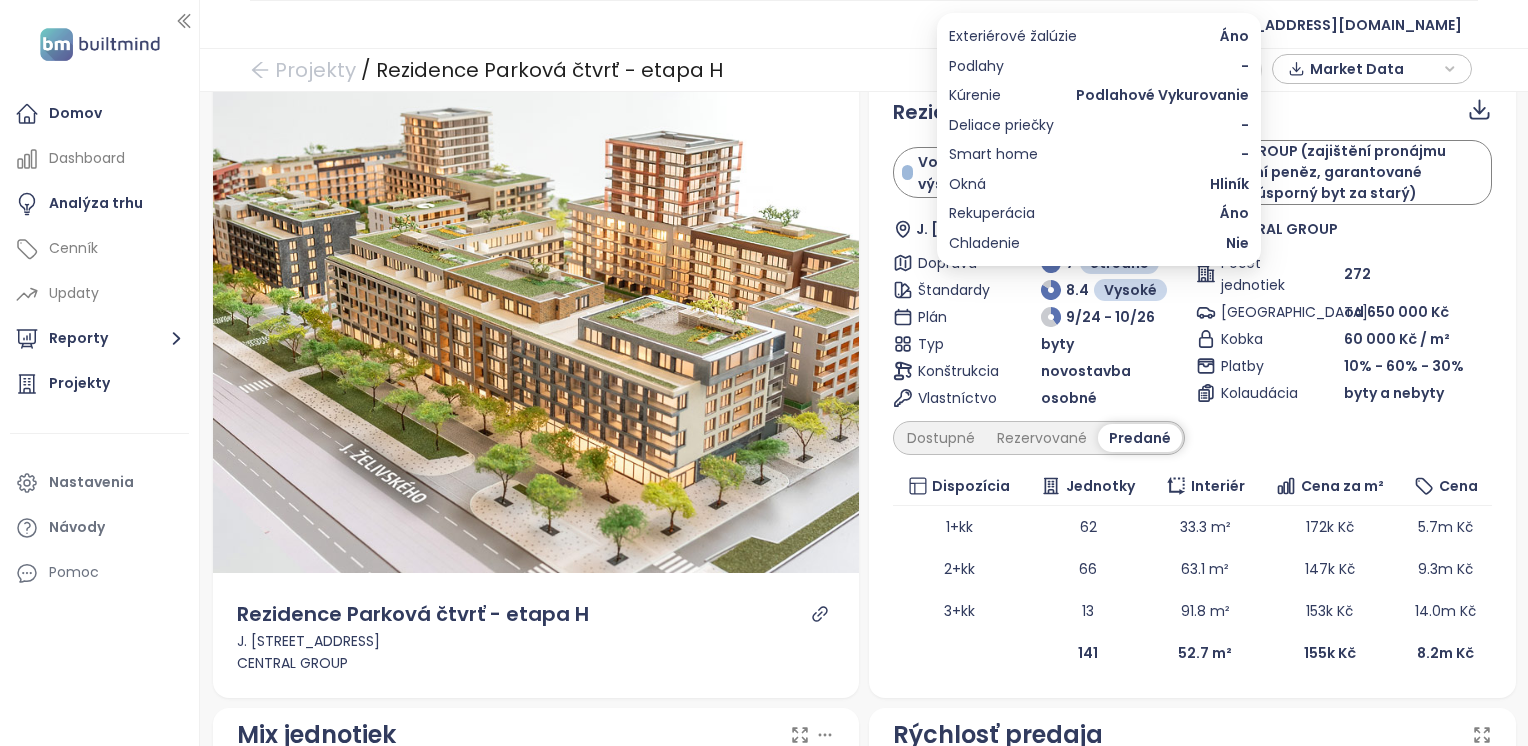 scroll, scrollTop: 0, scrollLeft: 0, axis: both 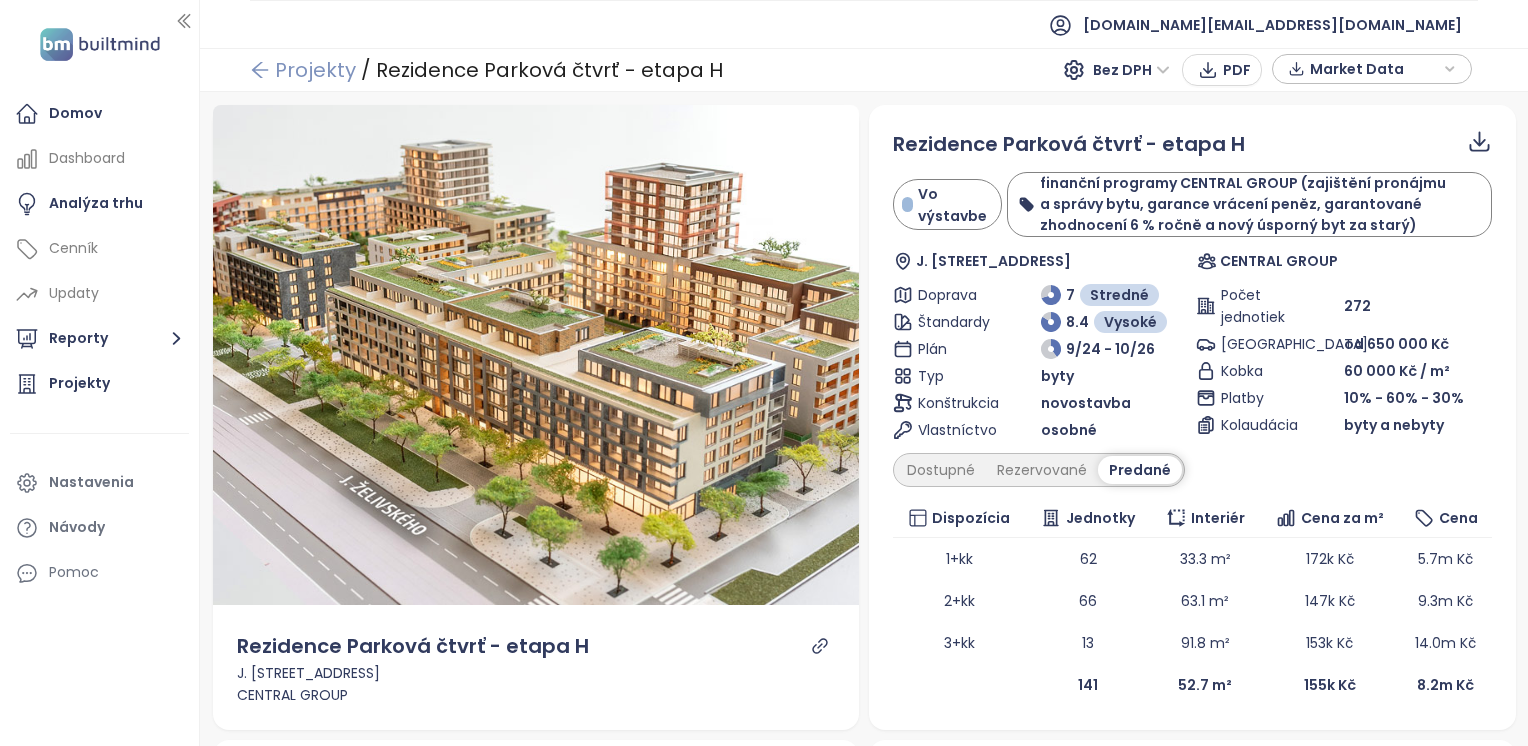 click on "Projekty" at bounding box center (303, 70) 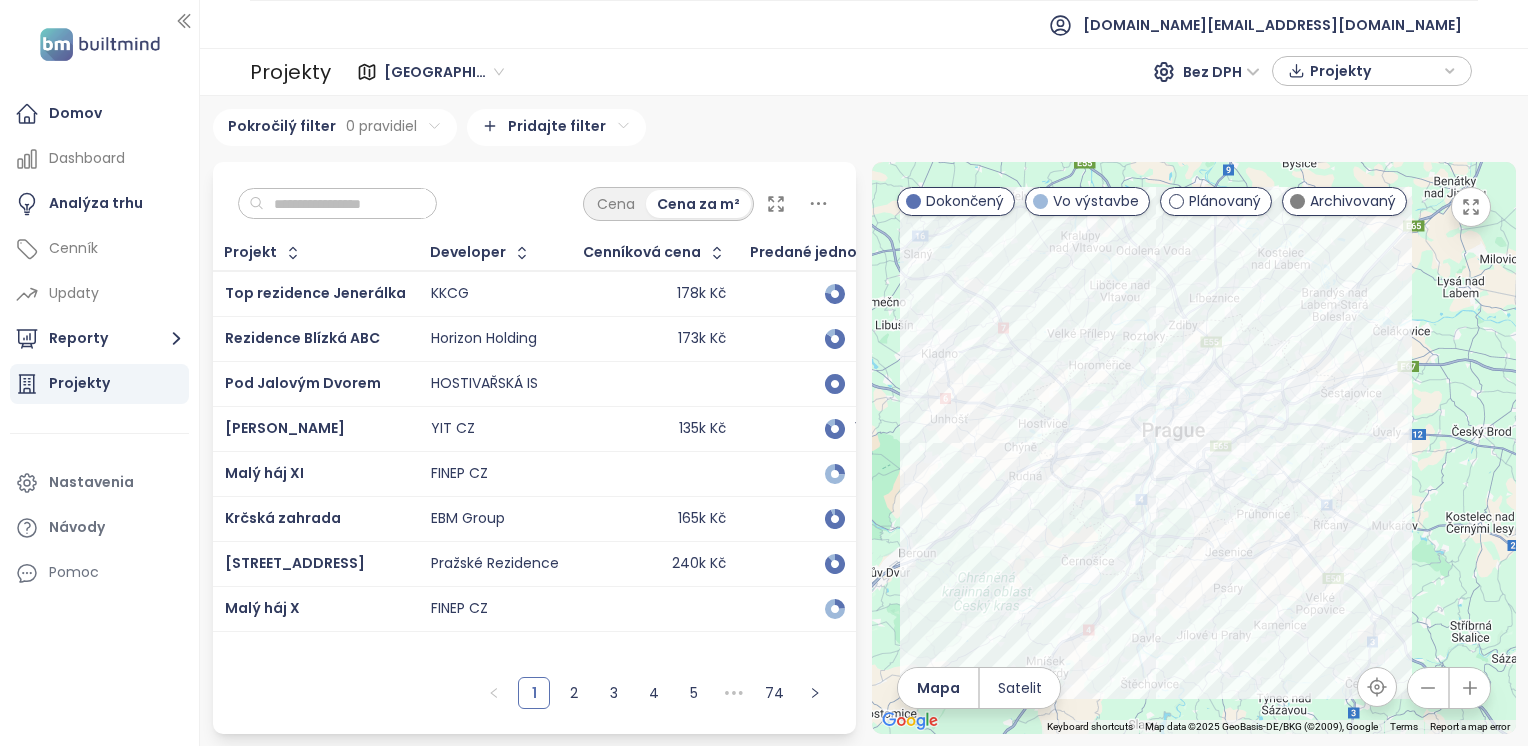 click 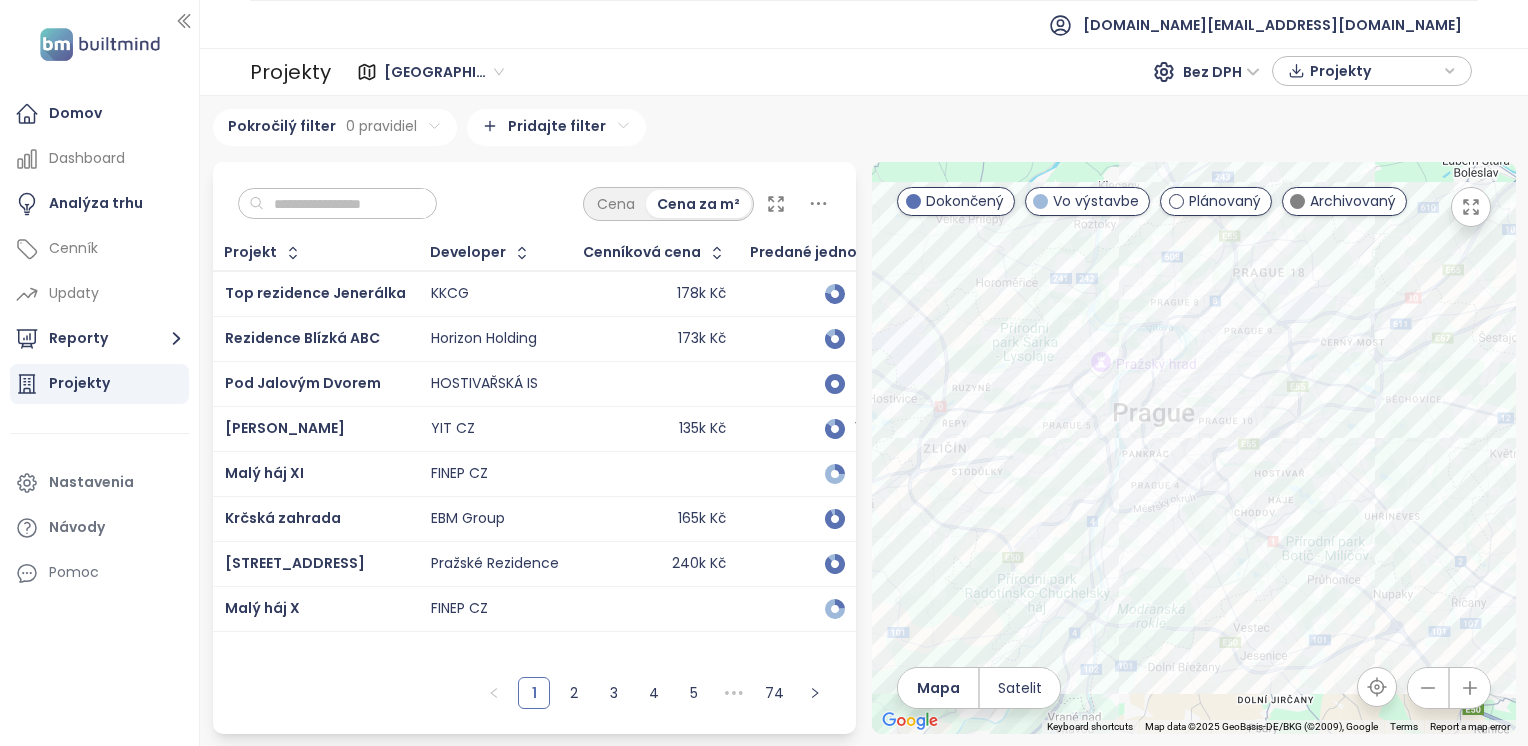 click 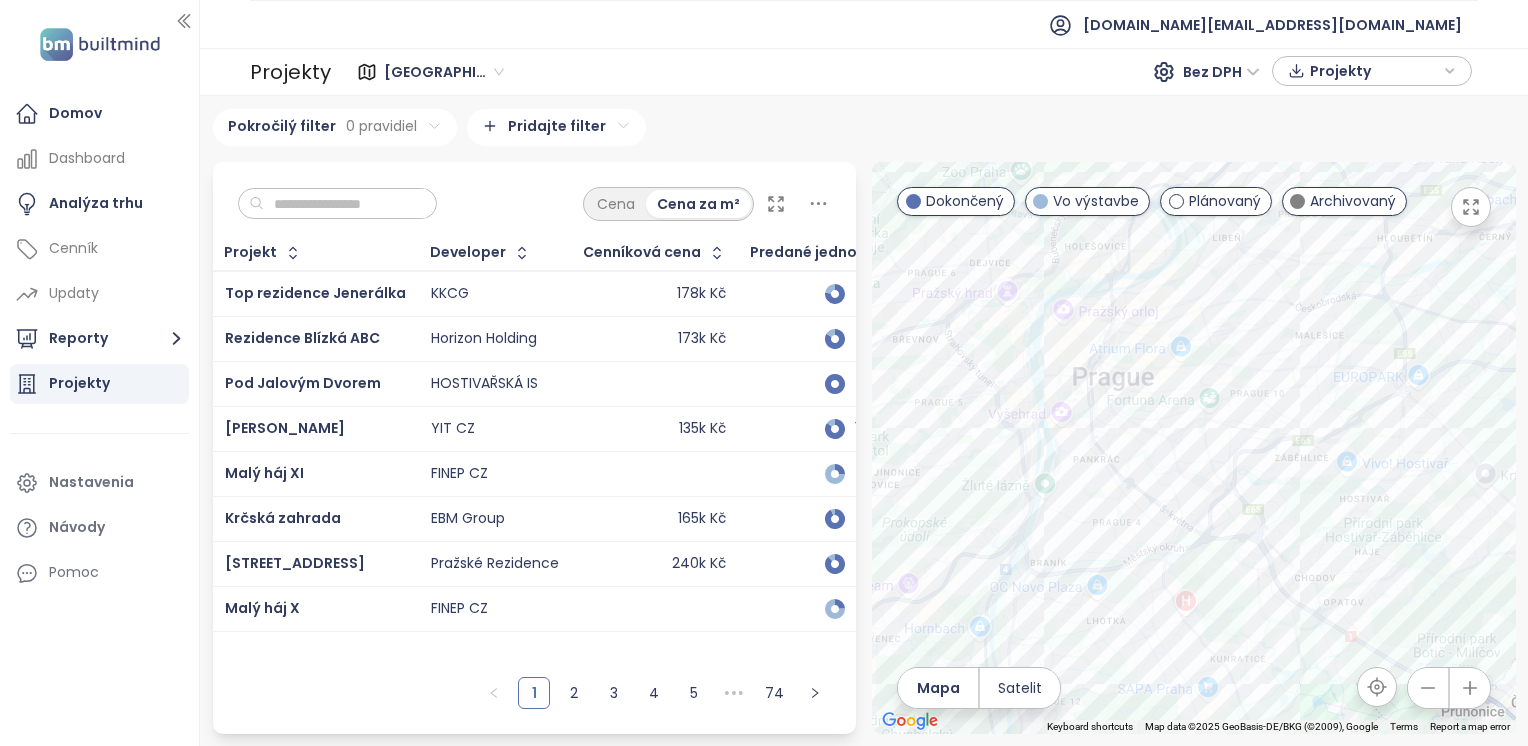 click 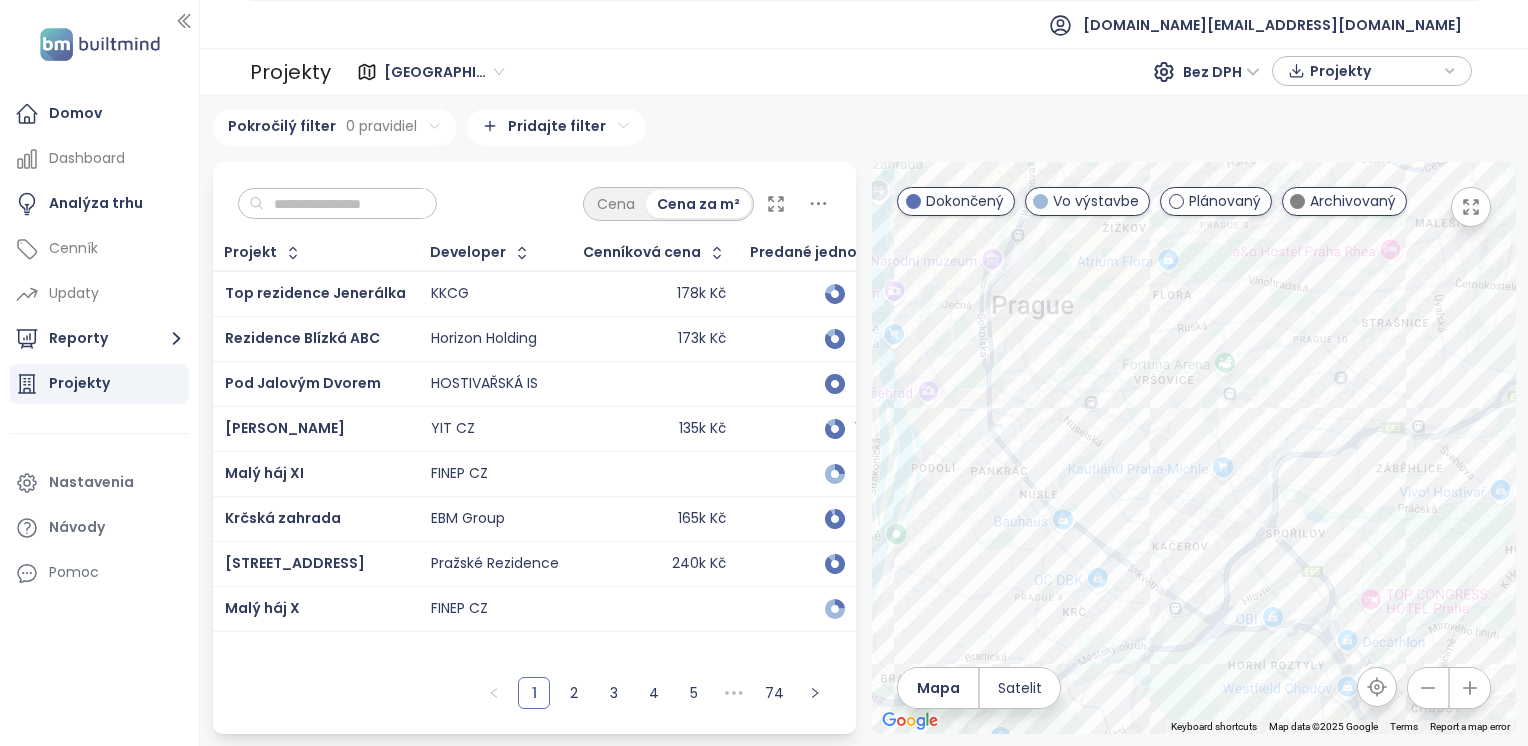 click 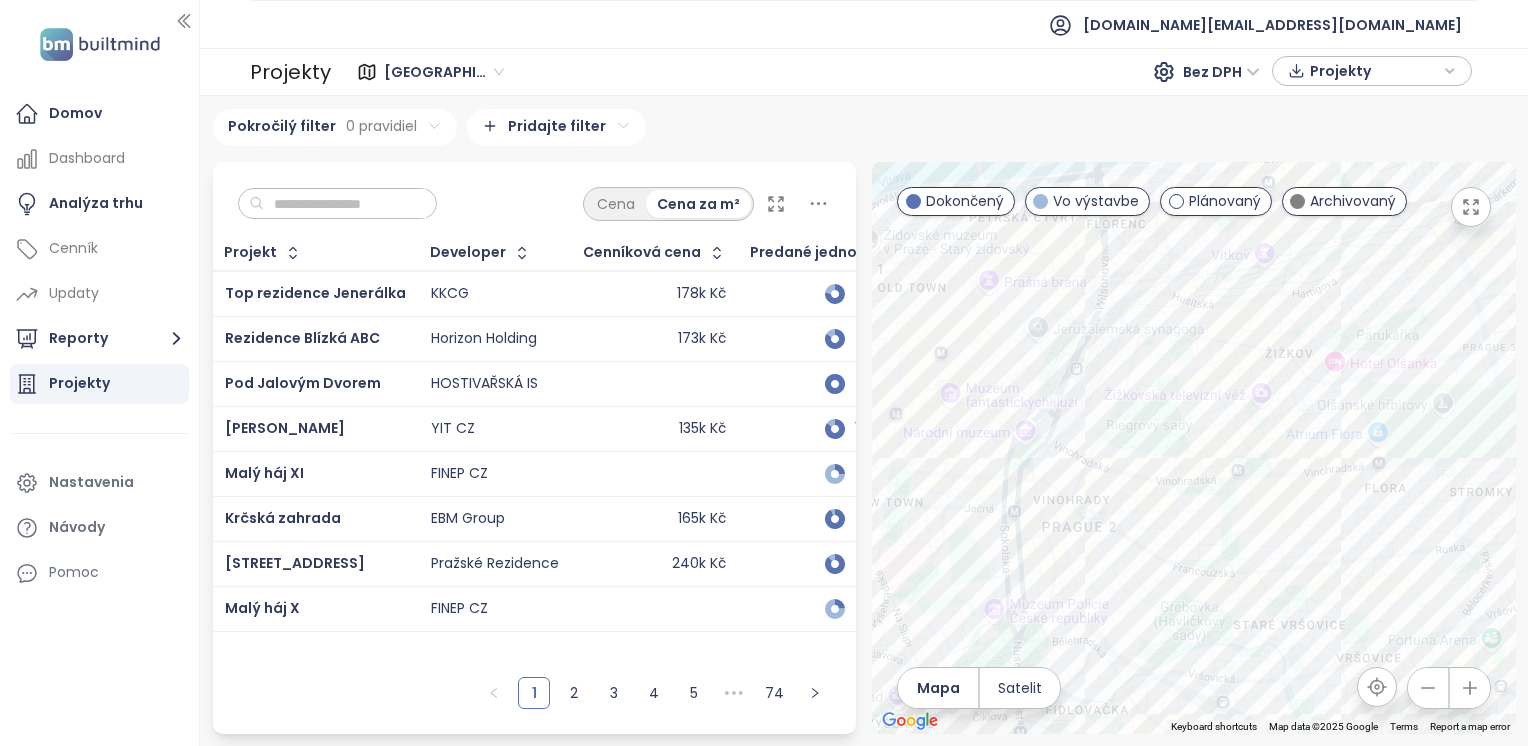 drag, startPoint x: 980, startPoint y: 306, endPoint x: 1247, endPoint y: 698, distance: 474.2921 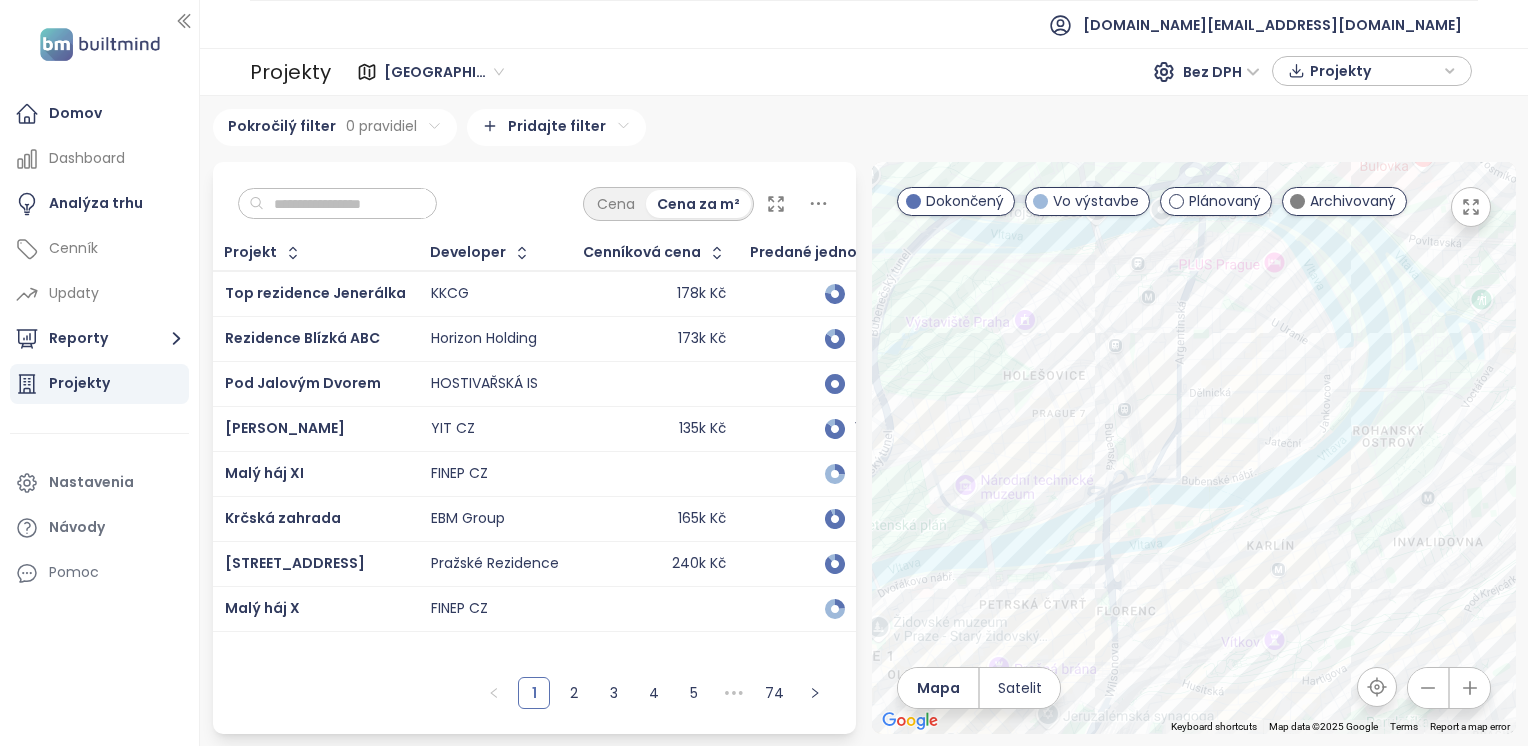 drag, startPoint x: 1140, startPoint y: 276, endPoint x: 1149, endPoint y: 674, distance: 398.10175 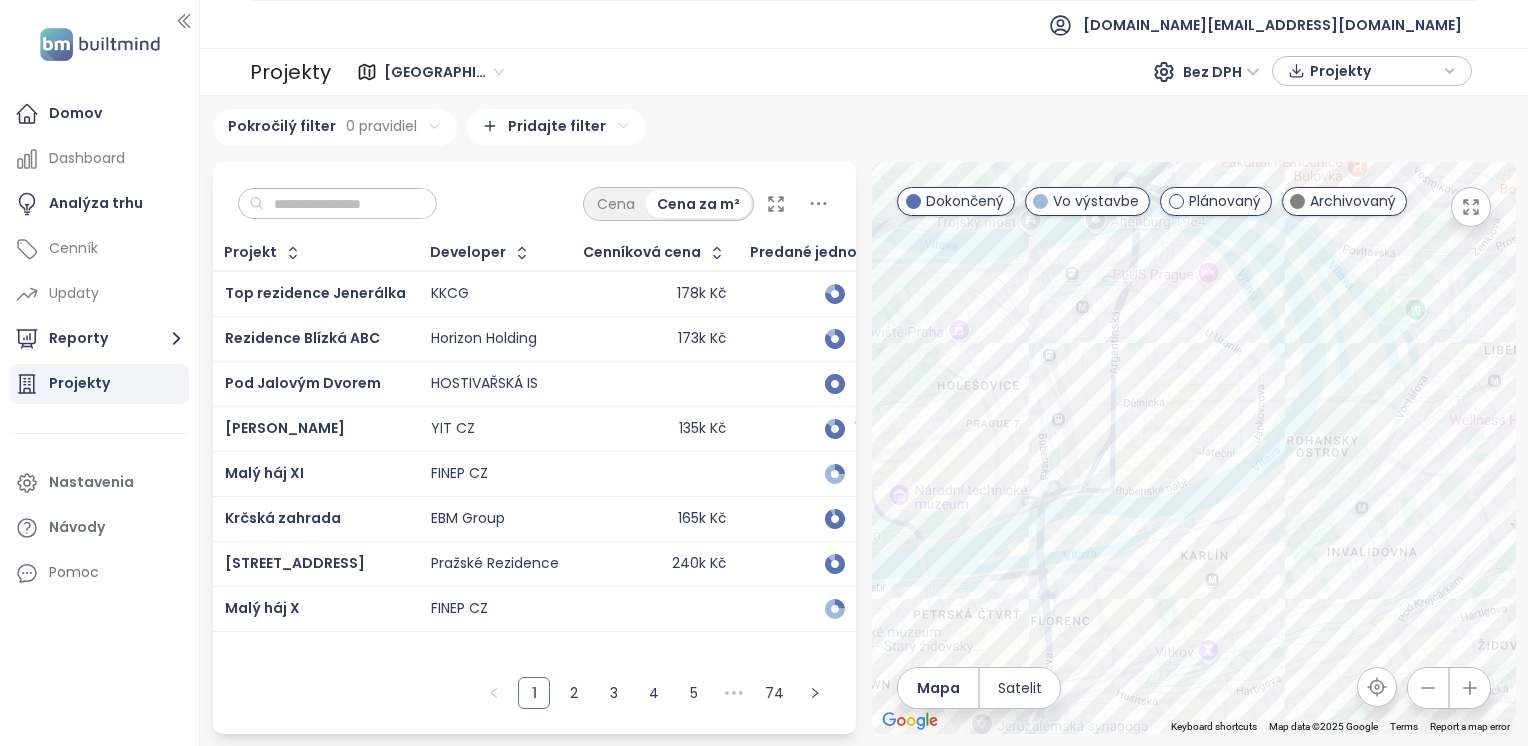 drag, startPoint x: 1376, startPoint y: 400, endPoint x: 1284, endPoint y: 407, distance: 92.26592 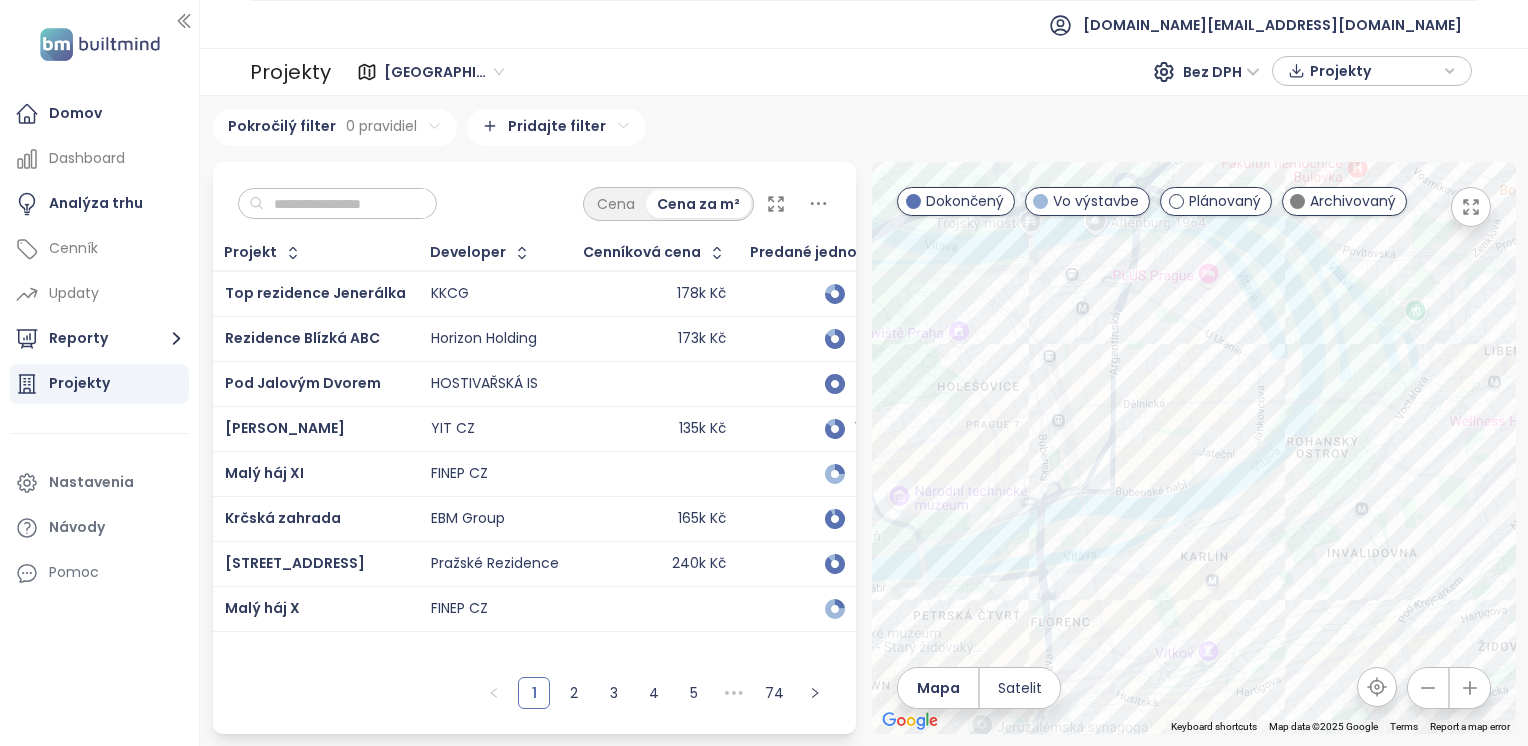 click 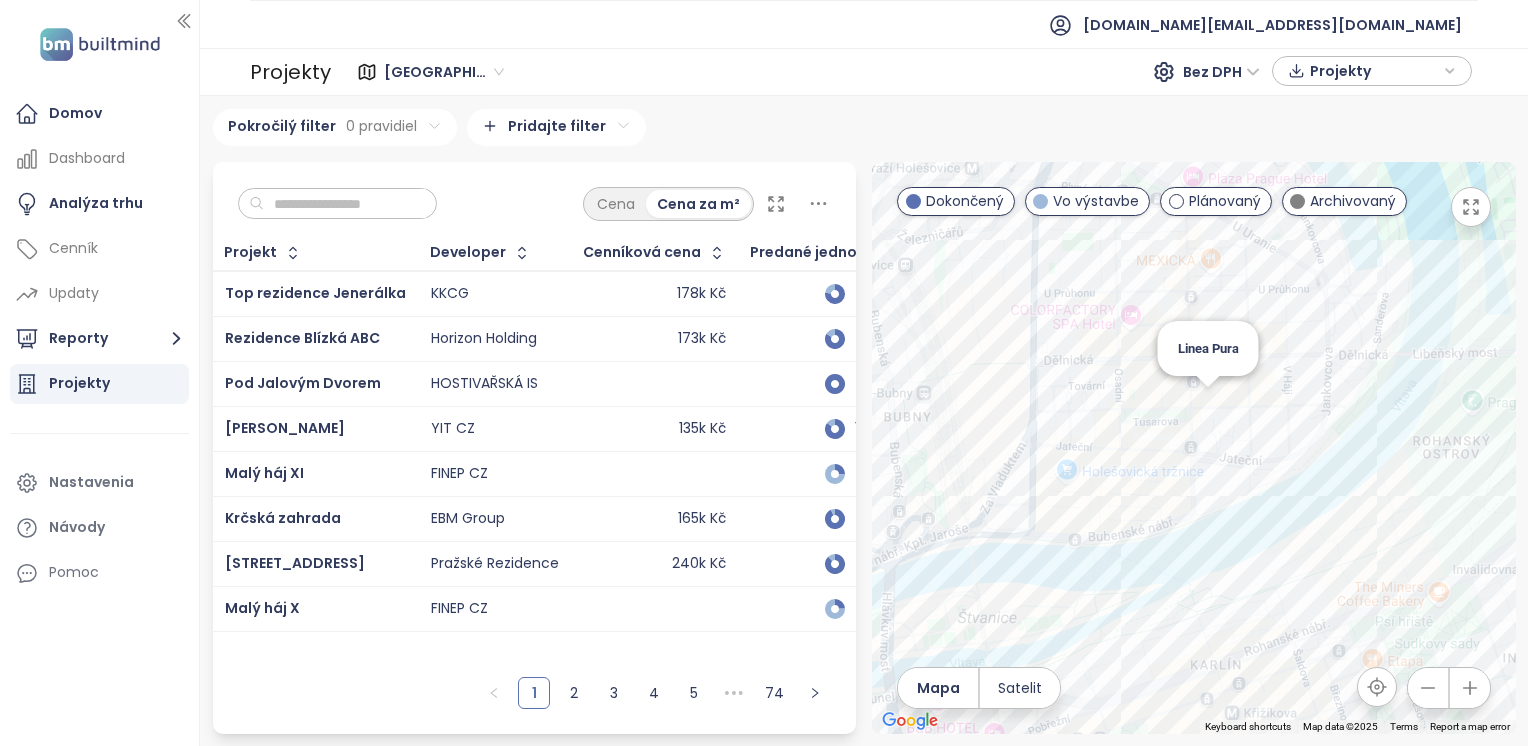 click on "To navigate, press the arrow keys. Linea Pura" at bounding box center (1194, 448) 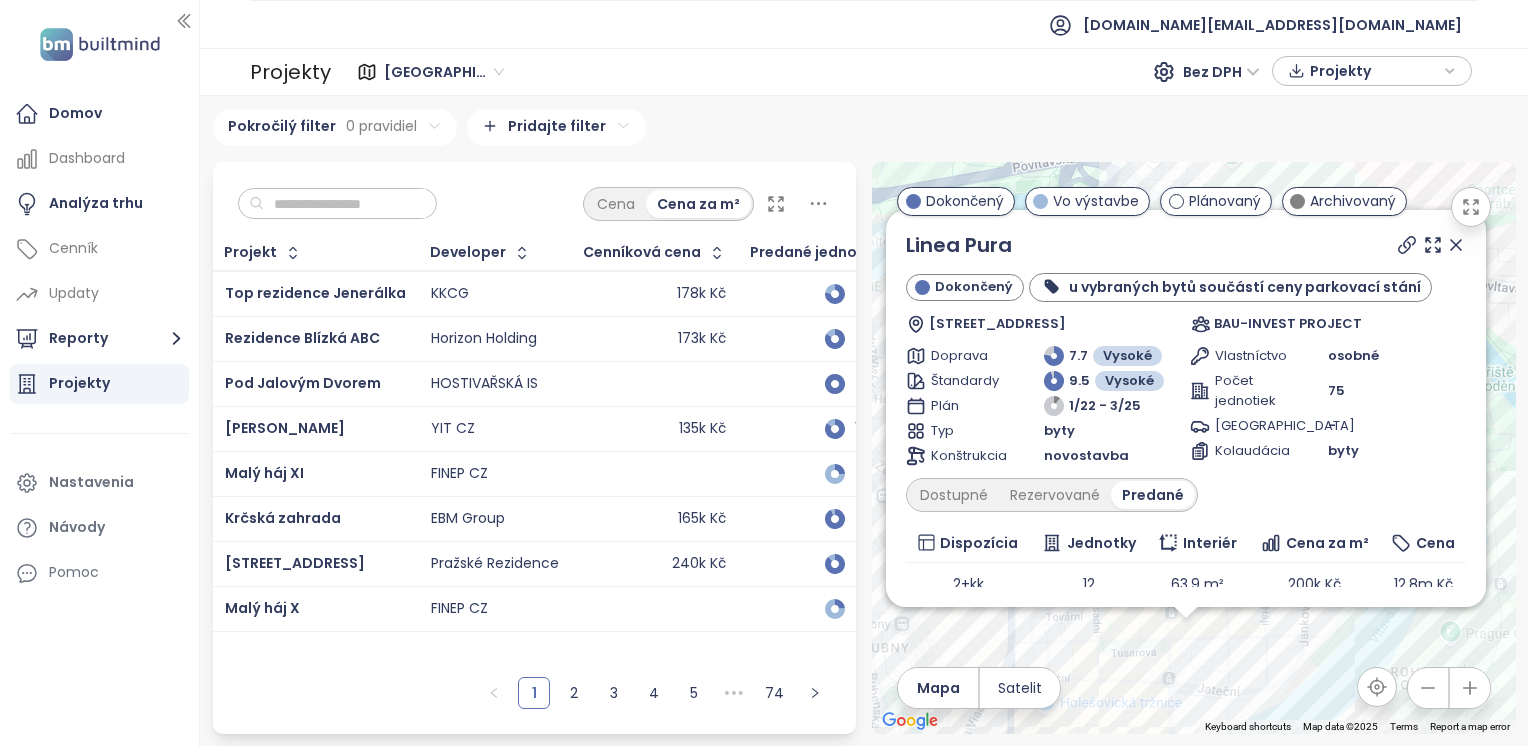 drag, startPoint x: 1315, startPoint y: 468, endPoint x: 1306, endPoint y: 687, distance: 219.18486 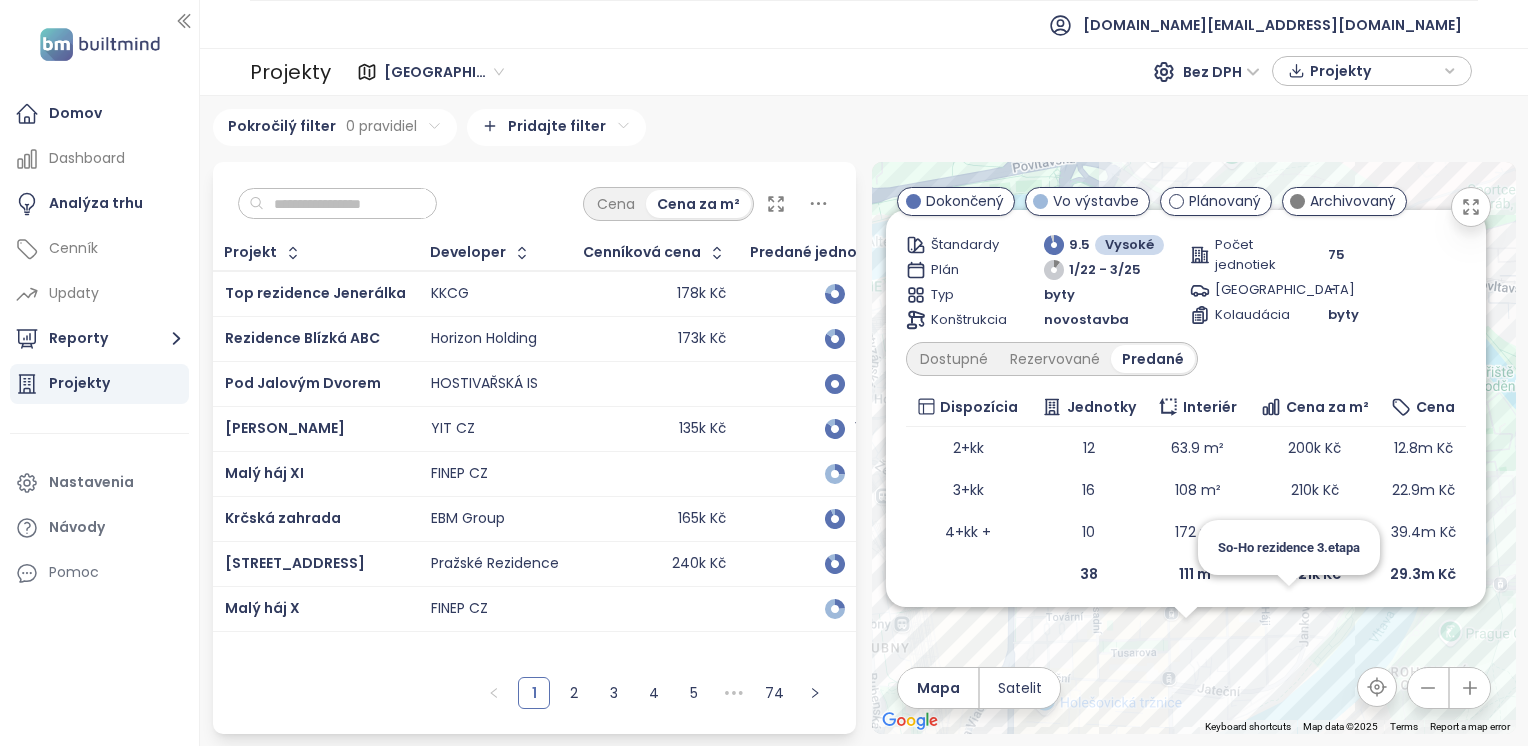 scroll, scrollTop: 0, scrollLeft: 0, axis: both 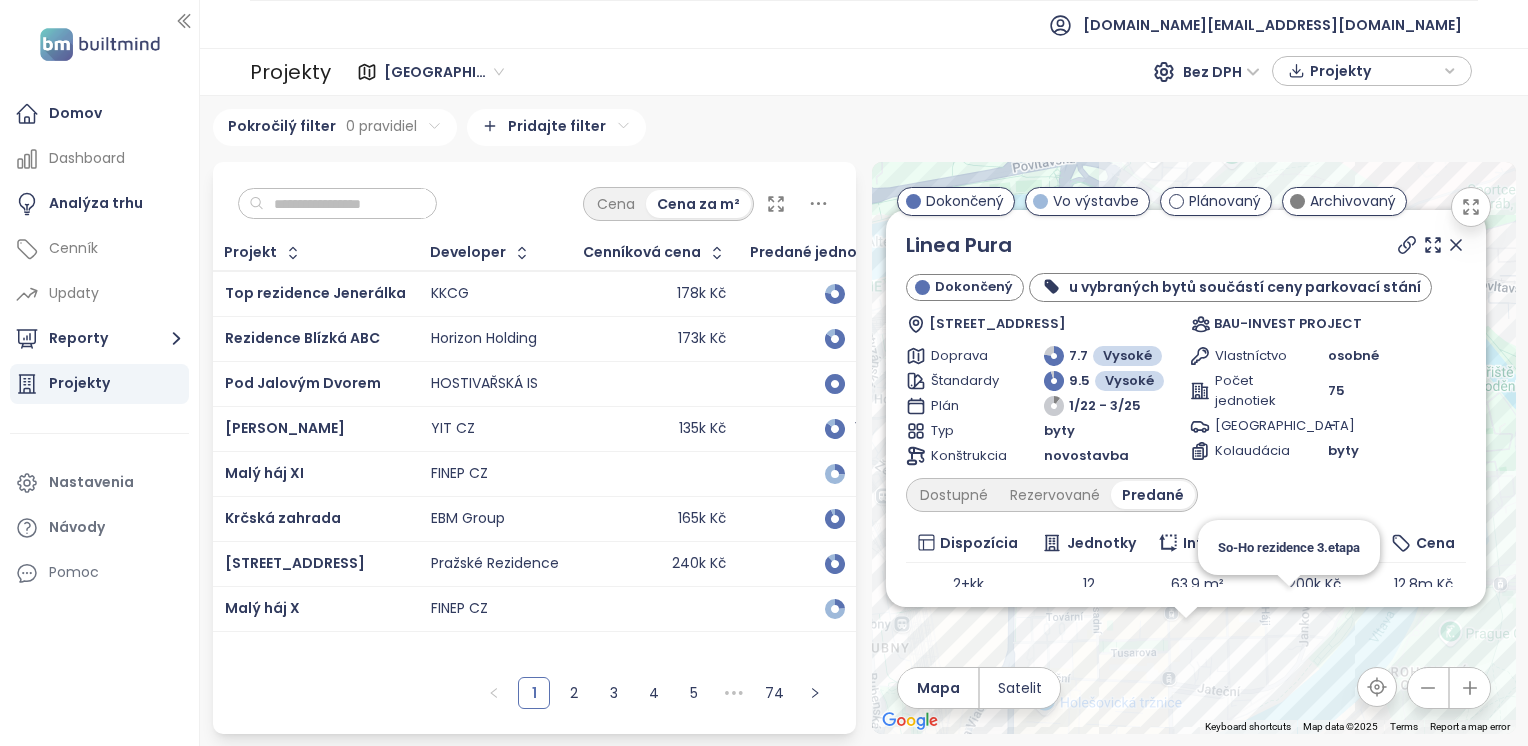click 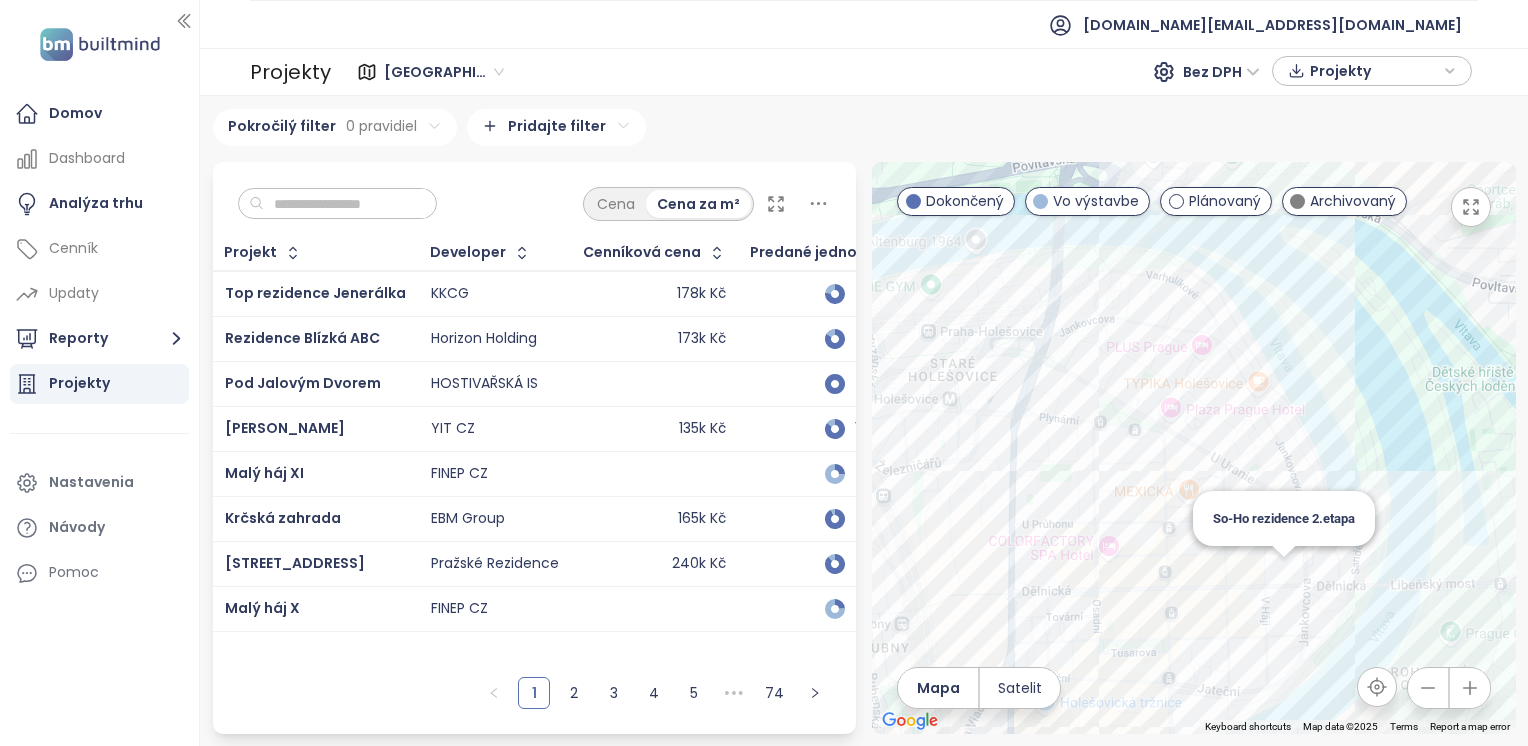 click on "To navigate, press the arrow keys. So-Ho rezidence 2.etapa" at bounding box center [1194, 448] 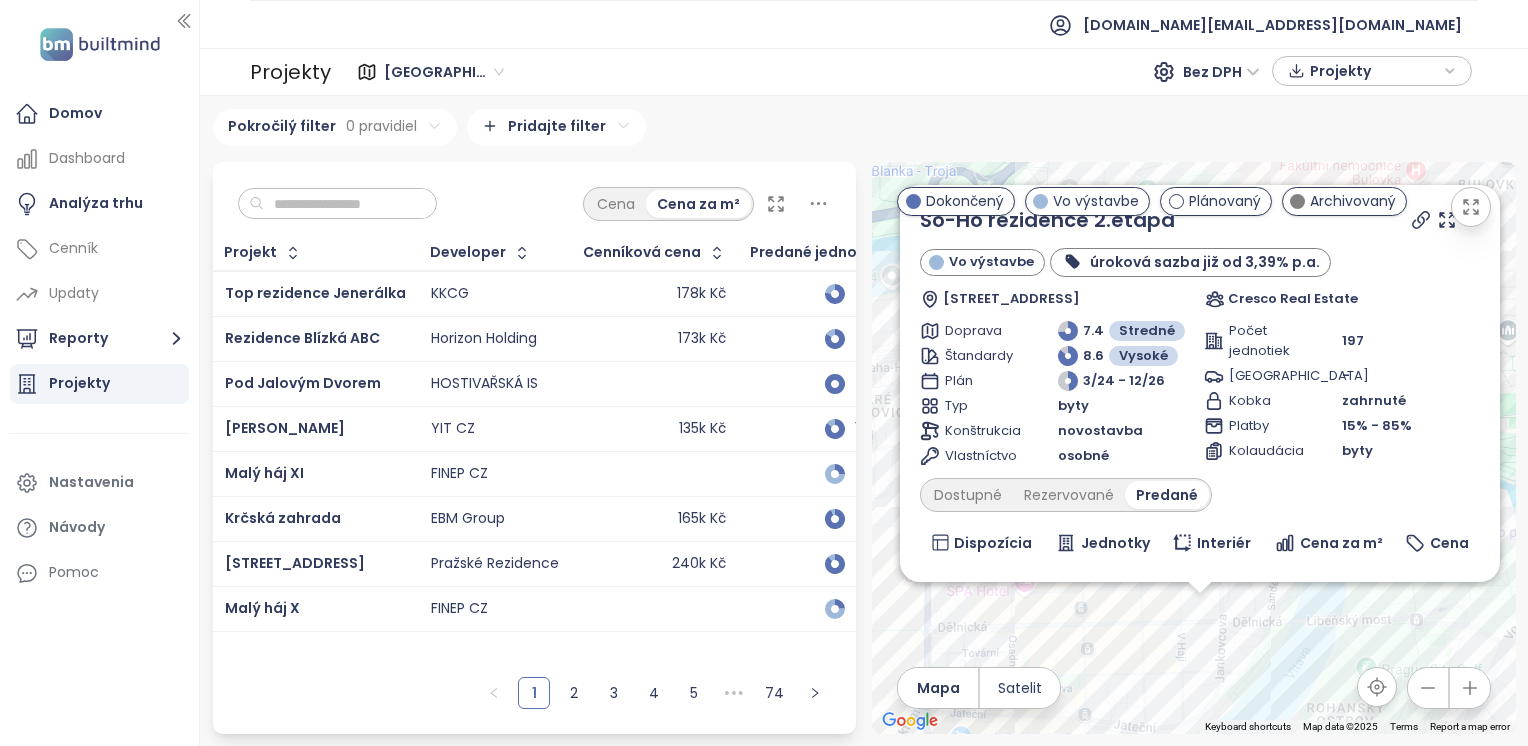 drag, startPoint x: 1325, startPoint y: 517, endPoint x: 1326, endPoint y: 728, distance: 211.00237 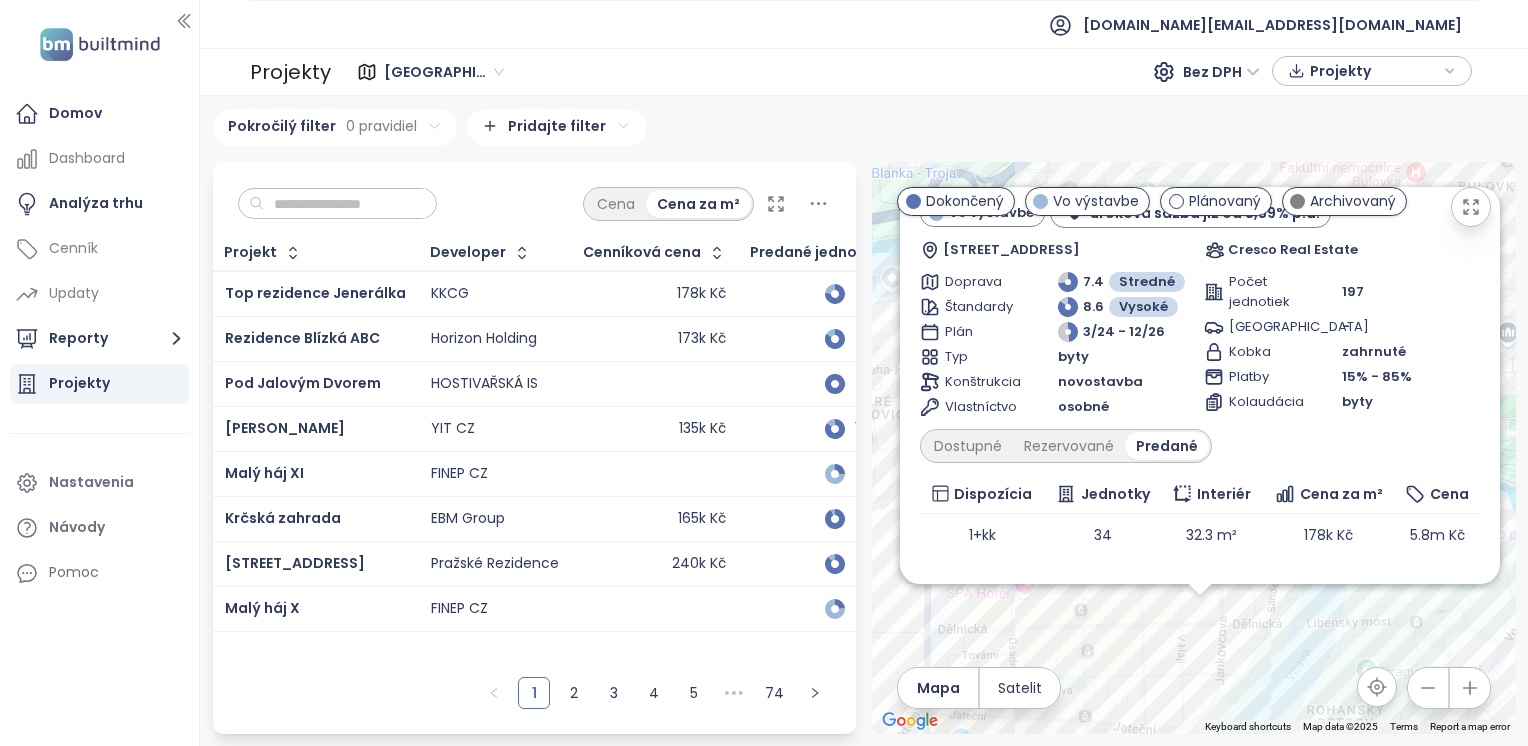 scroll, scrollTop: 0, scrollLeft: 0, axis: both 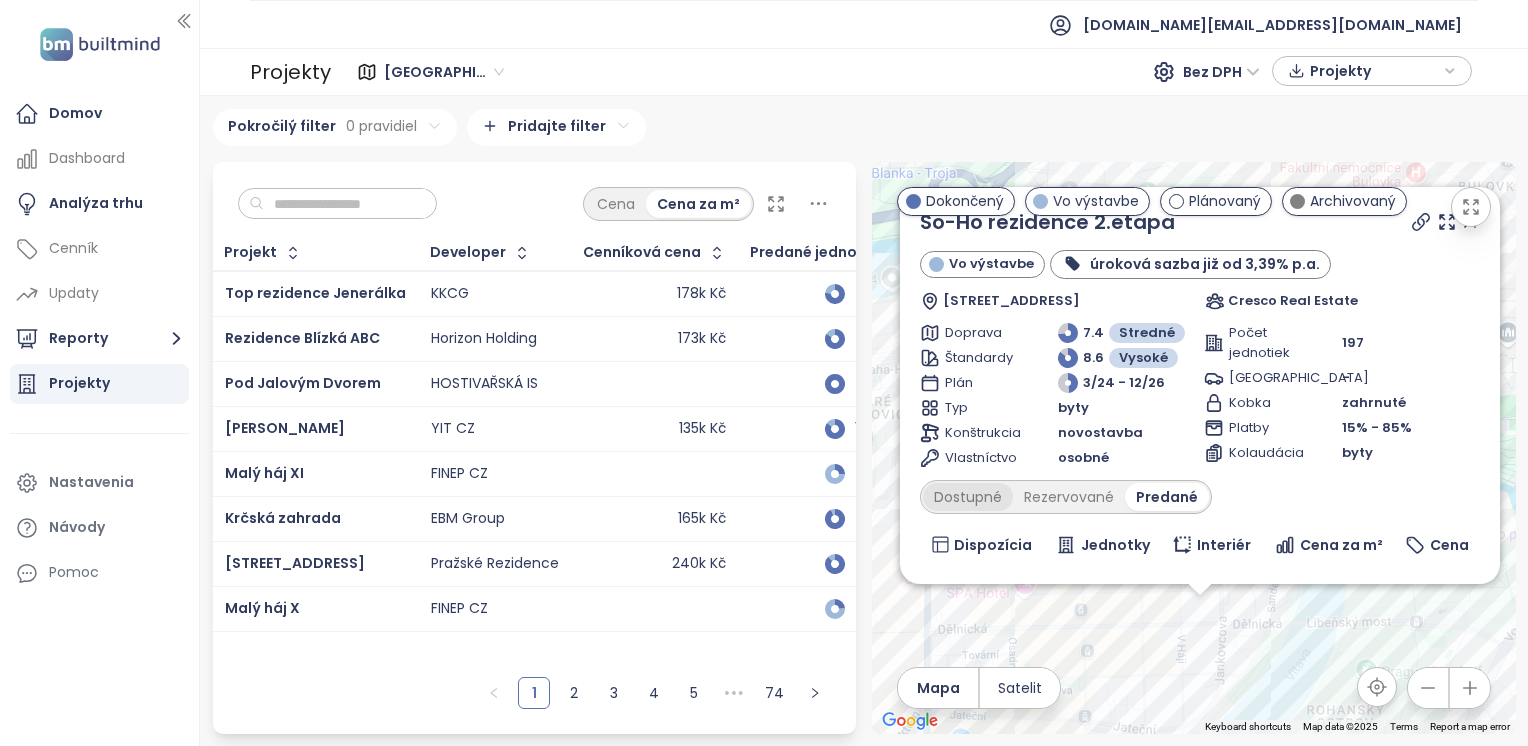 click on "Dostupné" at bounding box center (968, 497) 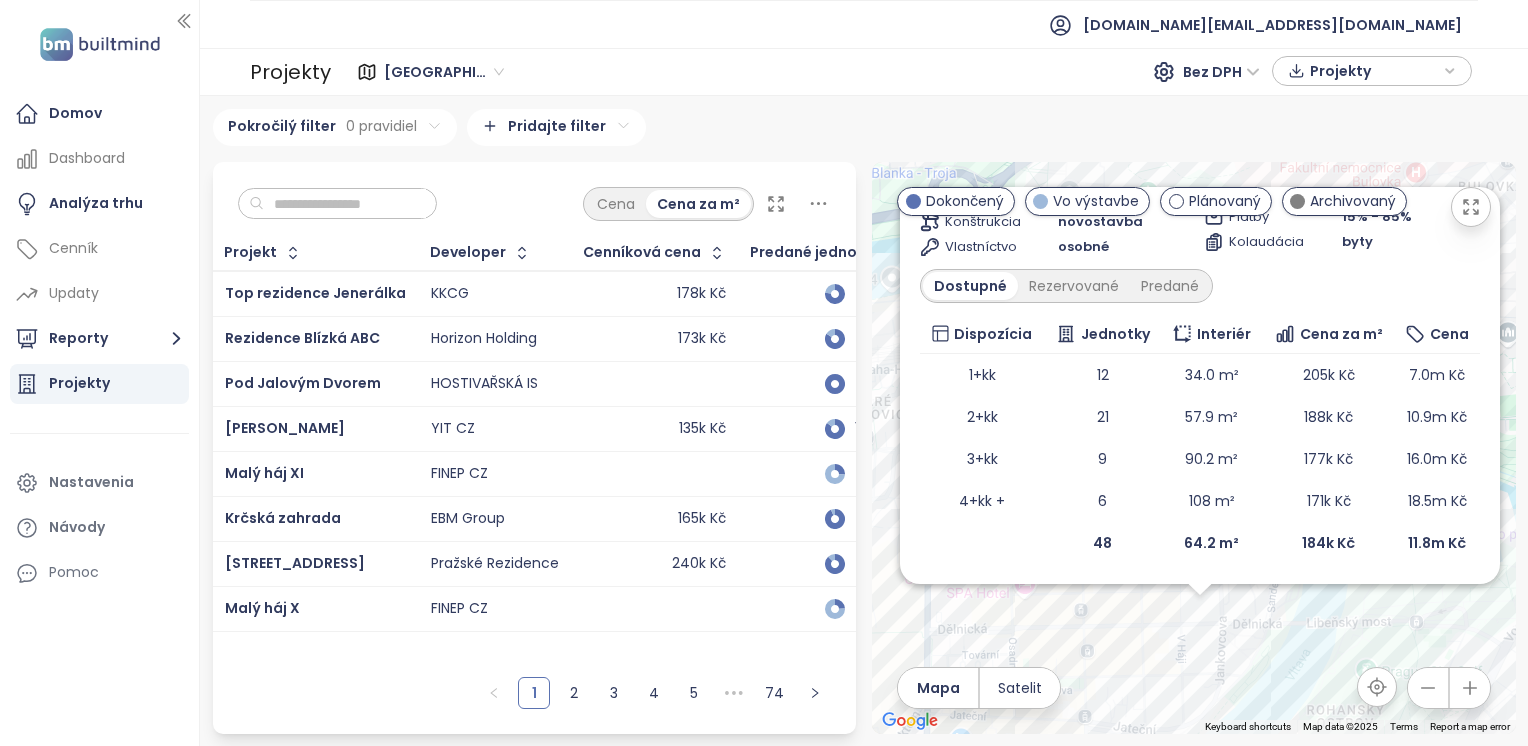 scroll, scrollTop: 0, scrollLeft: 0, axis: both 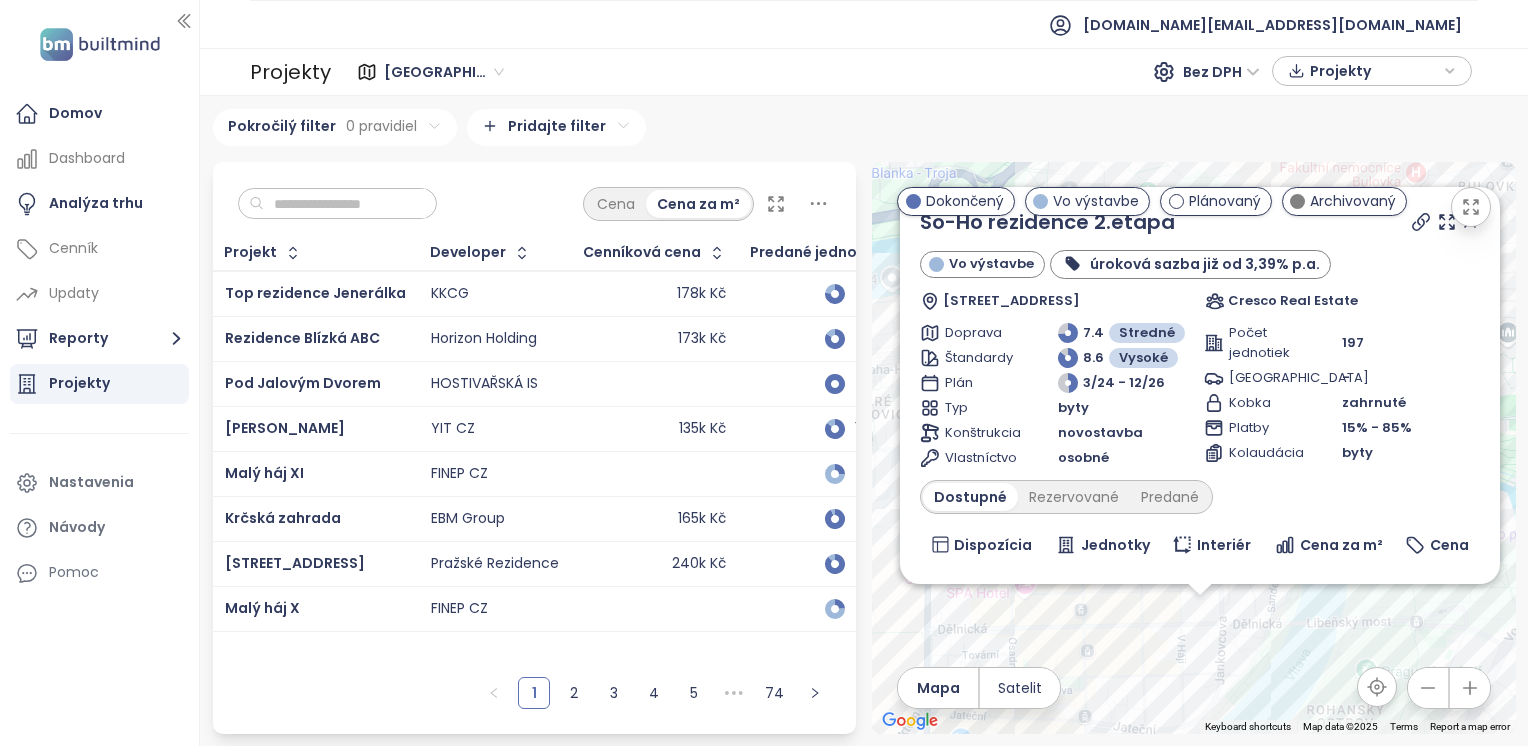 click 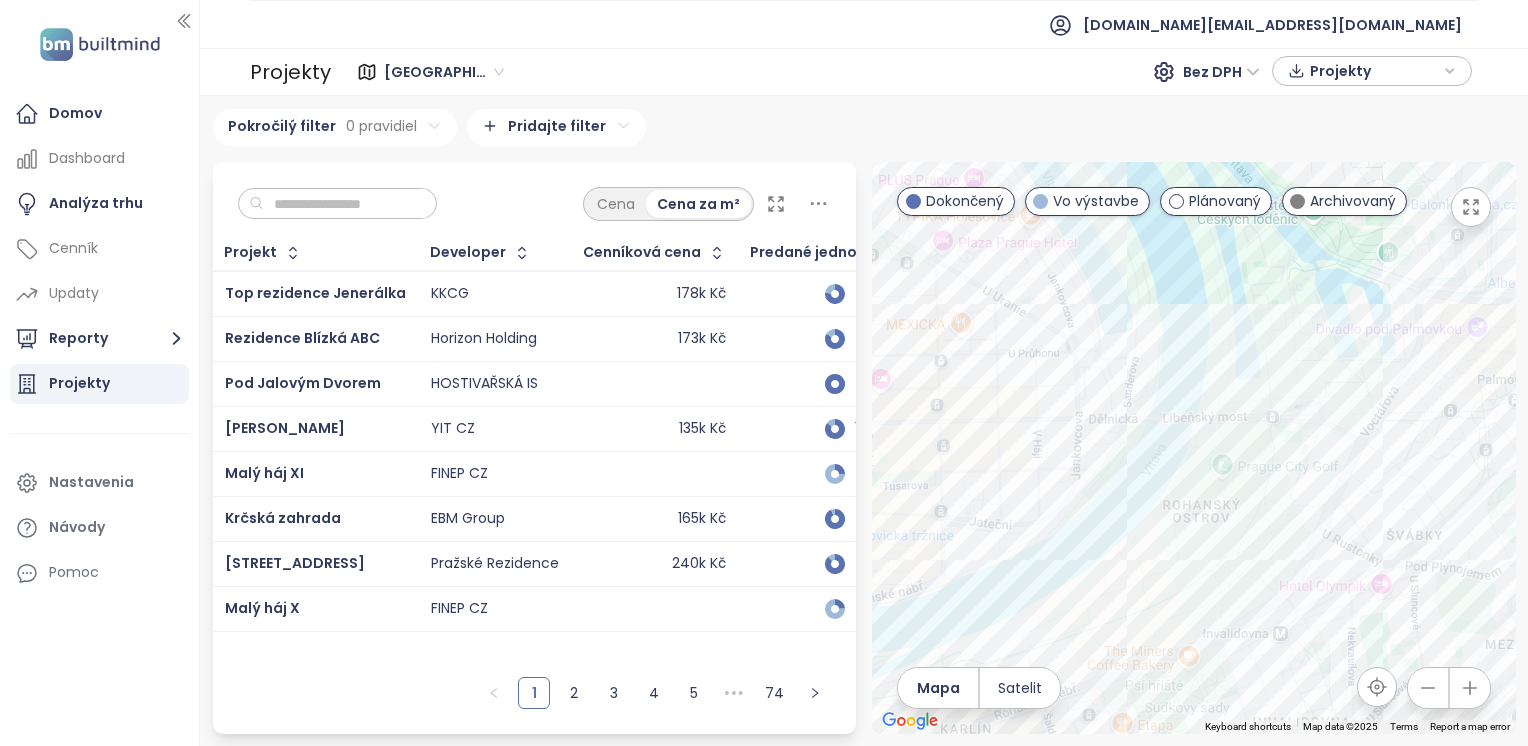 drag, startPoint x: 1292, startPoint y: 480, endPoint x: 1142, endPoint y: 270, distance: 258.06976 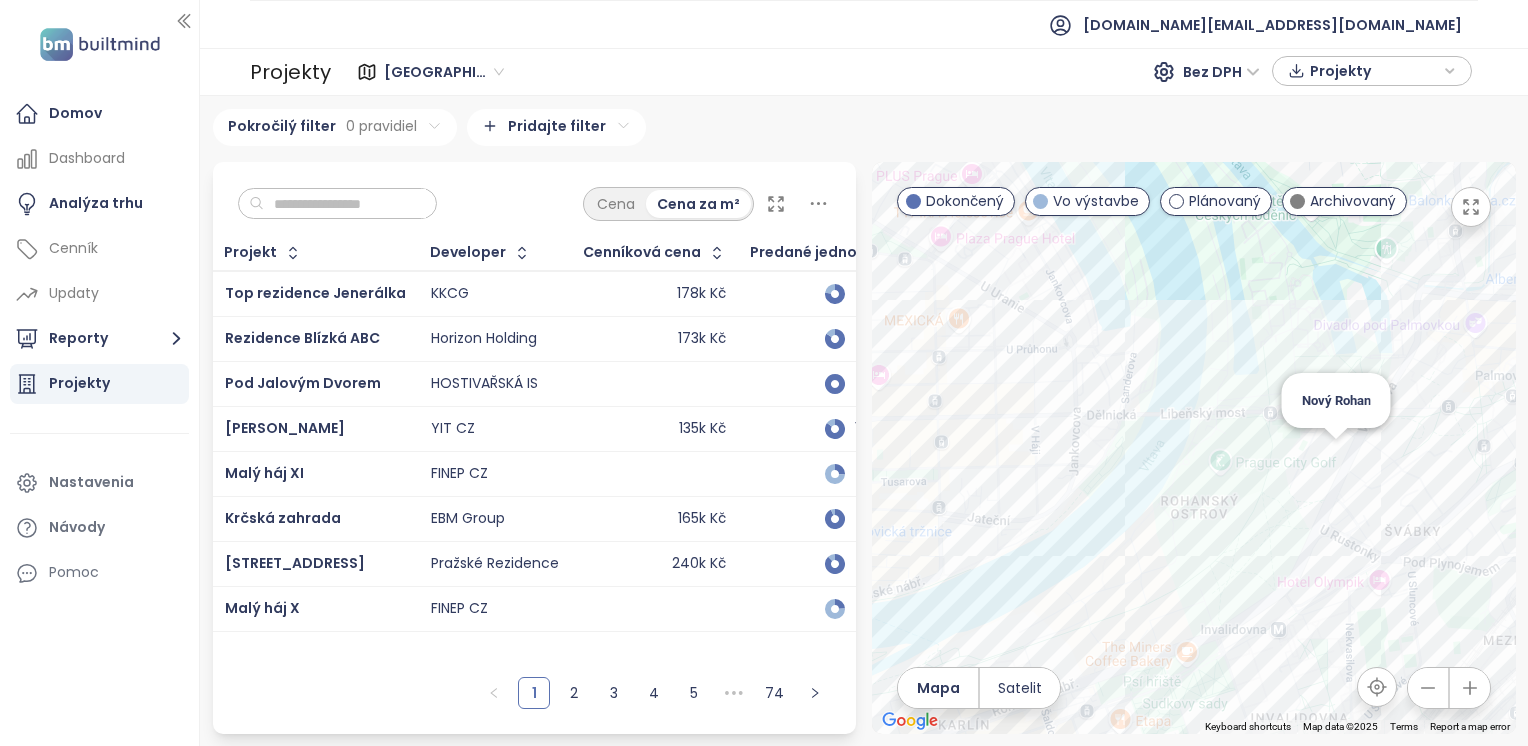click on "To navigate, press the arrow keys. Nový Rohan" at bounding box center [1194, 448] 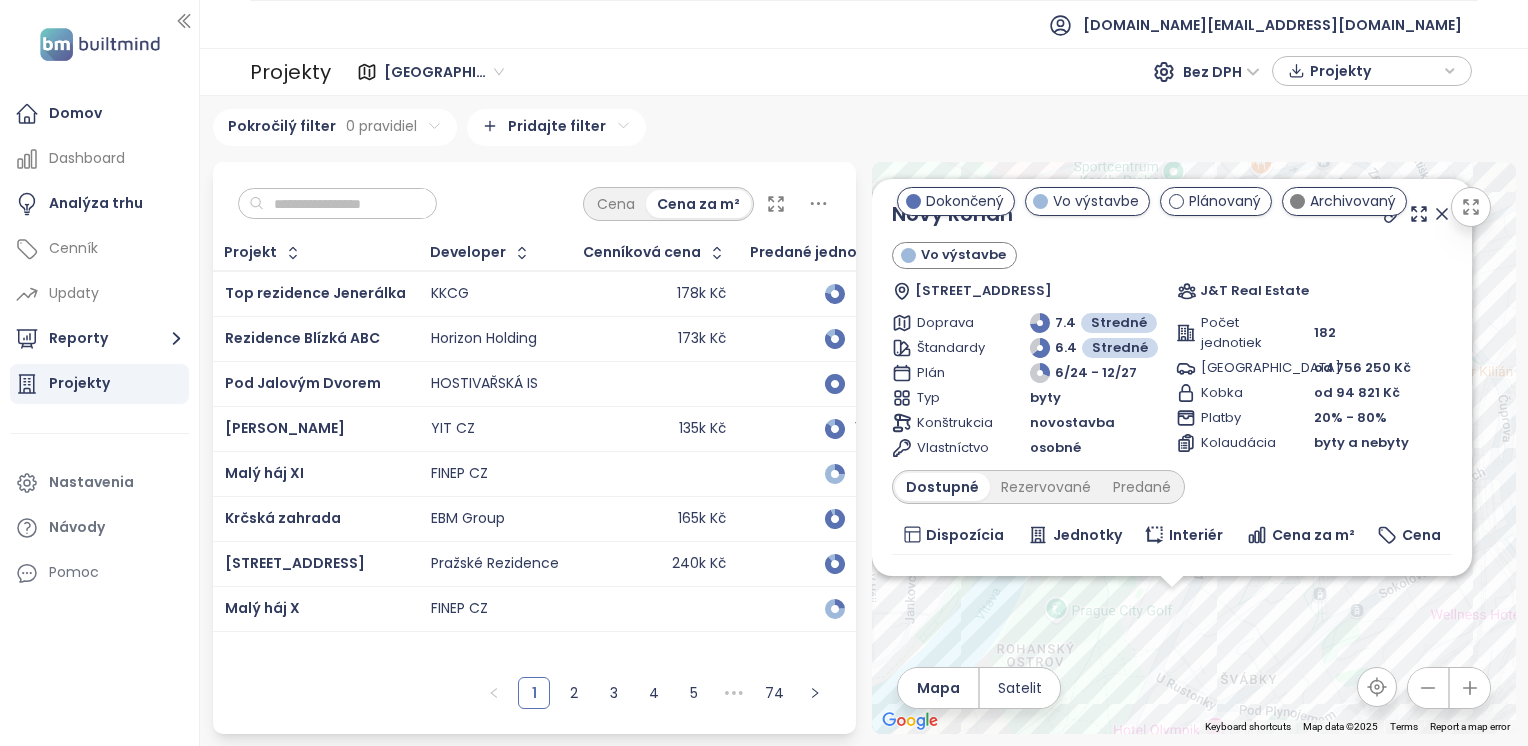 drag, startPoint x: 1374, startPoint y: 478, endPoint x: 1349, endPoint y: 666, distance: 189.65495 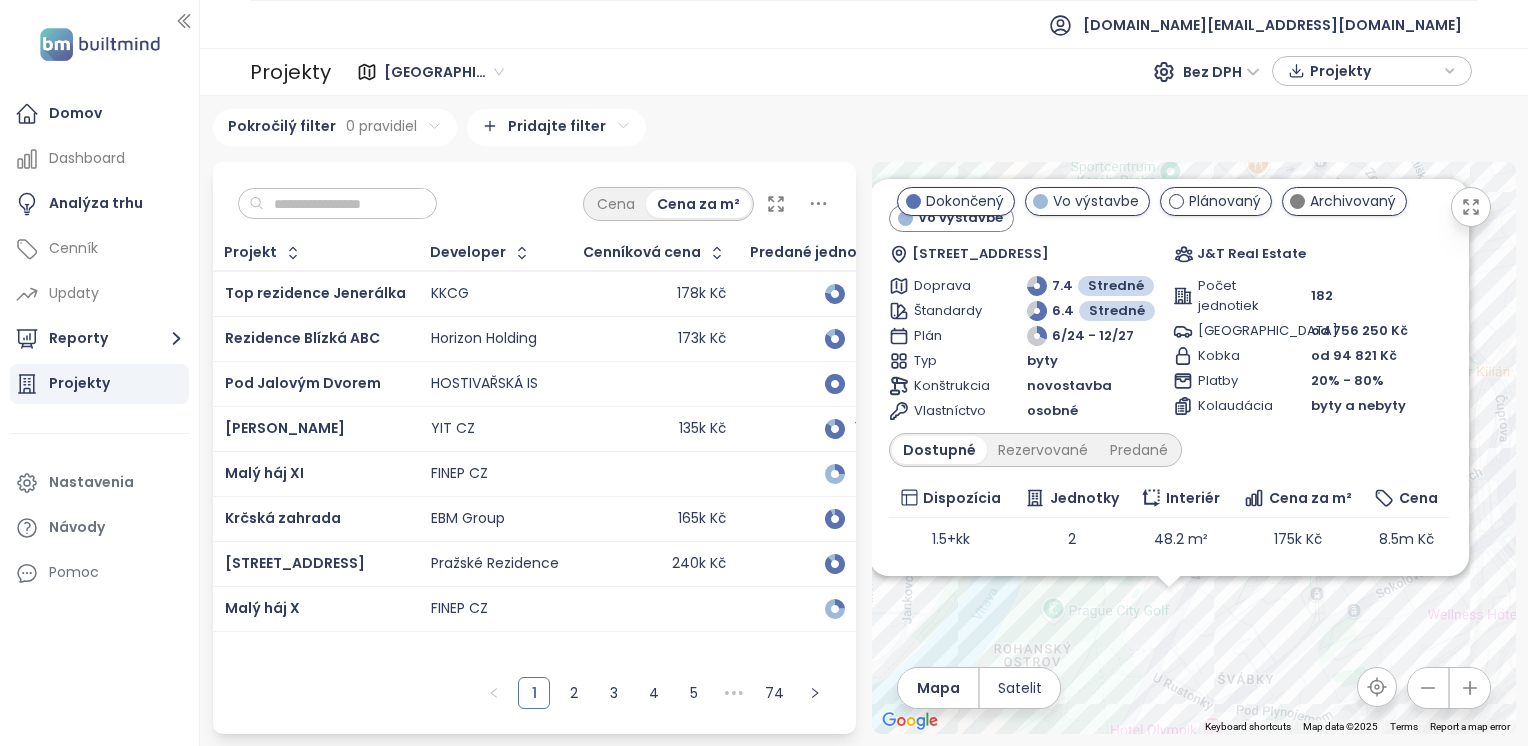 scroll, scrollTop: 0, scrollLeft: 0, axis: both 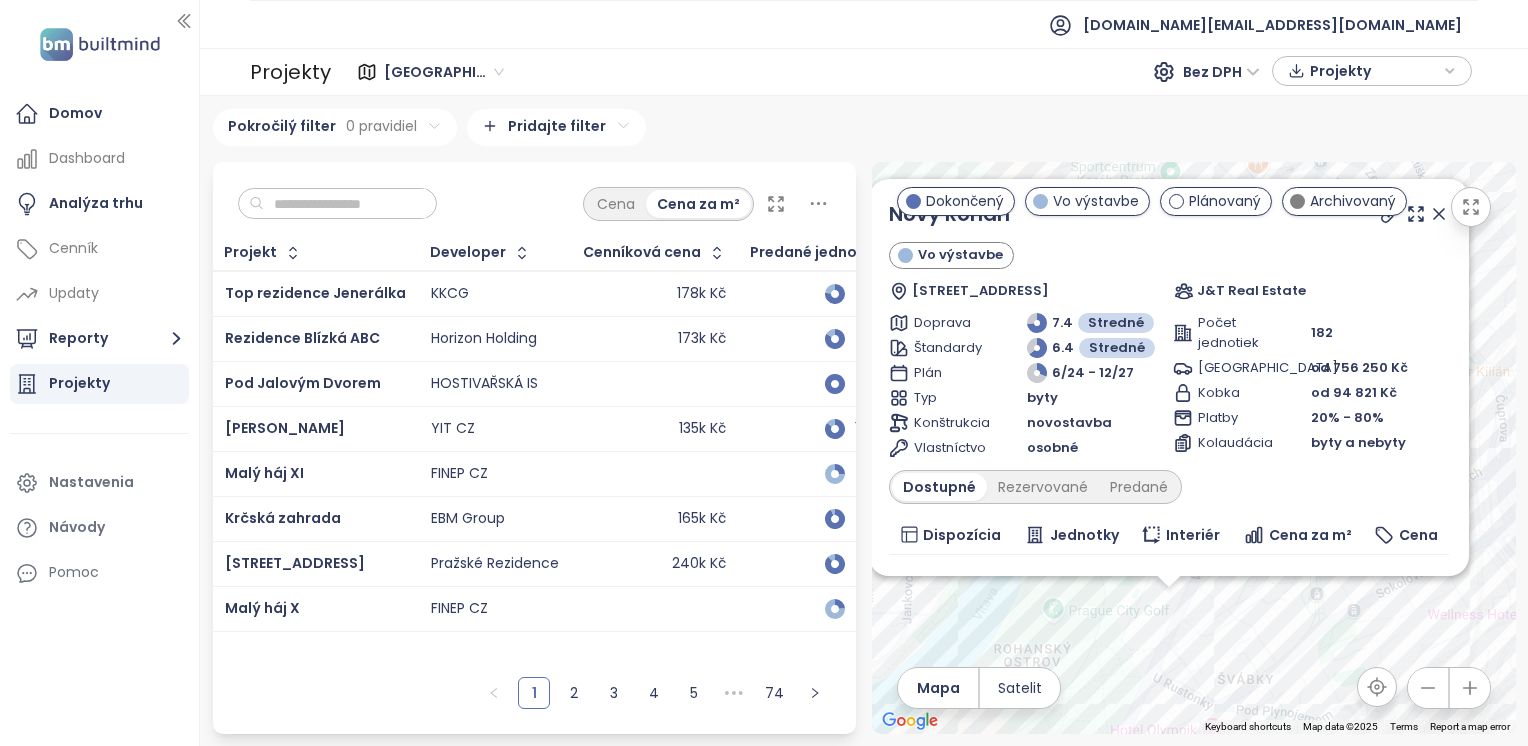 click 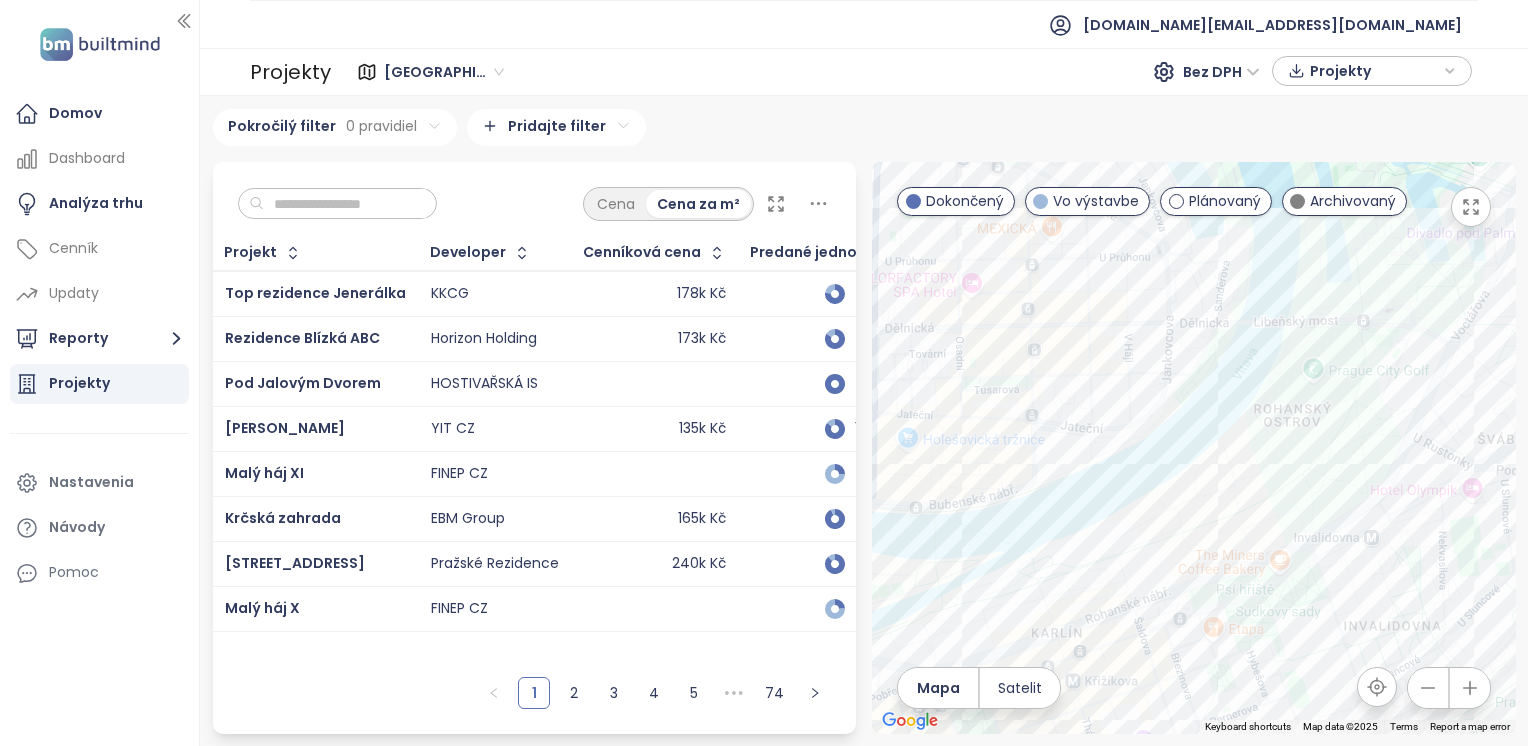 drag, startPoint x: 1126, startPoint y: 474, endPoint x: 1392, endPoint y: 229, distance: 361.63657 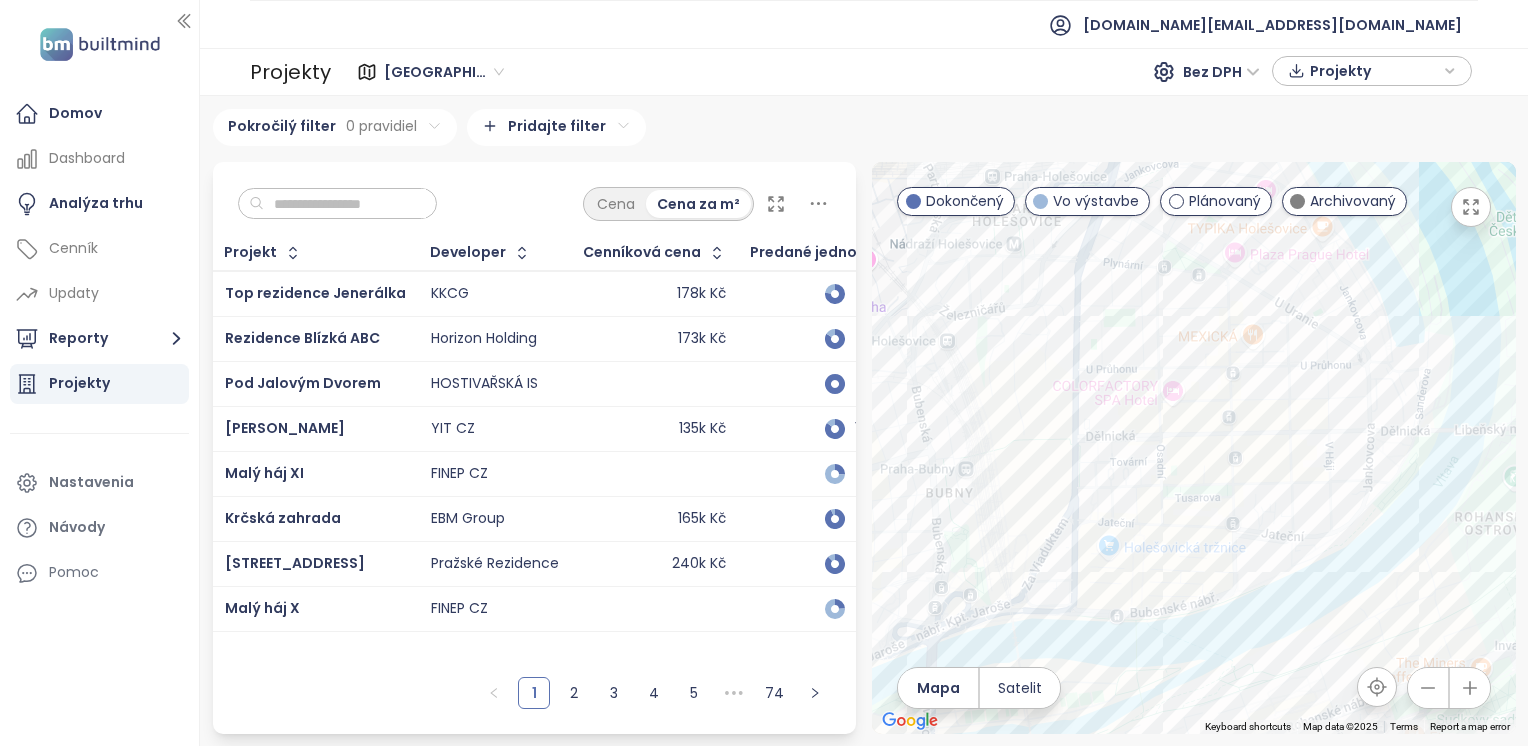 drag, startPoint x: 1133, startPoint y: 441, endPoint x: 962, endPoint y: 402, distance: 175.39099 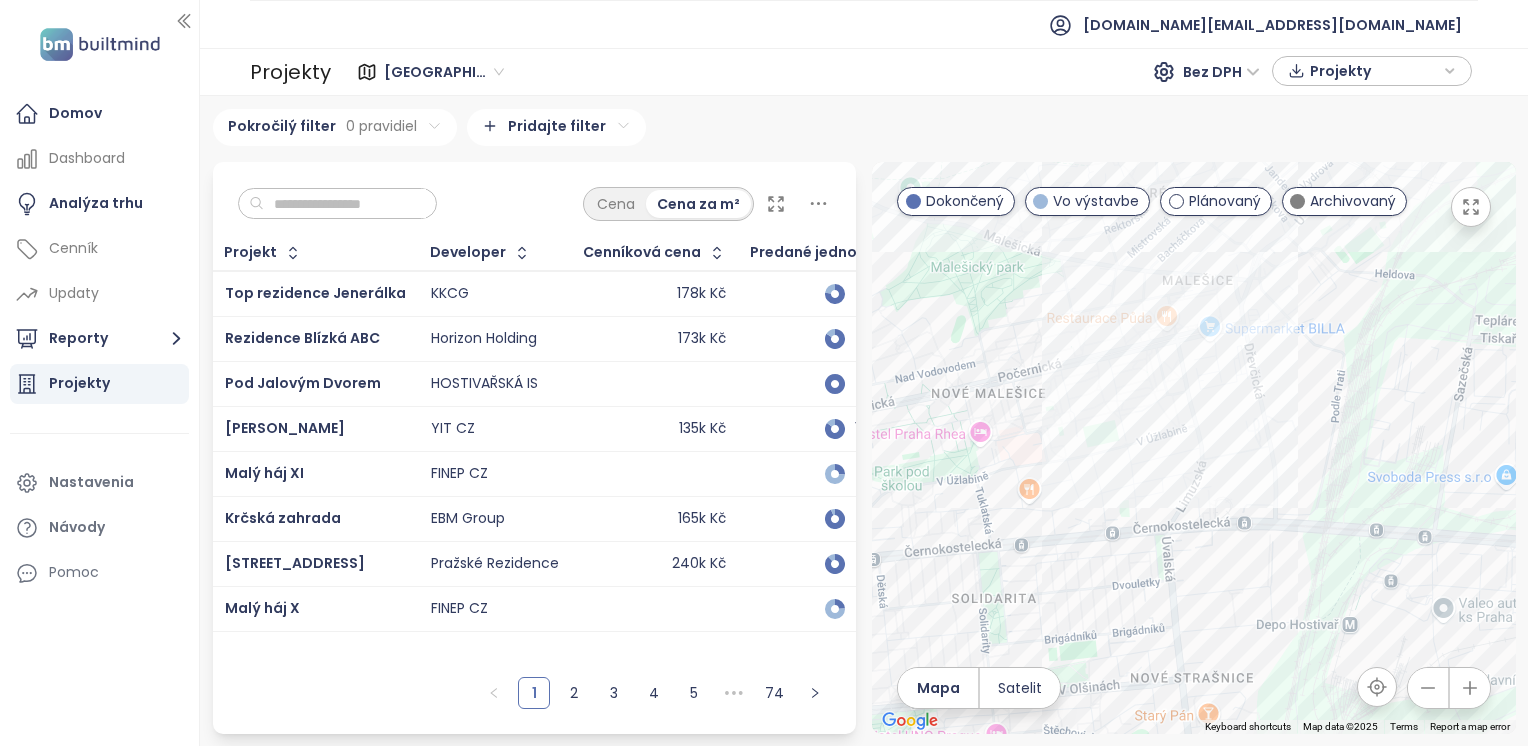 drag, startPoint x: 1280, startPoint y: 502, endPoint x: 1095, endPoint y: 127, distance: 418.1507 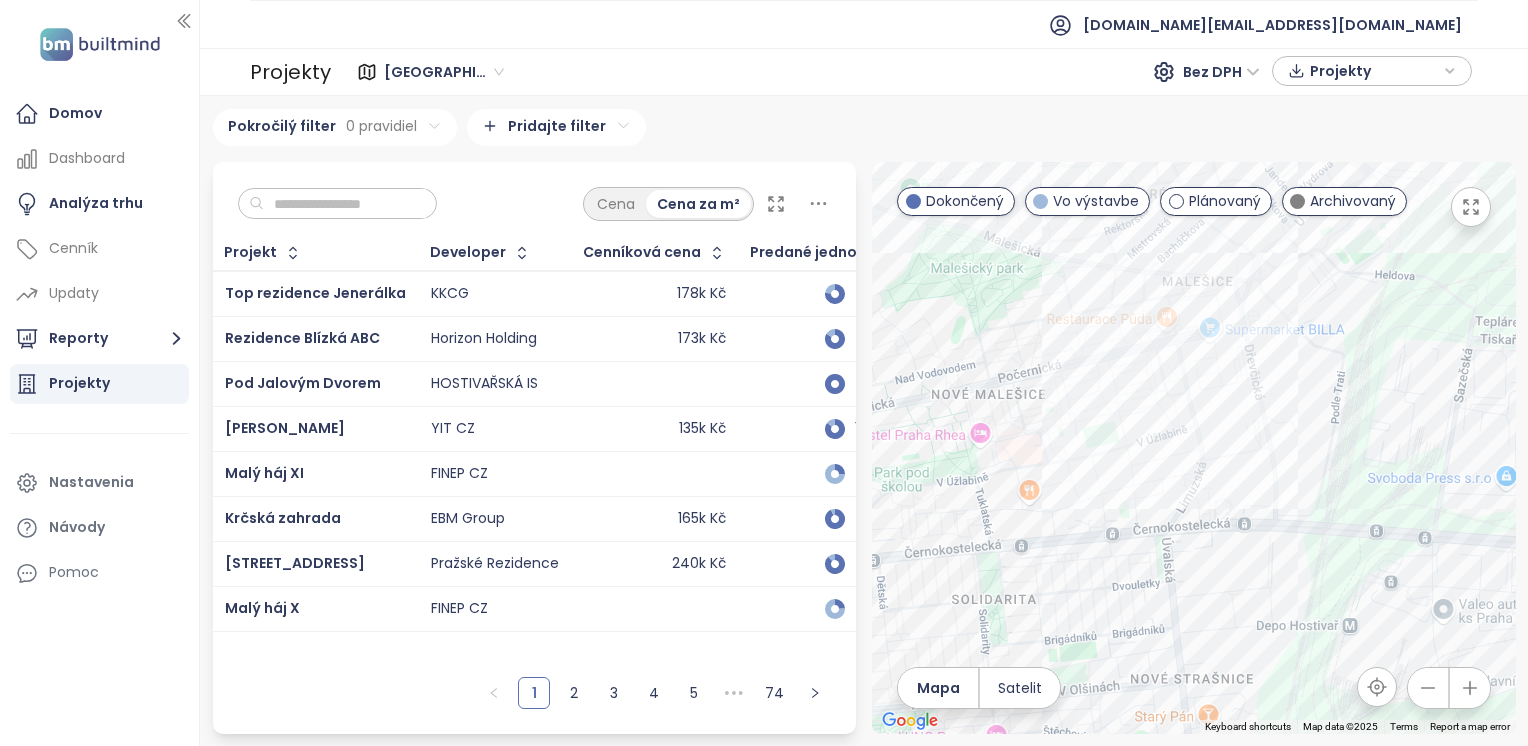 click 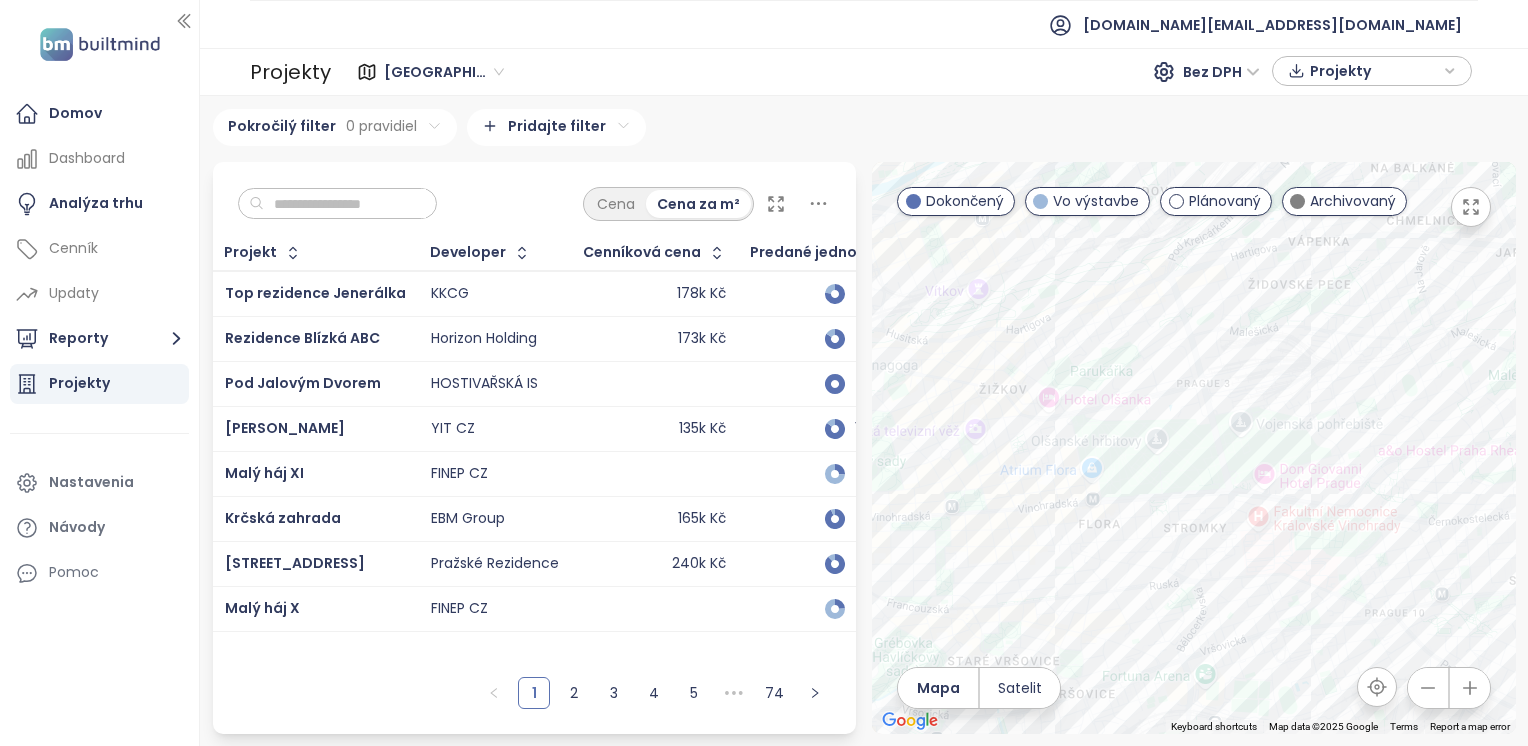 drag, startPoint x: 1076, startPoint y: 506, endPoint x: 1527, endPoint y: 522, distance: 451.28372 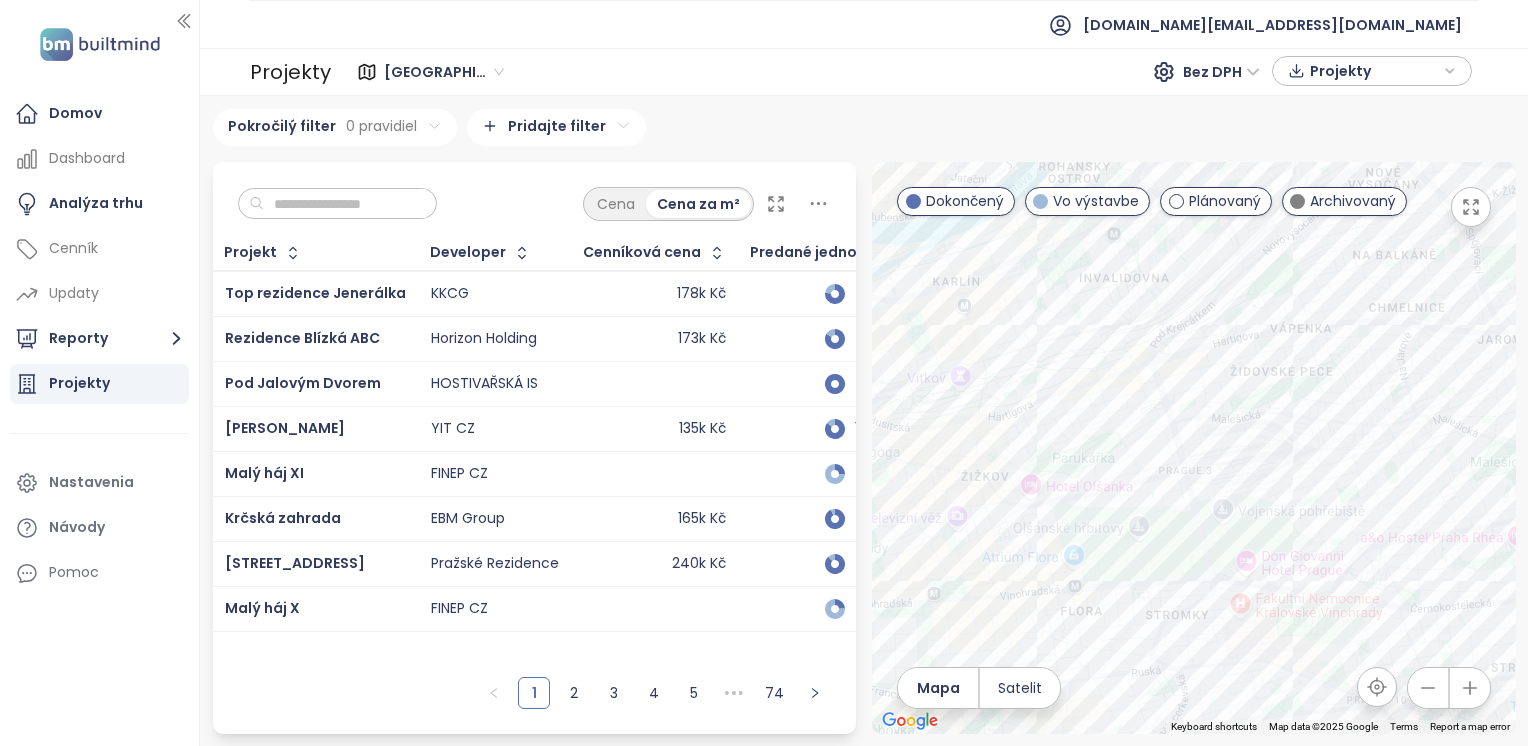 drag, startPoint x: 1388, startPoint y: 330, endPoint x: 1369, endPoint y: 418, distance: 90.02777 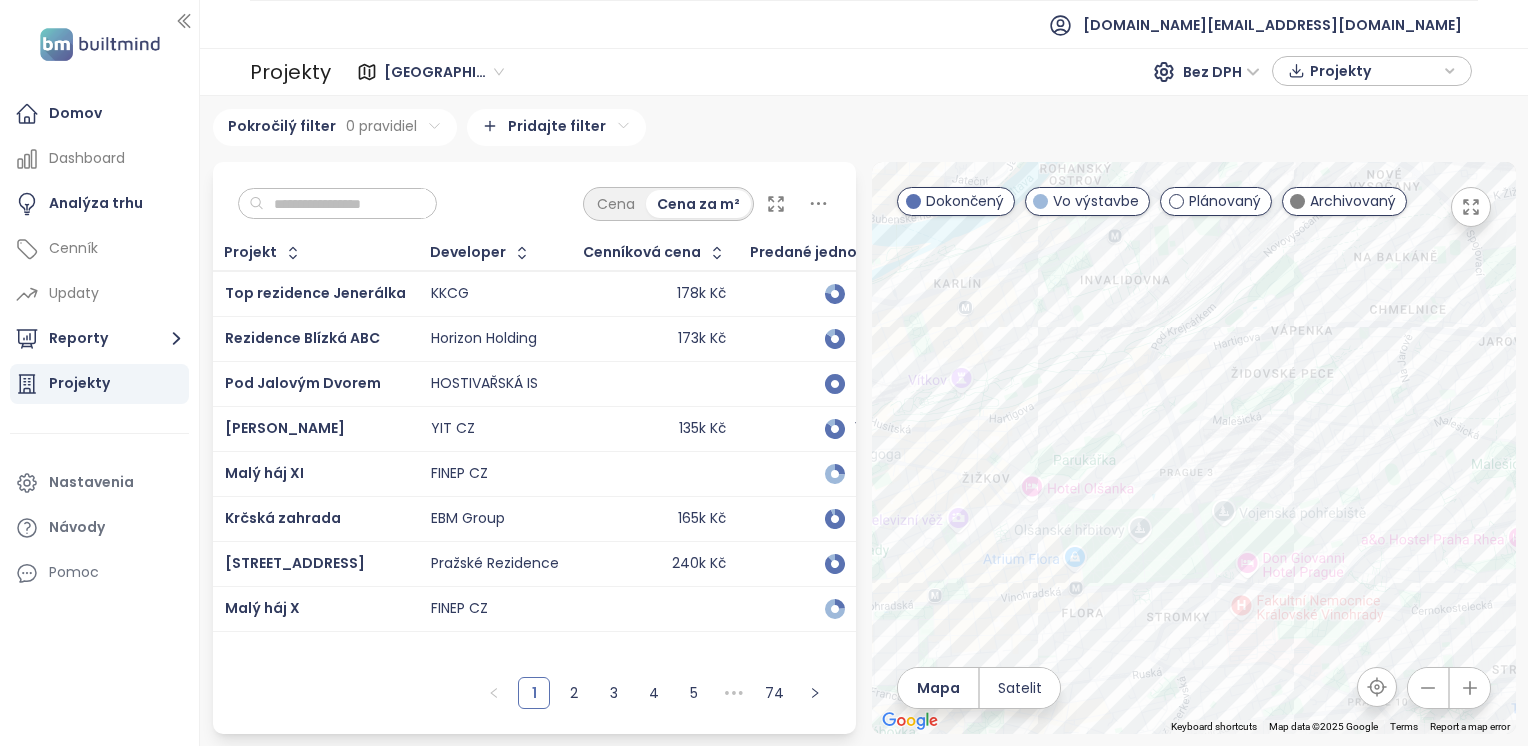 click at bounding box center (1470, 688) 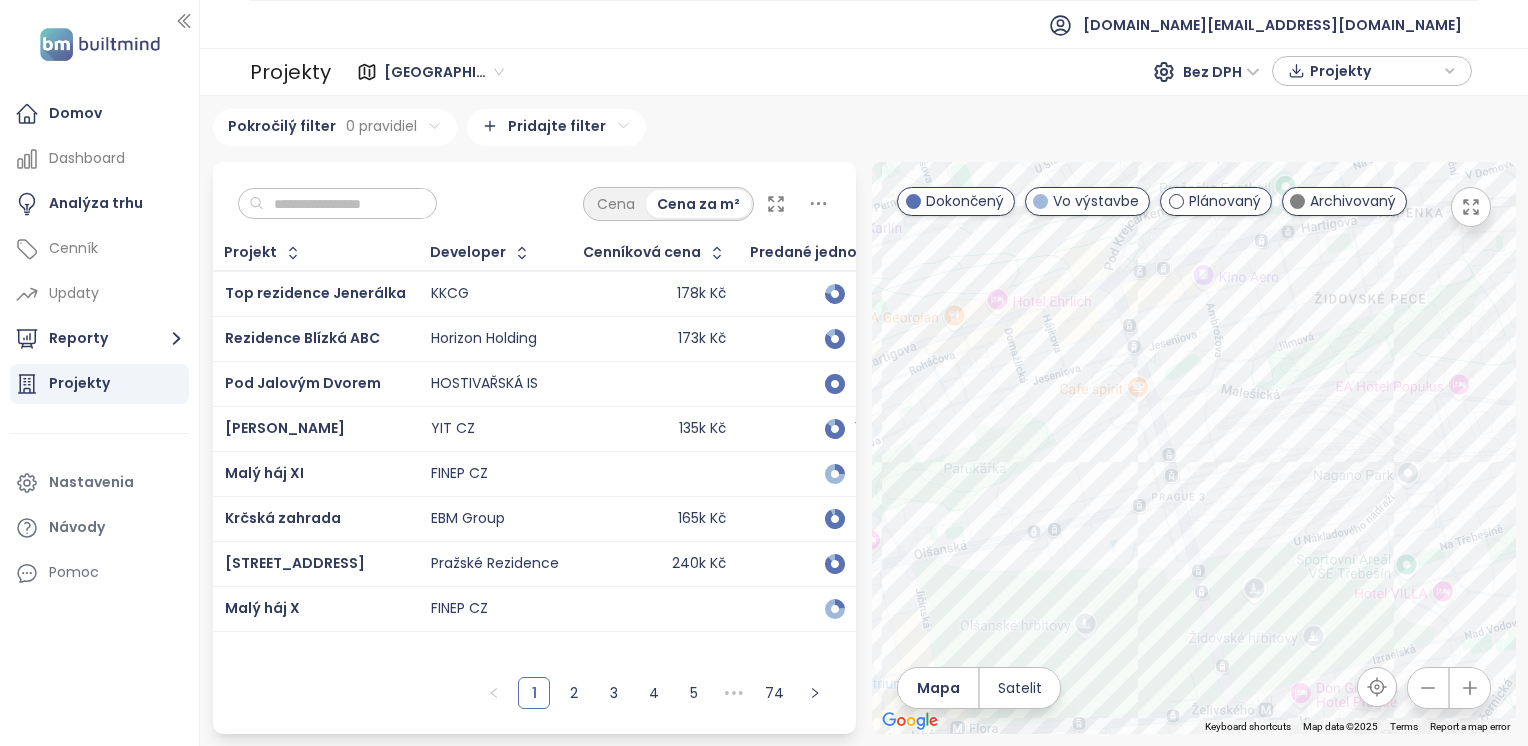 click at bounding box center (1470, 688) 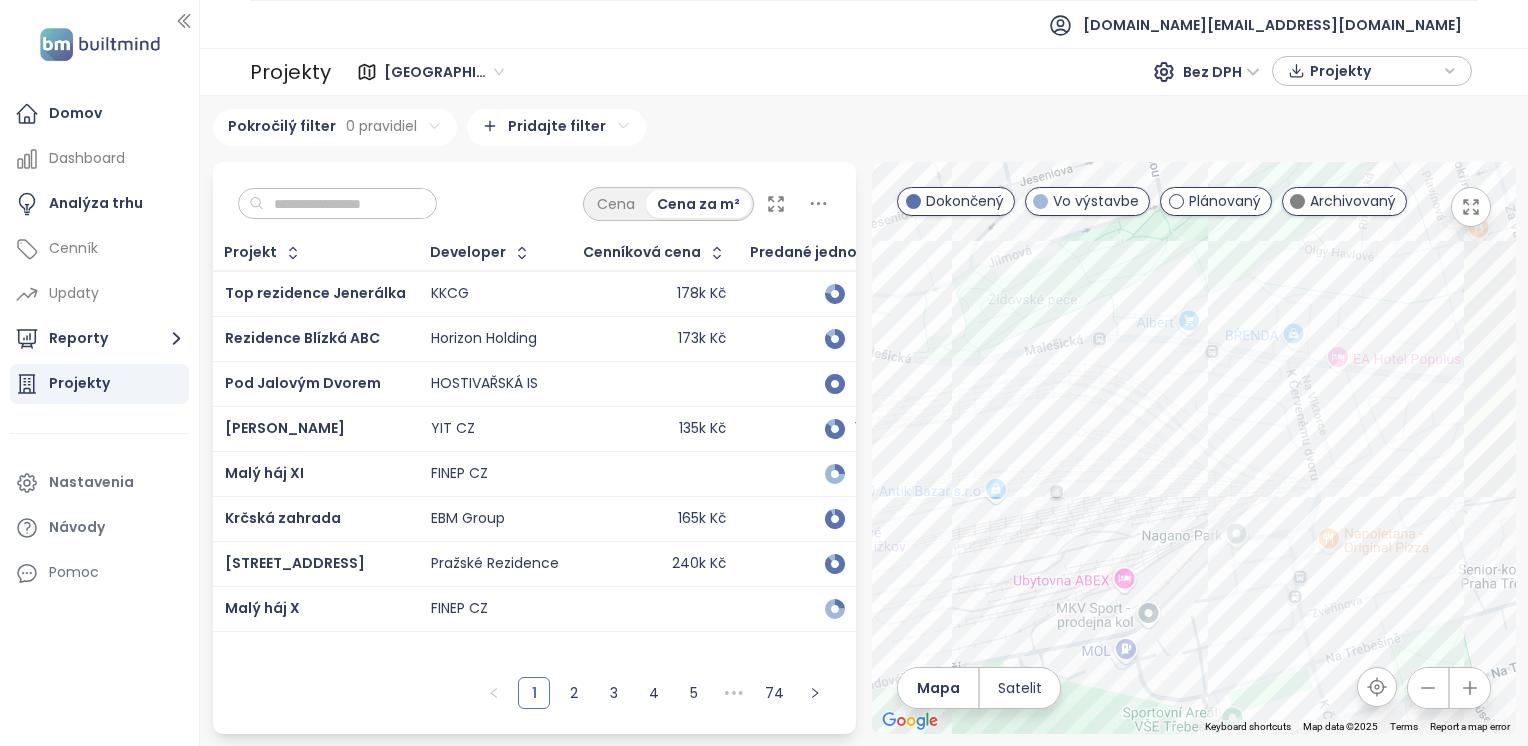 drag, startPoint x: 1373, startPoint y: 491, endPoint x: 947, endPoint y: 519, distance: 426.9192 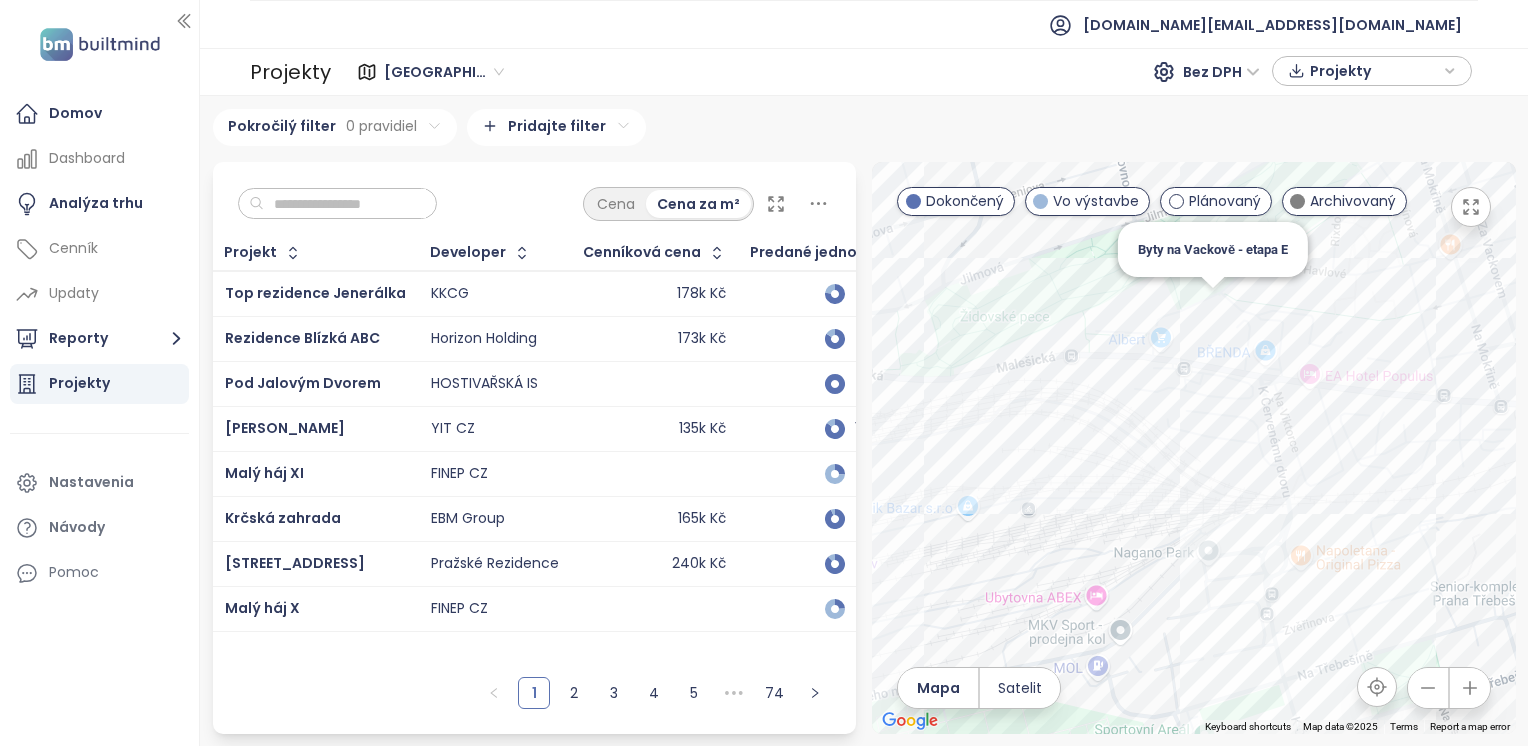 click on "To navigate, press the arrow keys. Byty na Vackově - etapa E" at bounding box center (1194, 448) 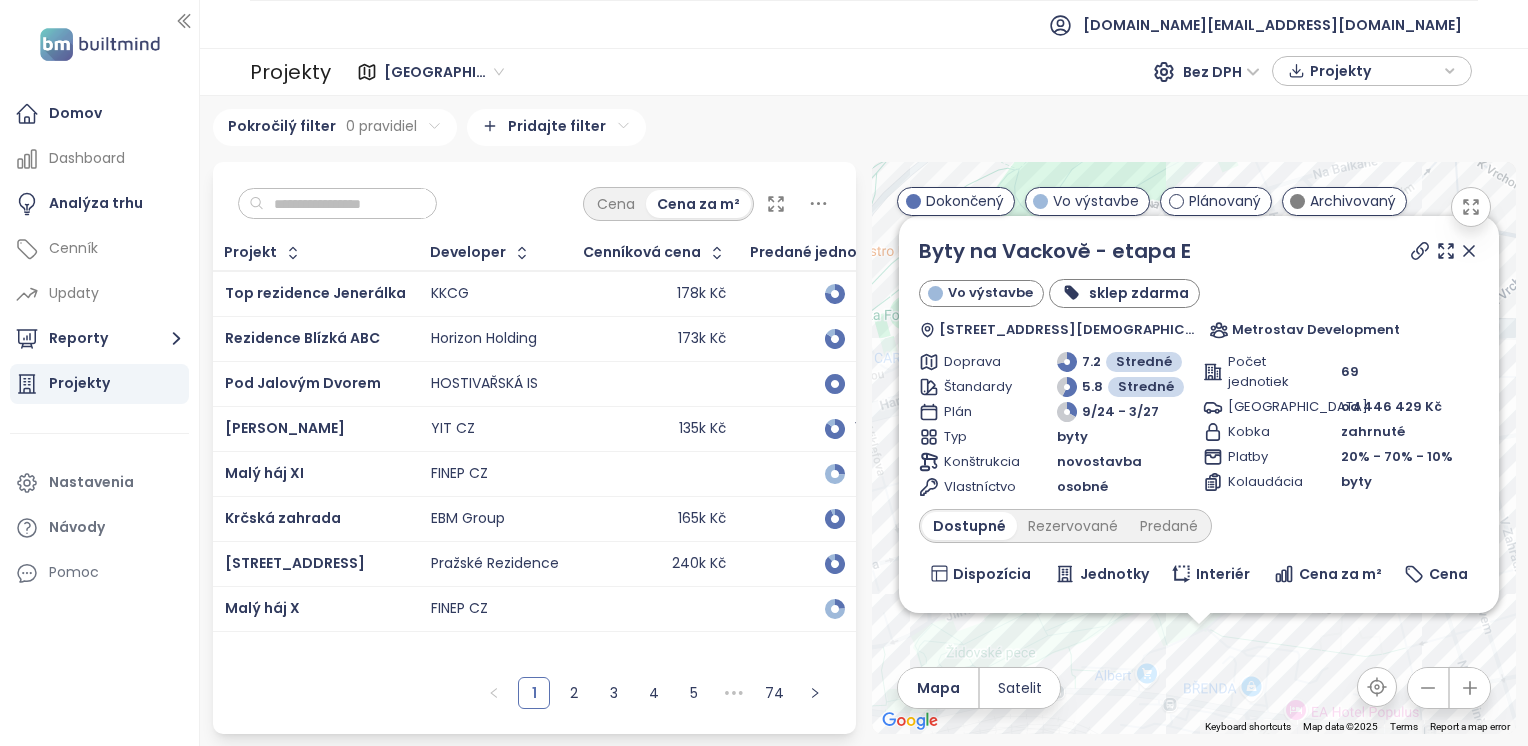 drag, startPoint x: 1375, startPoint y: 467, endPoint x: 1377, endPoint y: 718, distance: 251.00797 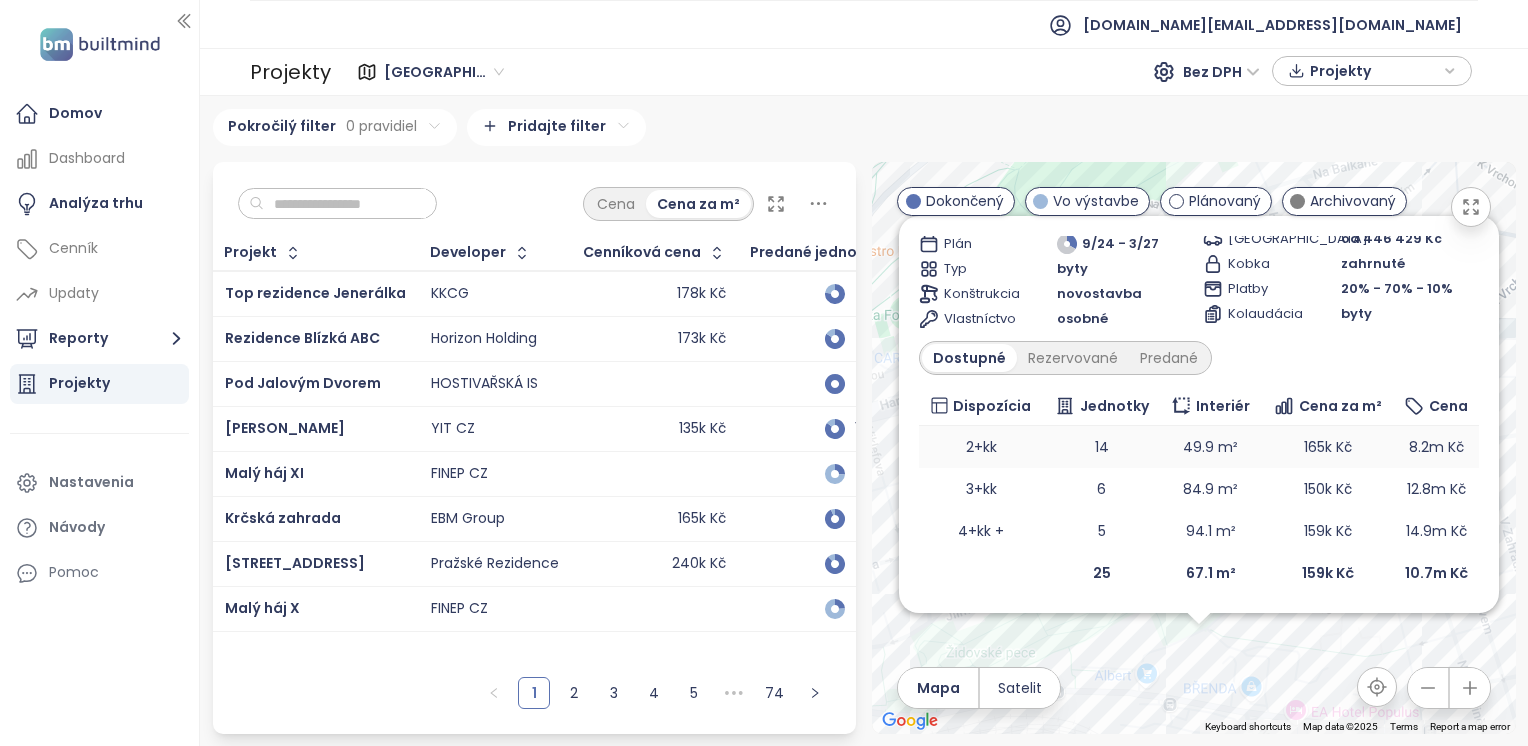 scroll, scrollTop: 0, scrollLeft: 0, axis: both 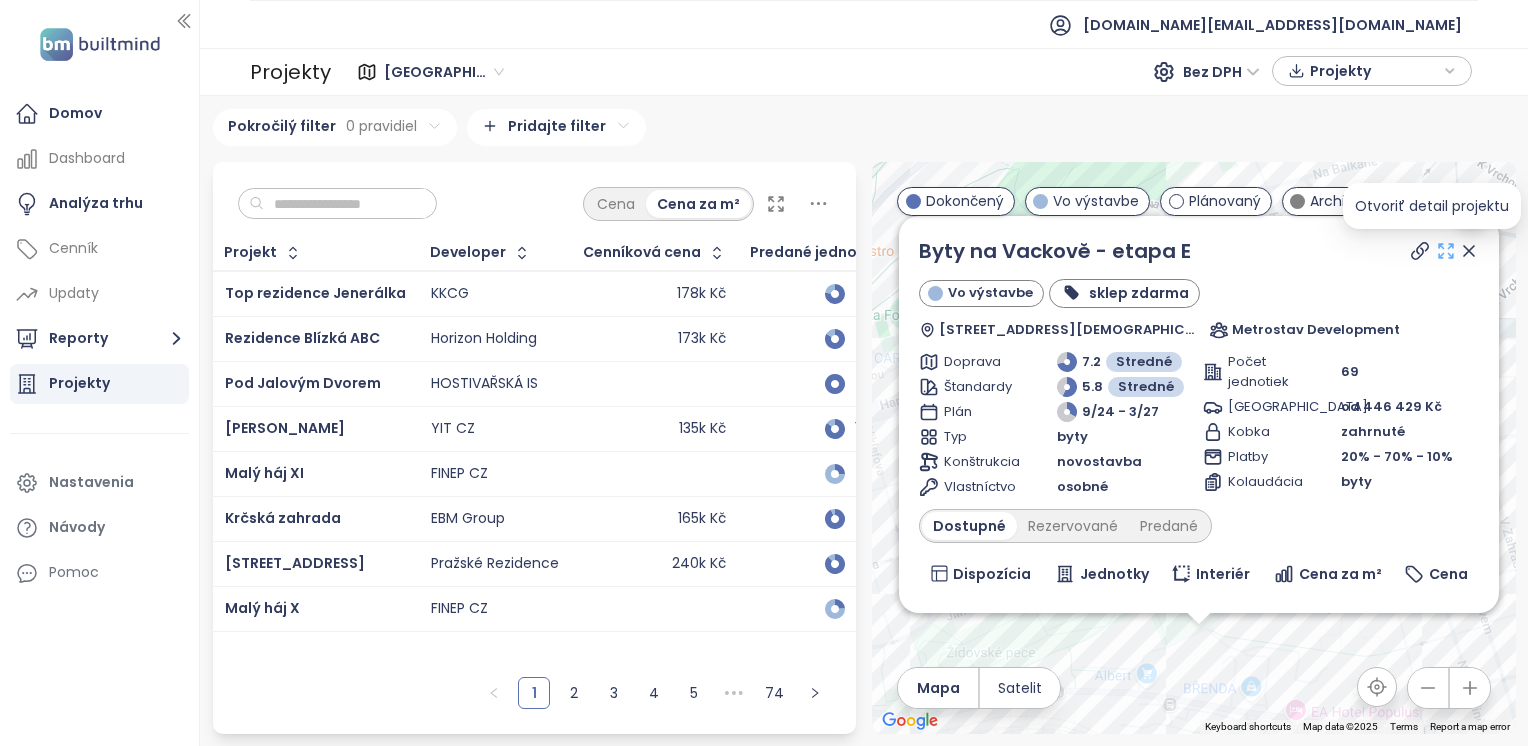 click 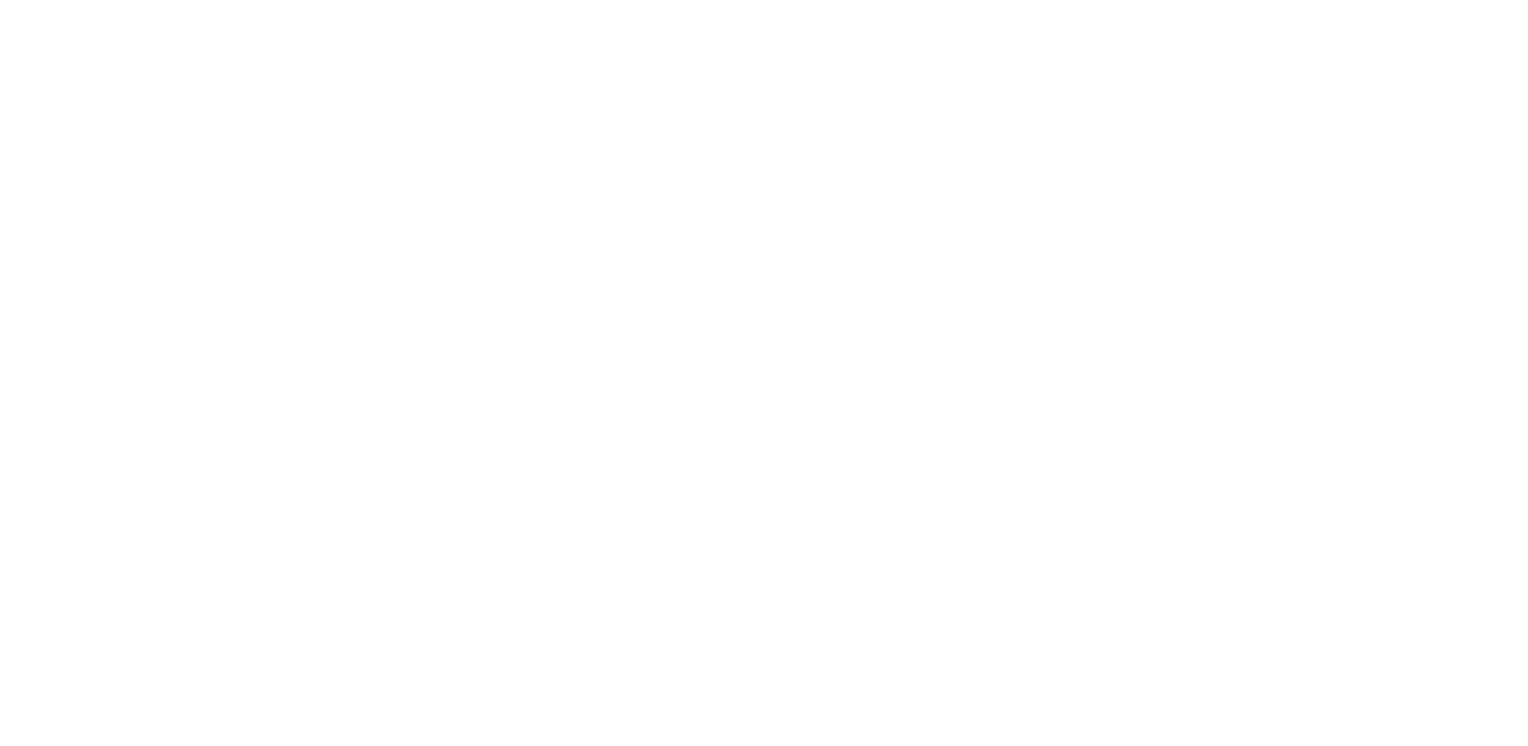 scroll, scrollTop: 0, scrollLeft: 0, axis: both 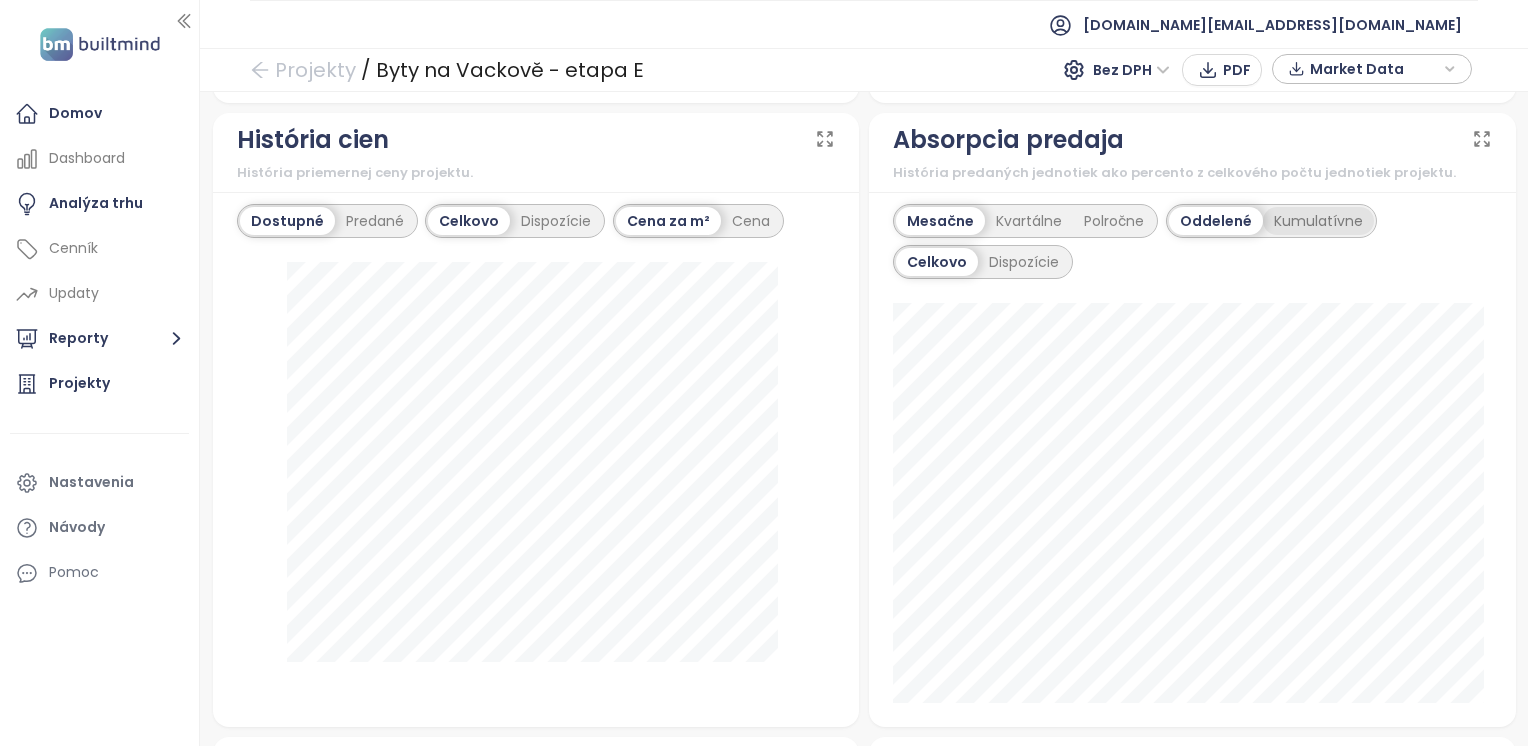 click on "Kumulatívne" at bounding box center (1318, 221) 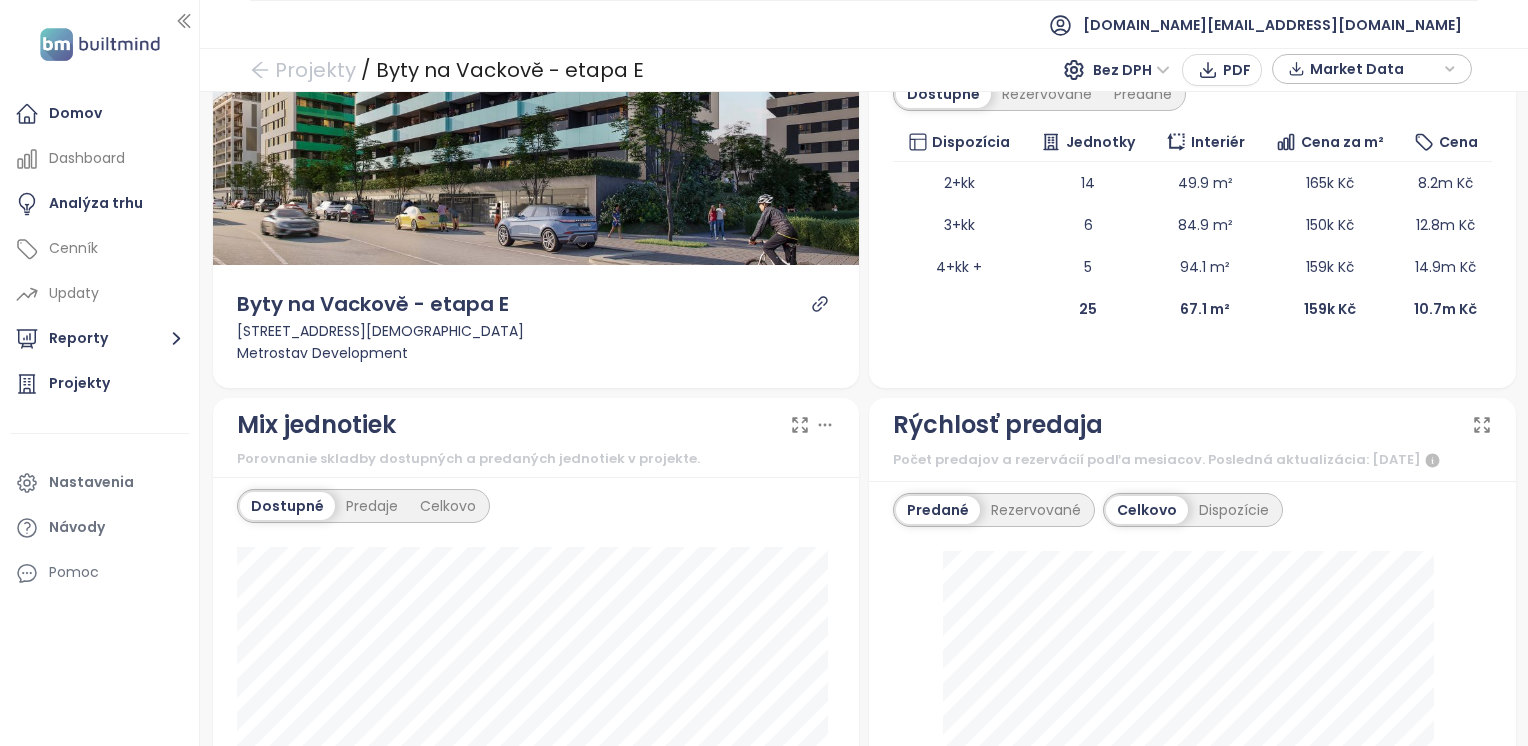 scroll, scrollTop: 0, scrollLeft: 0, axis: both 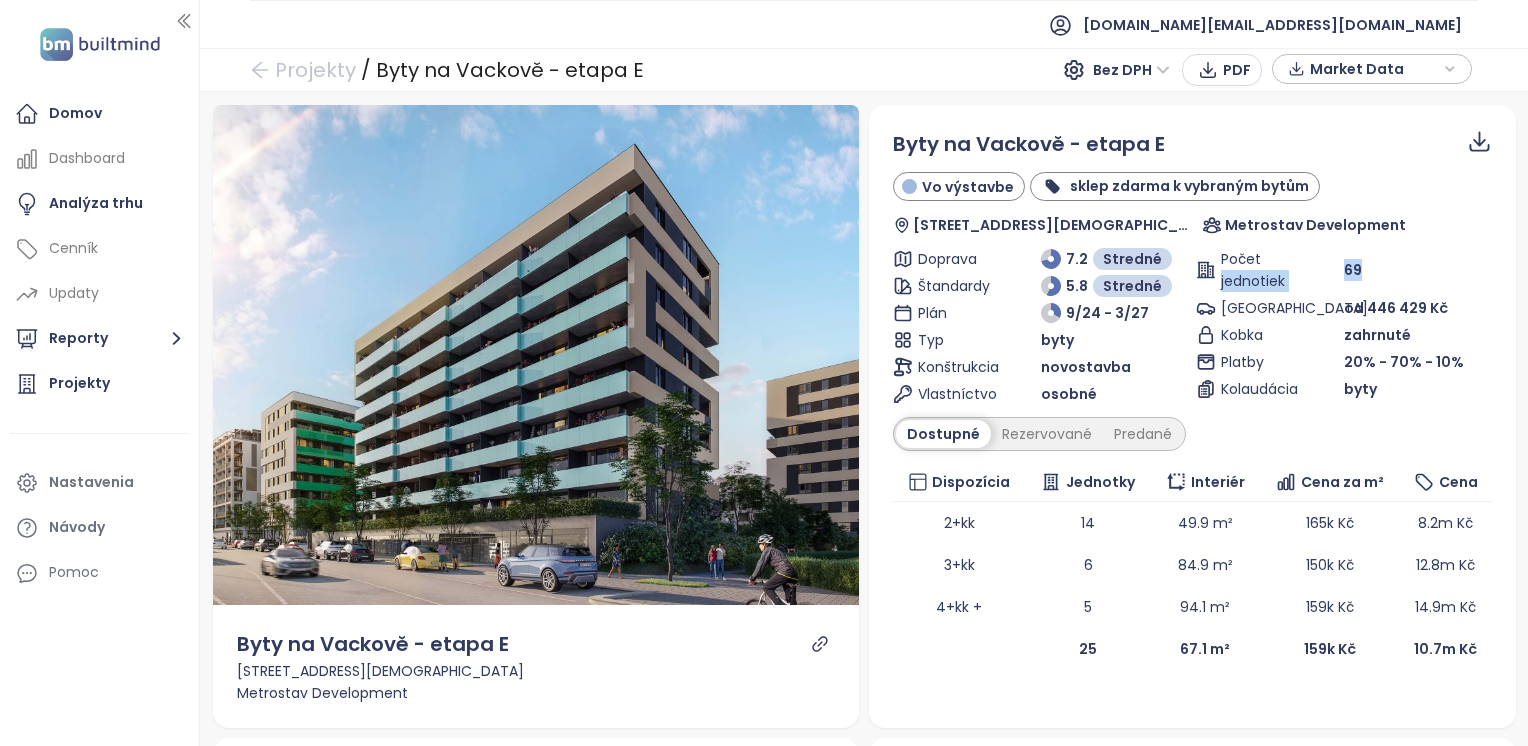 drag, startPoint x: 1350, startPoint y: 265, endPoint x: 1325, endPoint y: 266, distance: 25.019993 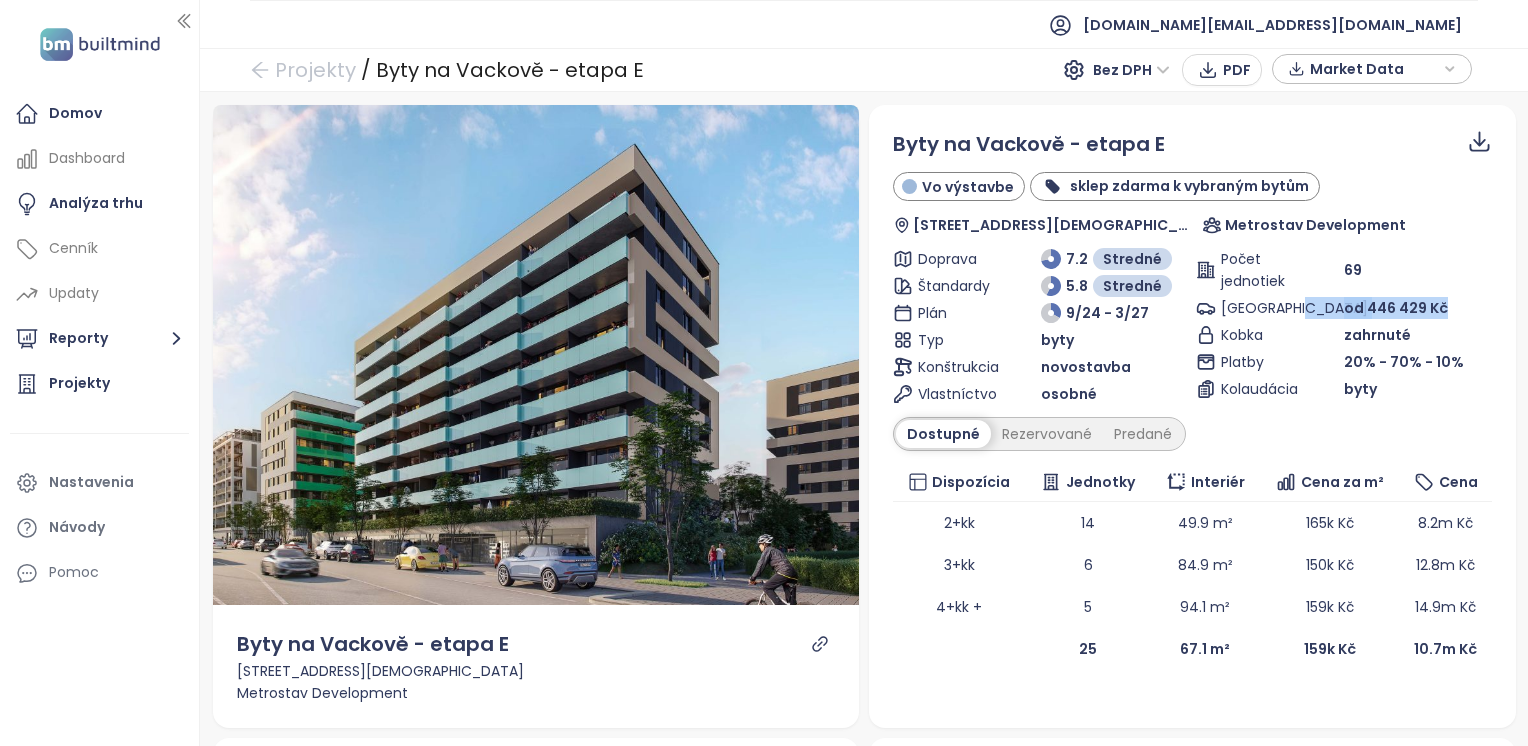 drag, startPoint x: 1428, startPoint y: 311, endPoint x: 1328, endPoint y: 314, distance: 100.04499 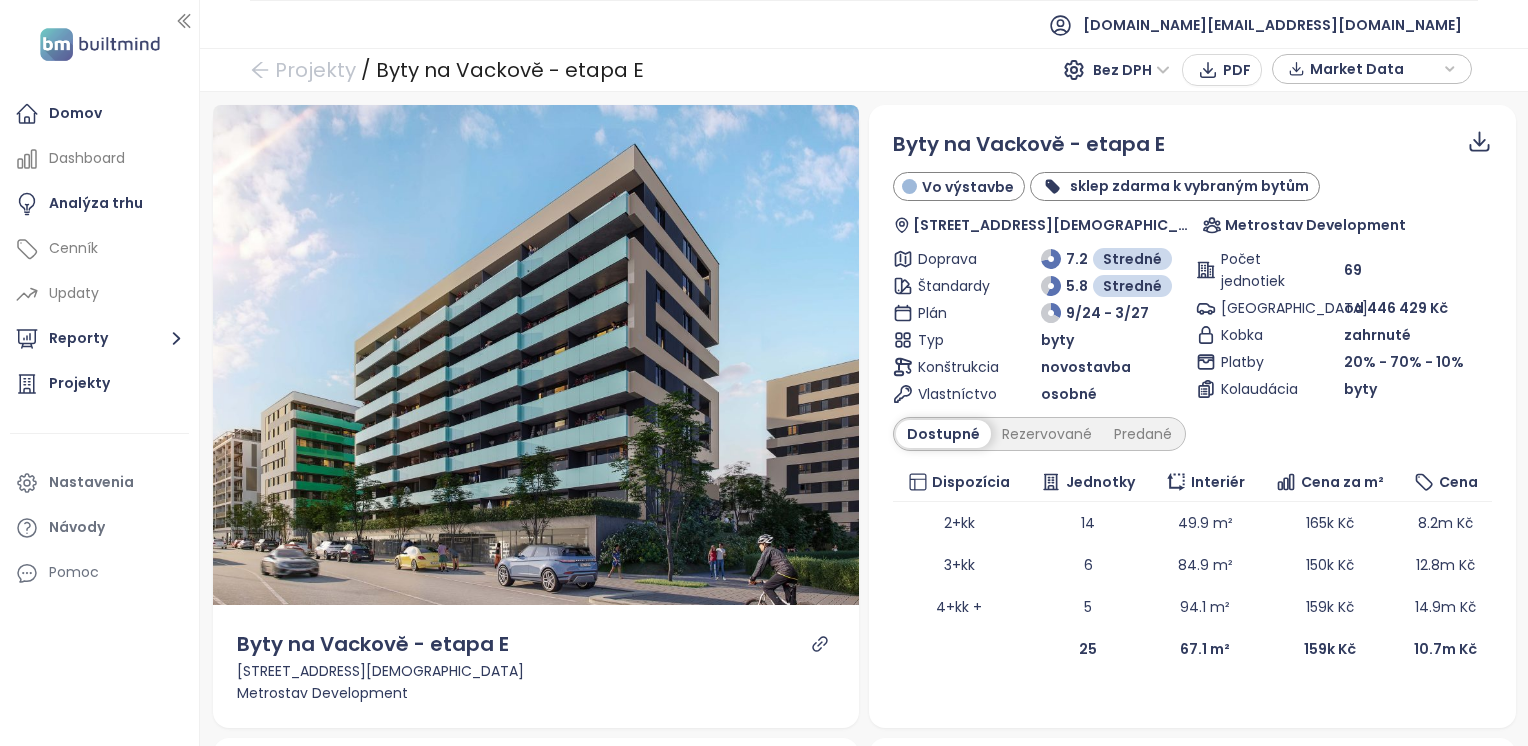 click on "Počet jednotiek 69 Parkovanie od 446 429 Kč Kobka zahrnuté Platby 20% - 70% - 10% Kolaudácia byty" at bounding box center [1344, 326] 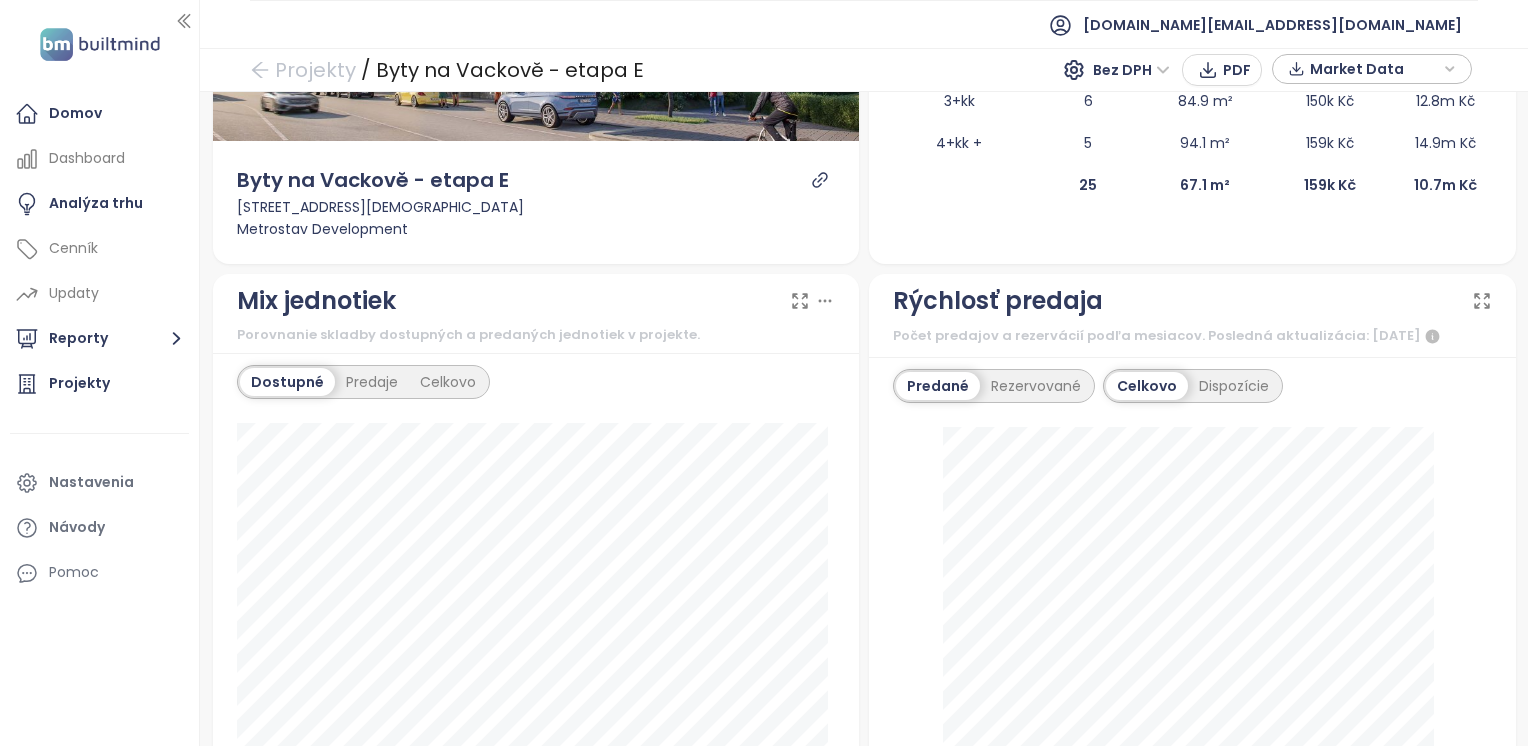 scroll, scrollTop: 0, scrollLeft: 0, axis: both 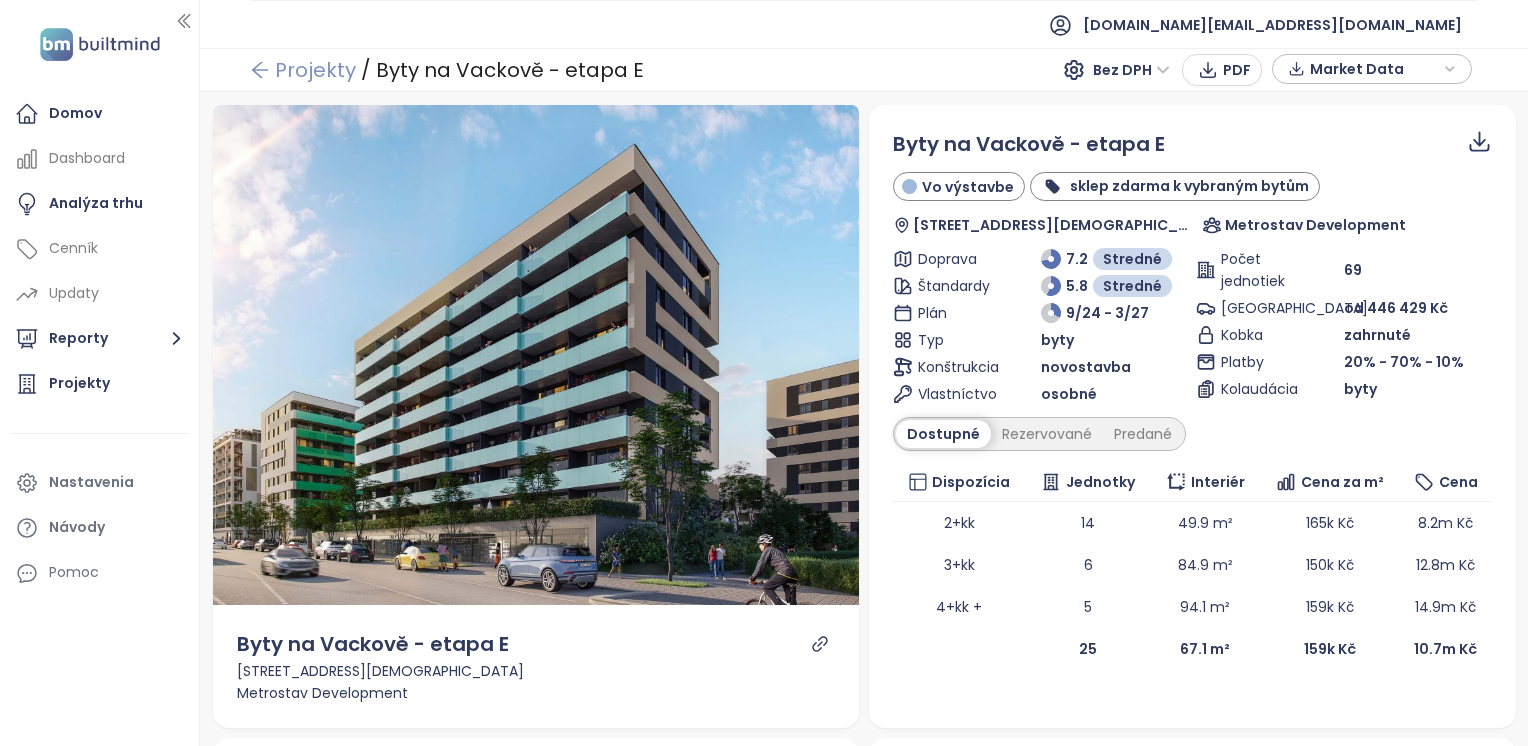 click on "Projekty" at bounding box center [303, 70] 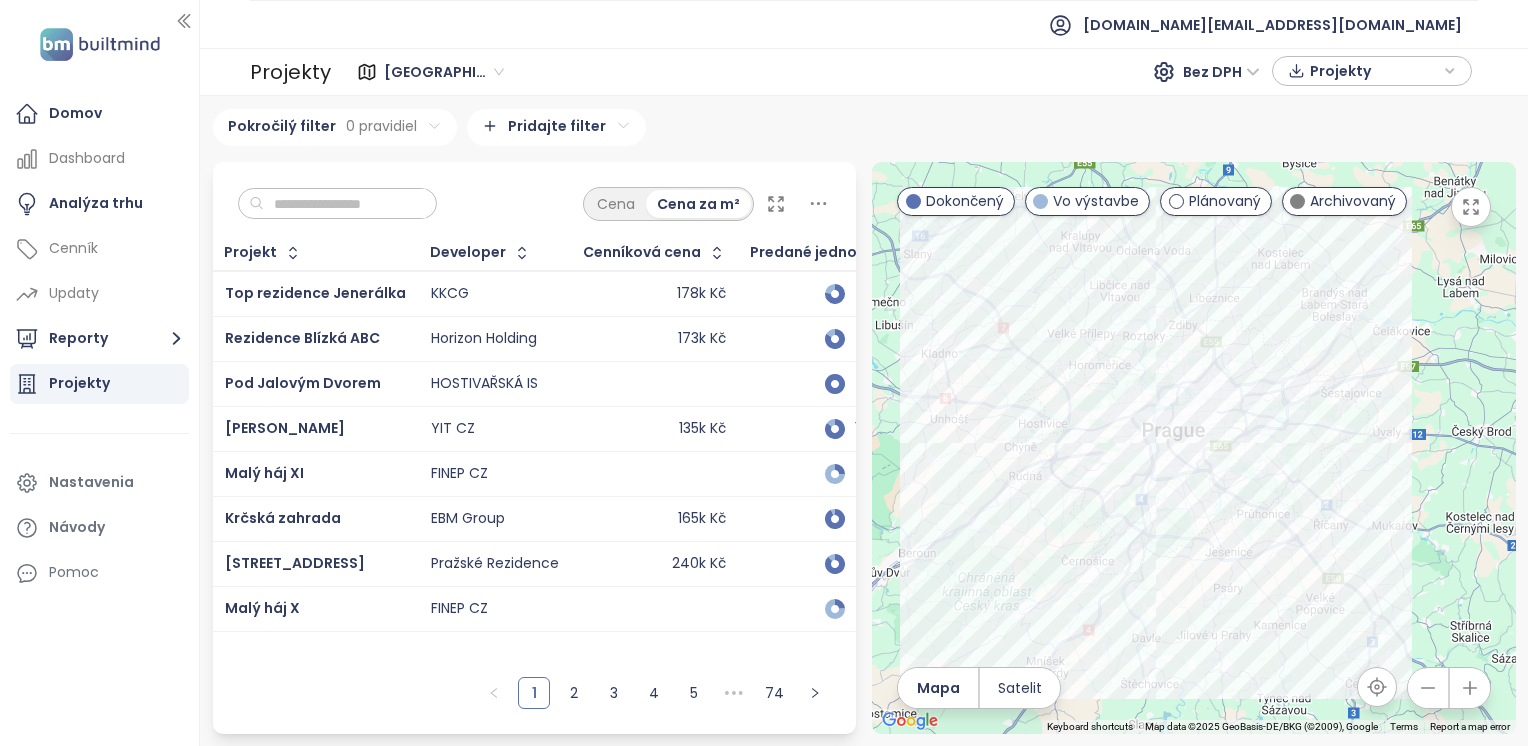 click at bounding box center [1470, 688] 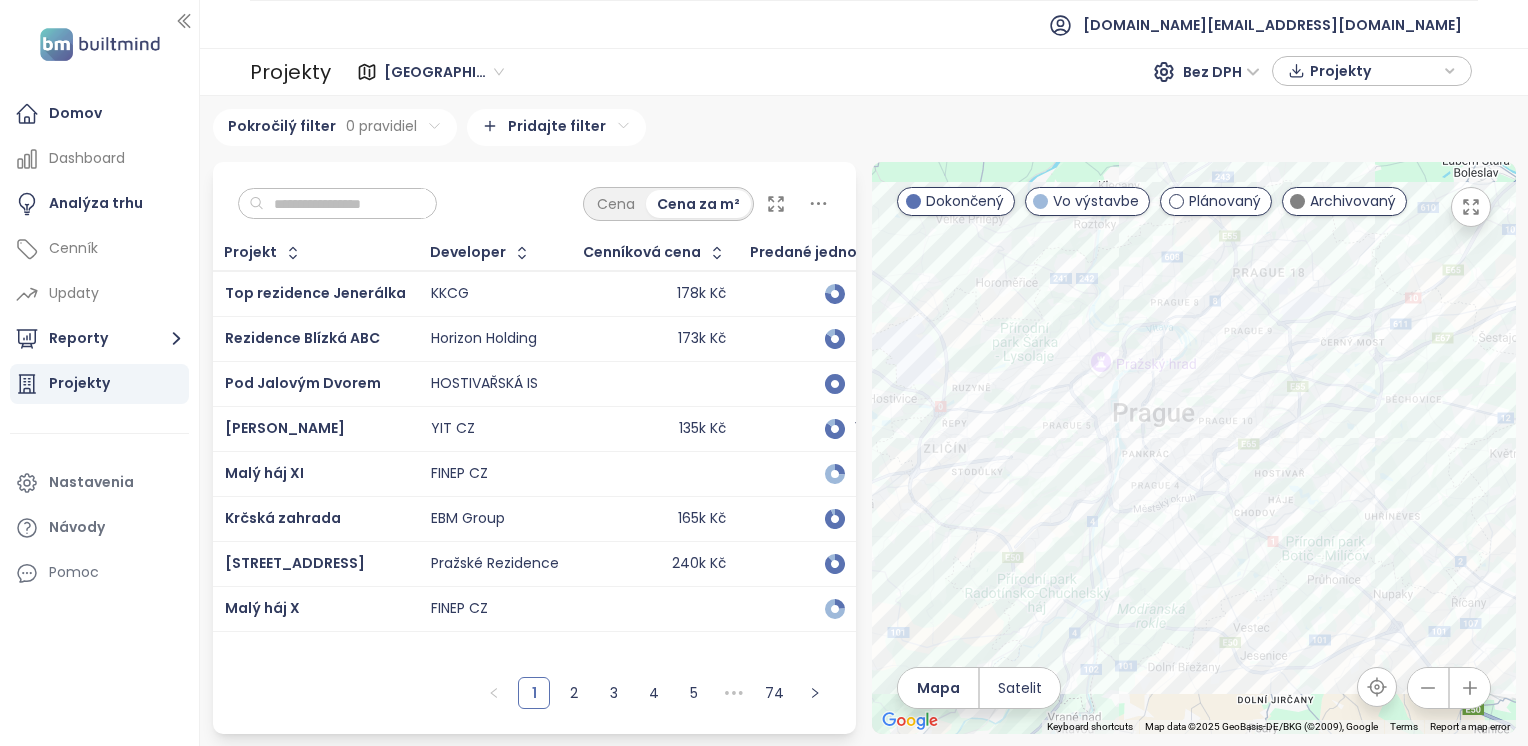 click at bounding box center [1470, 688] 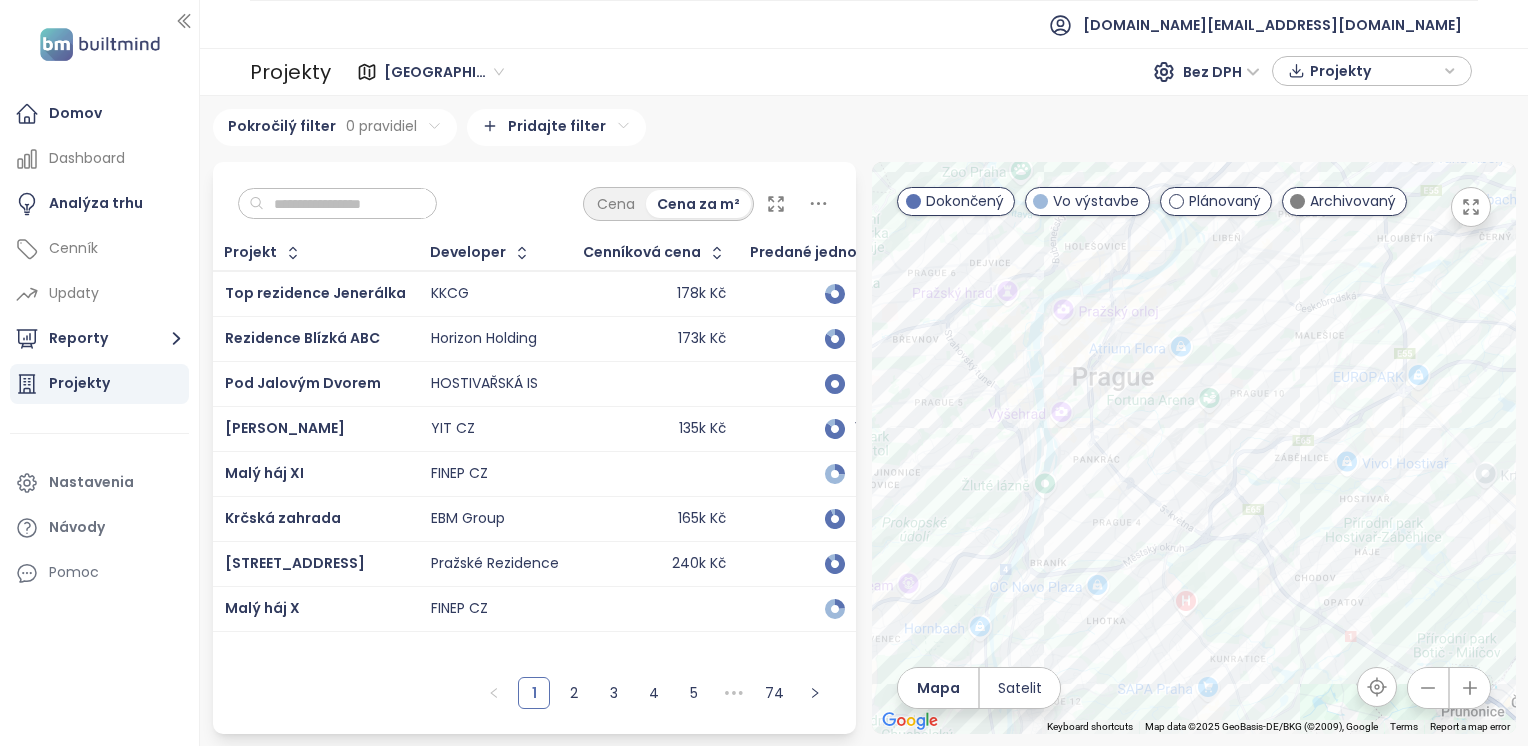click at bounding box center (1297, 201) 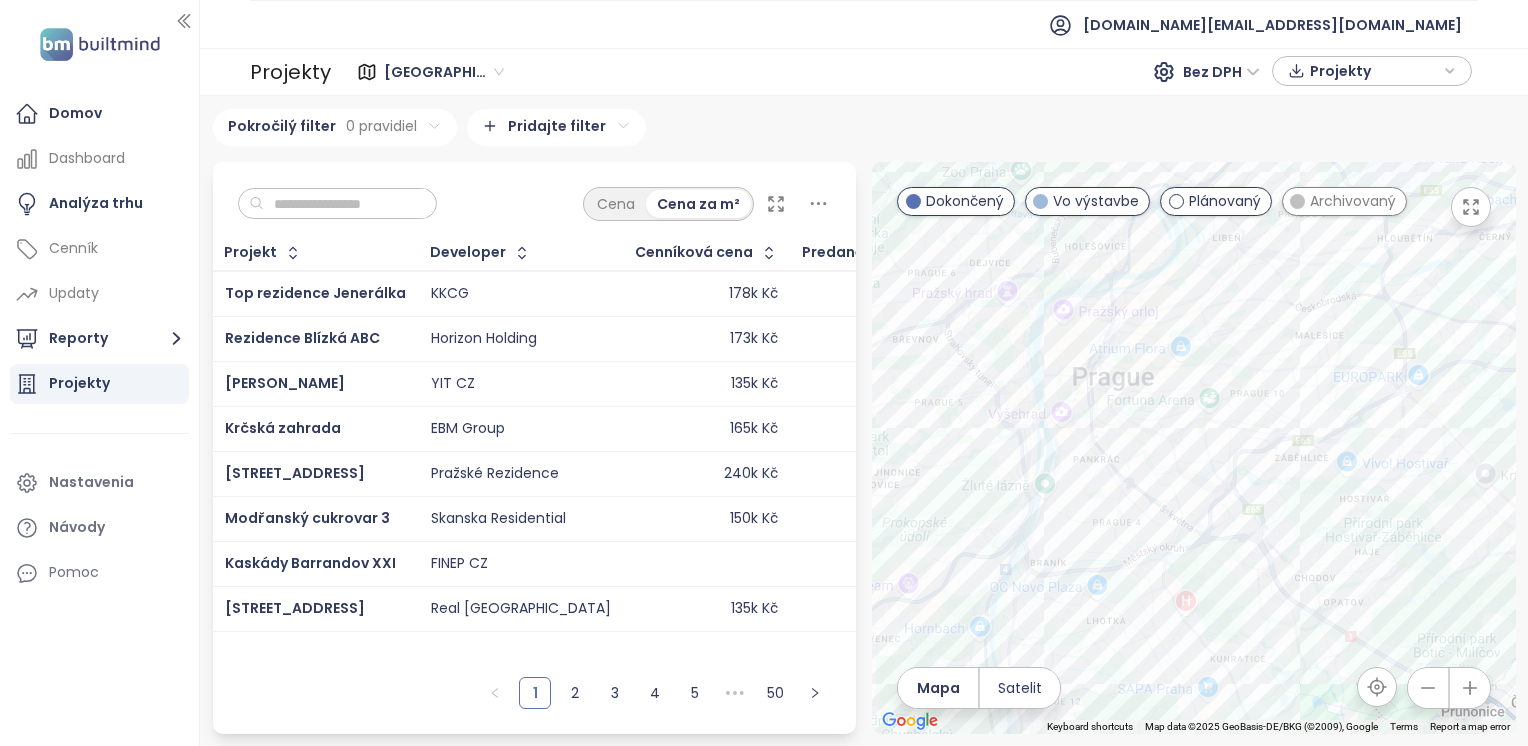 click at bounding box center (1040, 201) 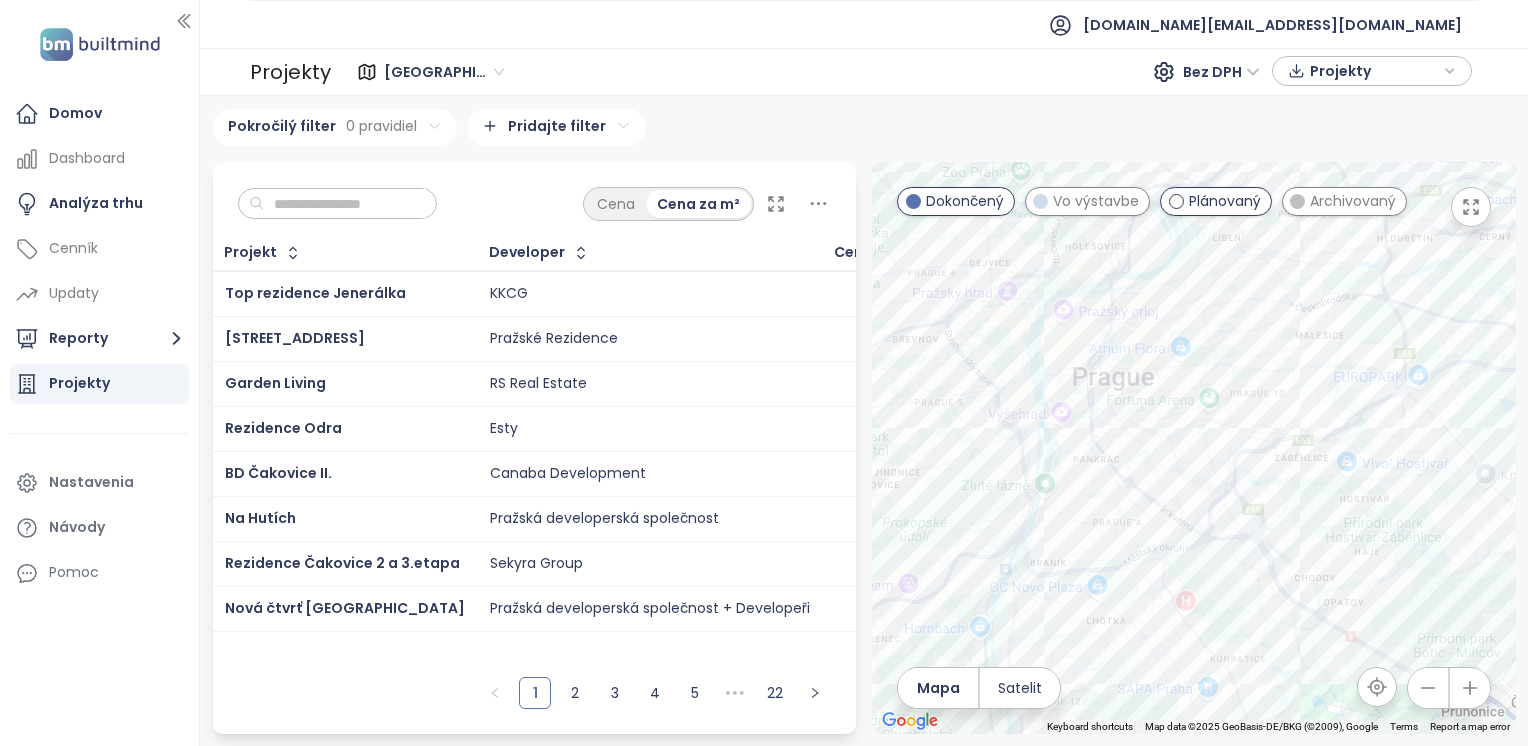 click at bounding box center [913, 201] 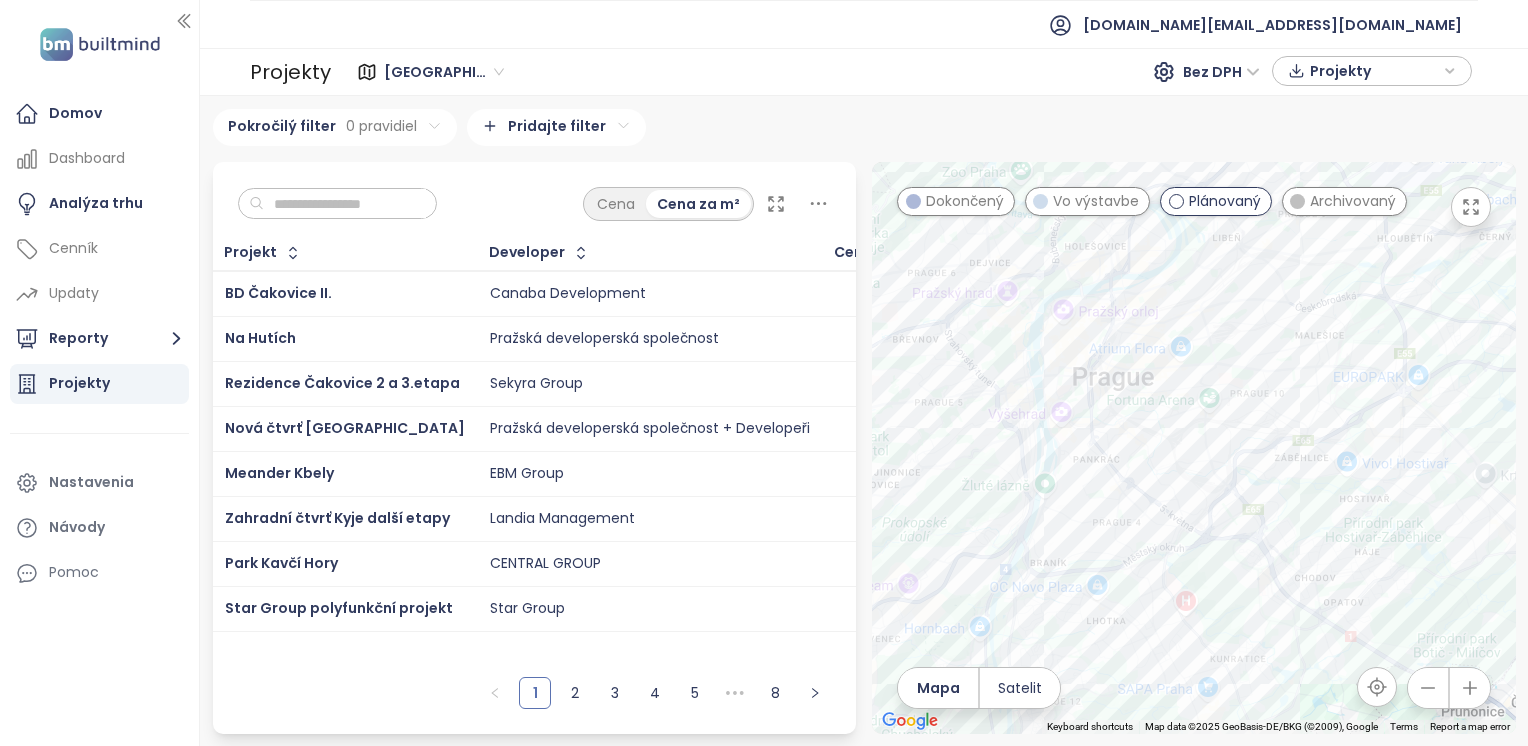 click at bounding box center (1176, 201) 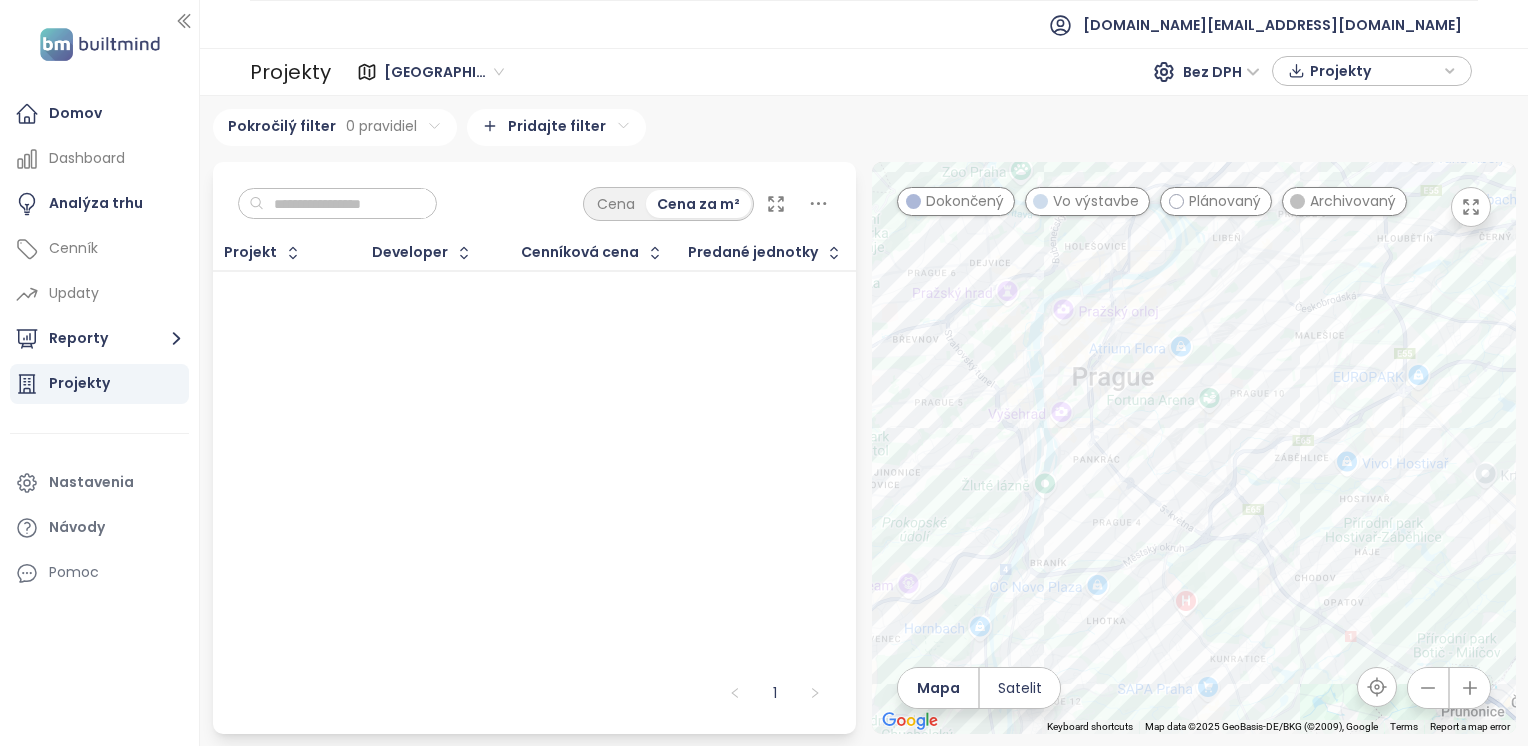 click at bounding box center (1040, 201) 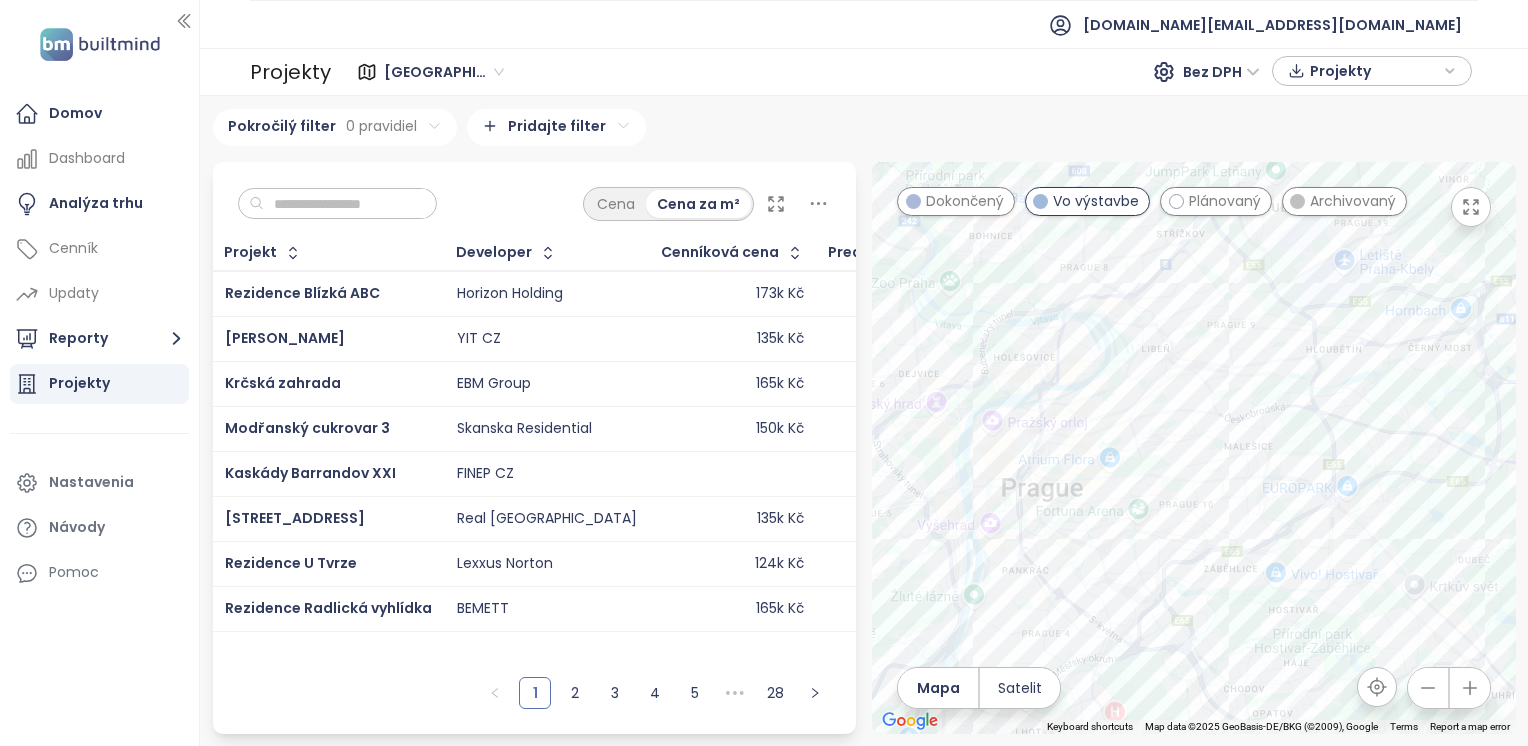 drag, startPoint x: 1448, startPoint y: 290, endPoint x: 1358, endPoint y: 391, distance: 135.28119 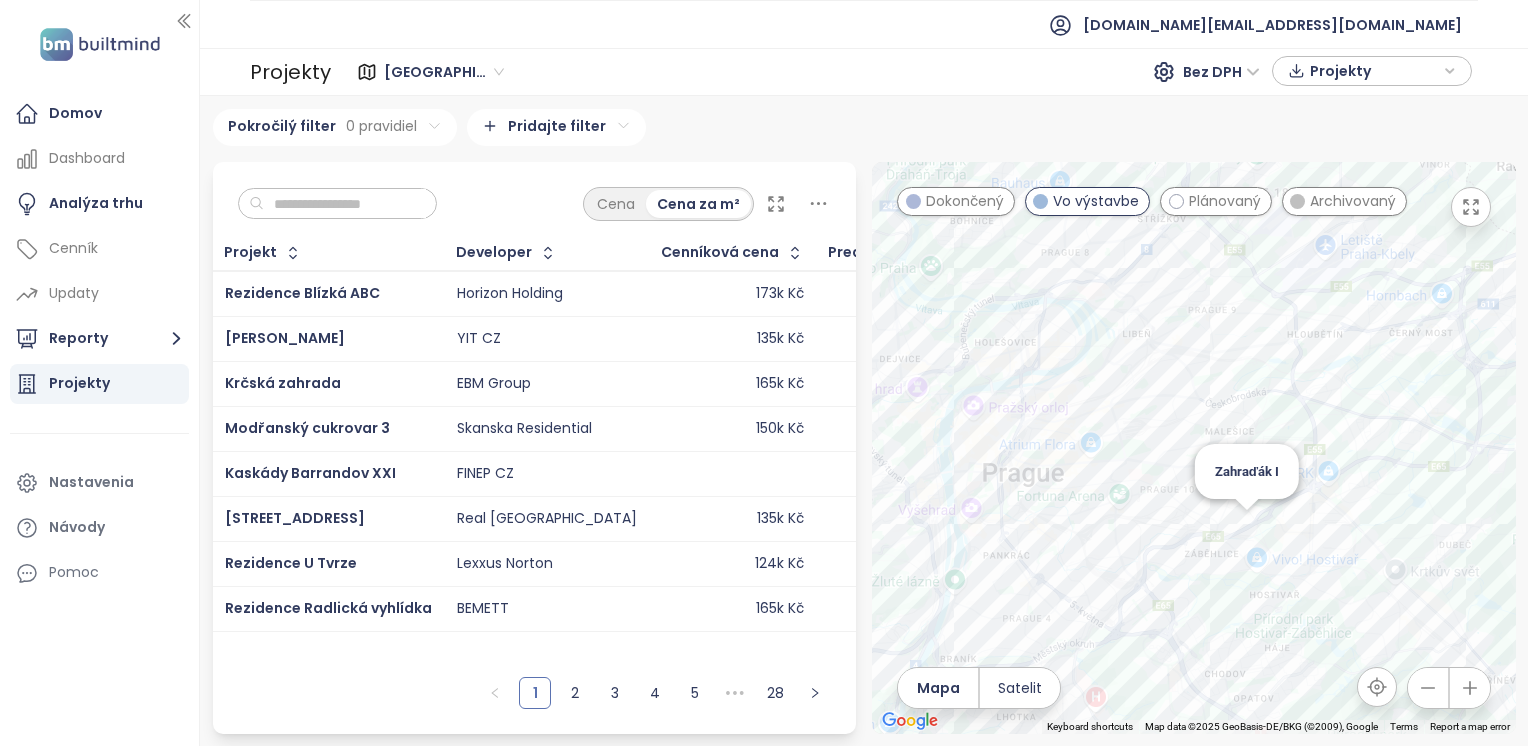 click on "To navigate, press the arrow keys. Zahraďák I" at bounding box center (1194, 448) 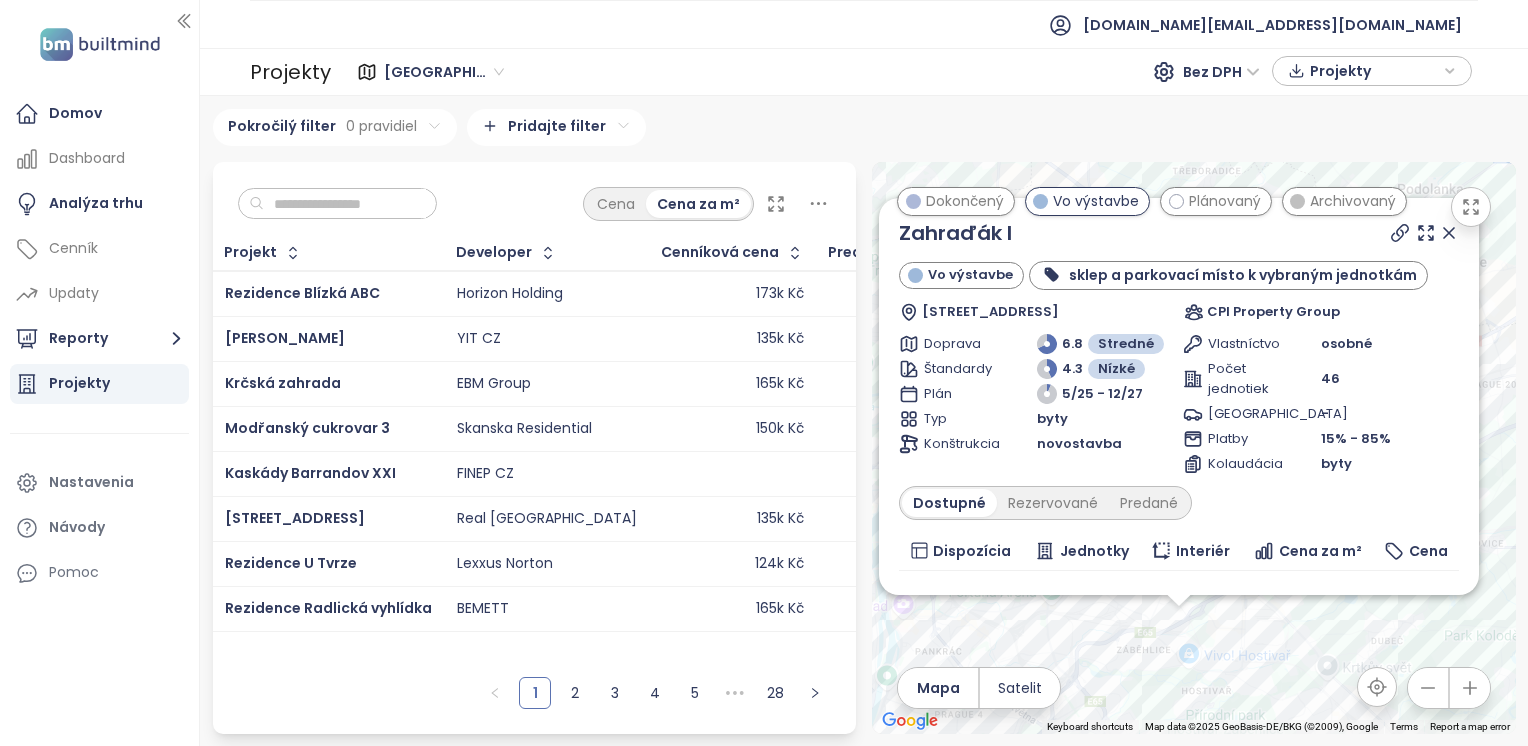 drag, startPoint x: 1426, startPoint y: 450, endPoint x: 1411, endPoint y: 661, distance: 211.5325 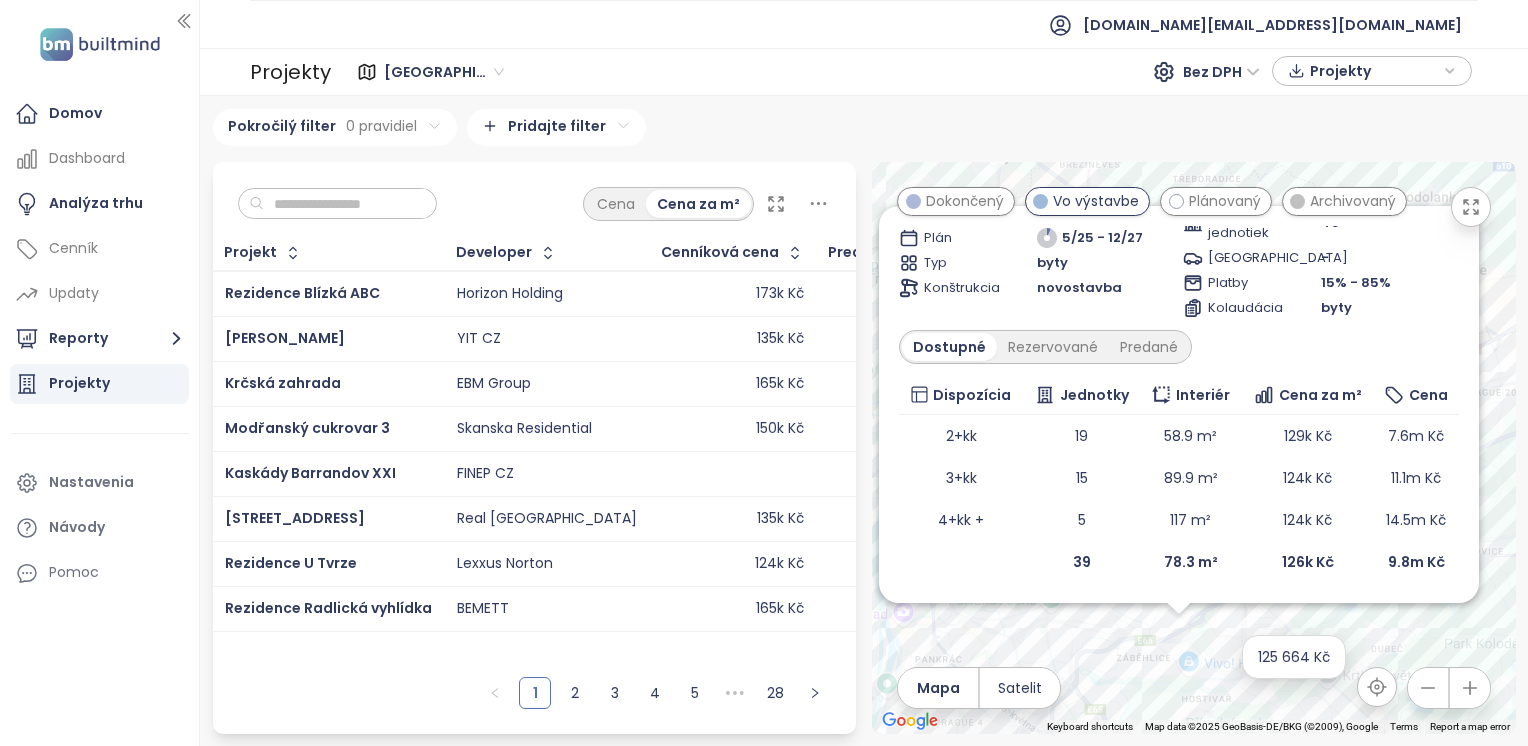 scroll, scrollTop: 0, scrollLeft: 0, axis: both 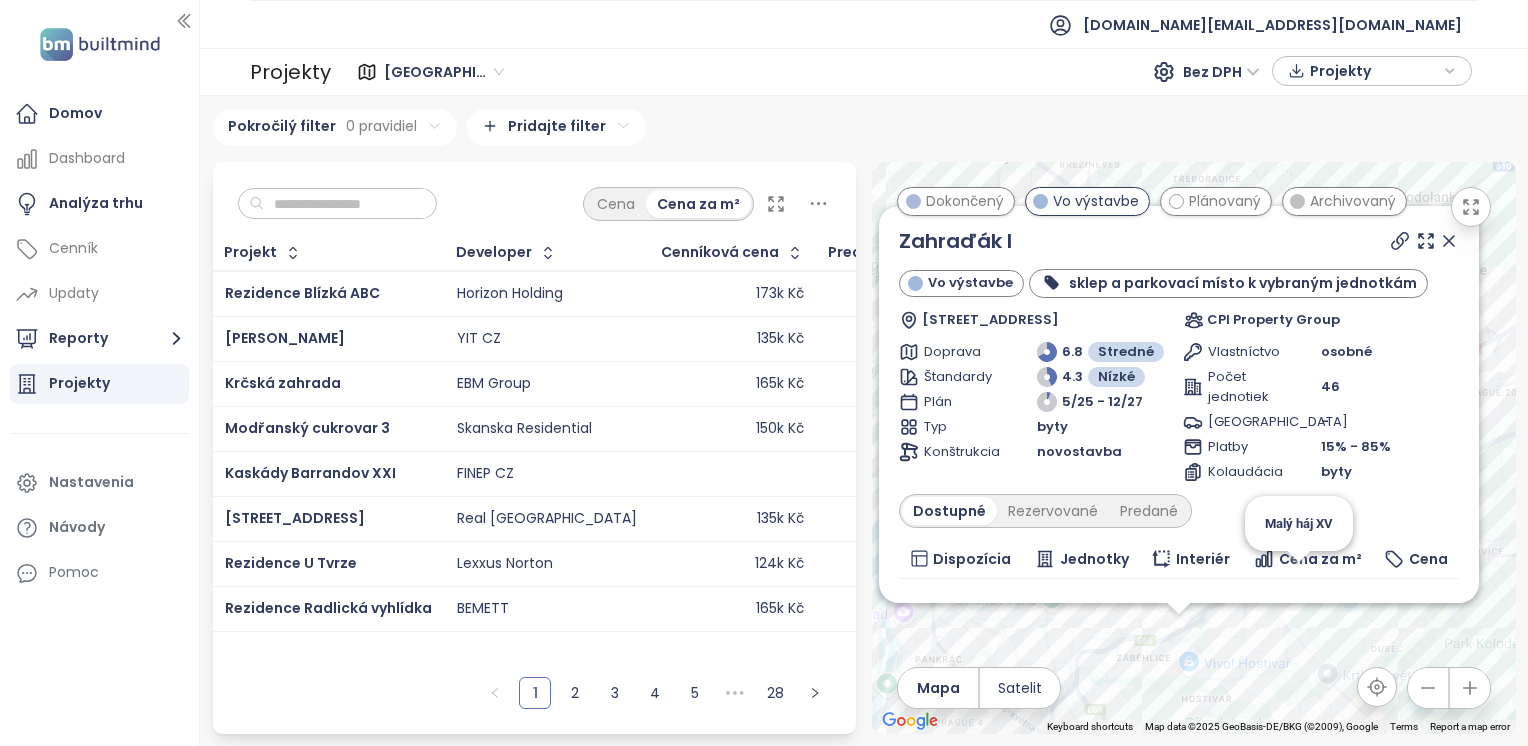 click 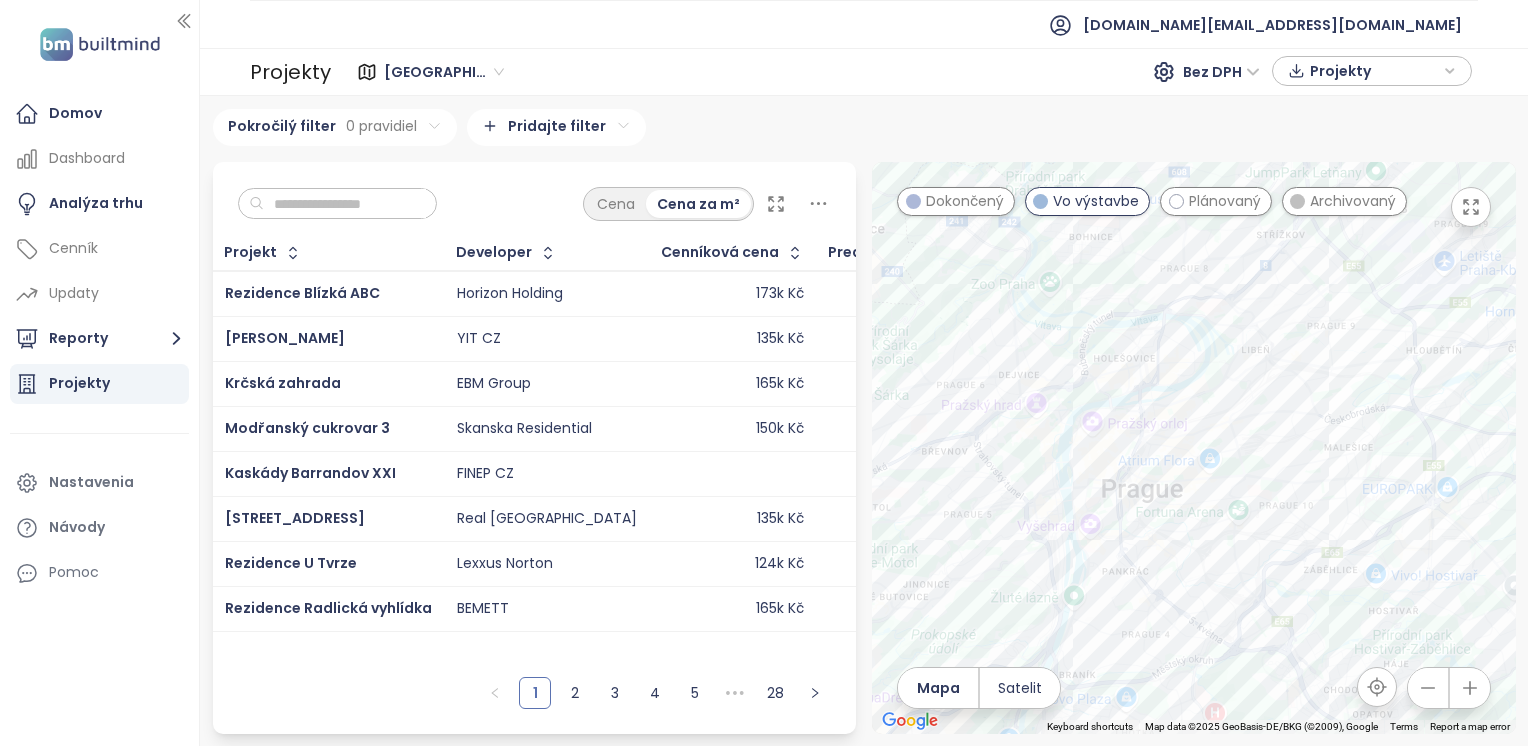 drag, startPoint x: 1243, startPoint y: 479, endPoint x: 1448, endPoint y: 382, distance: 226.79065 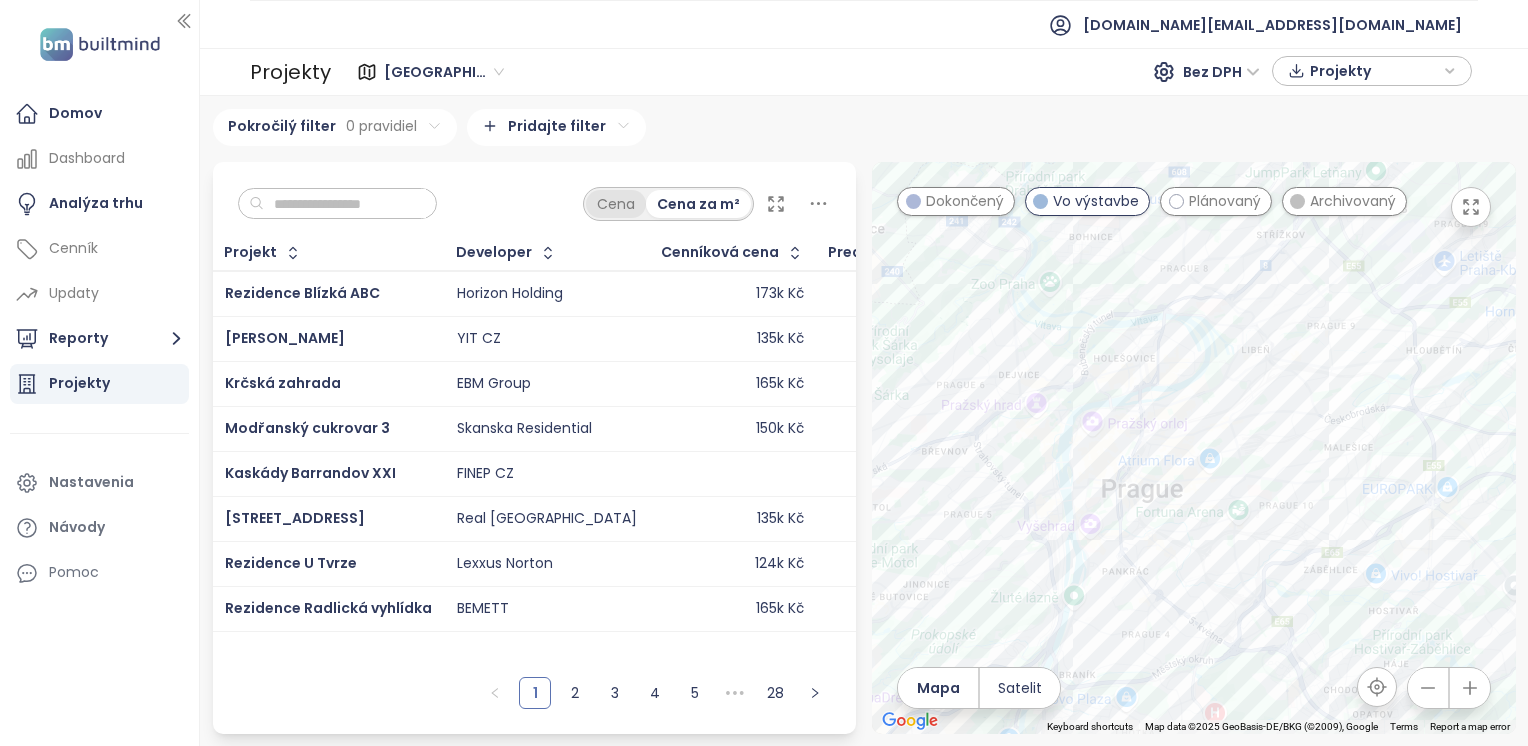 click on "Cena" at bounding box center (616, 204) 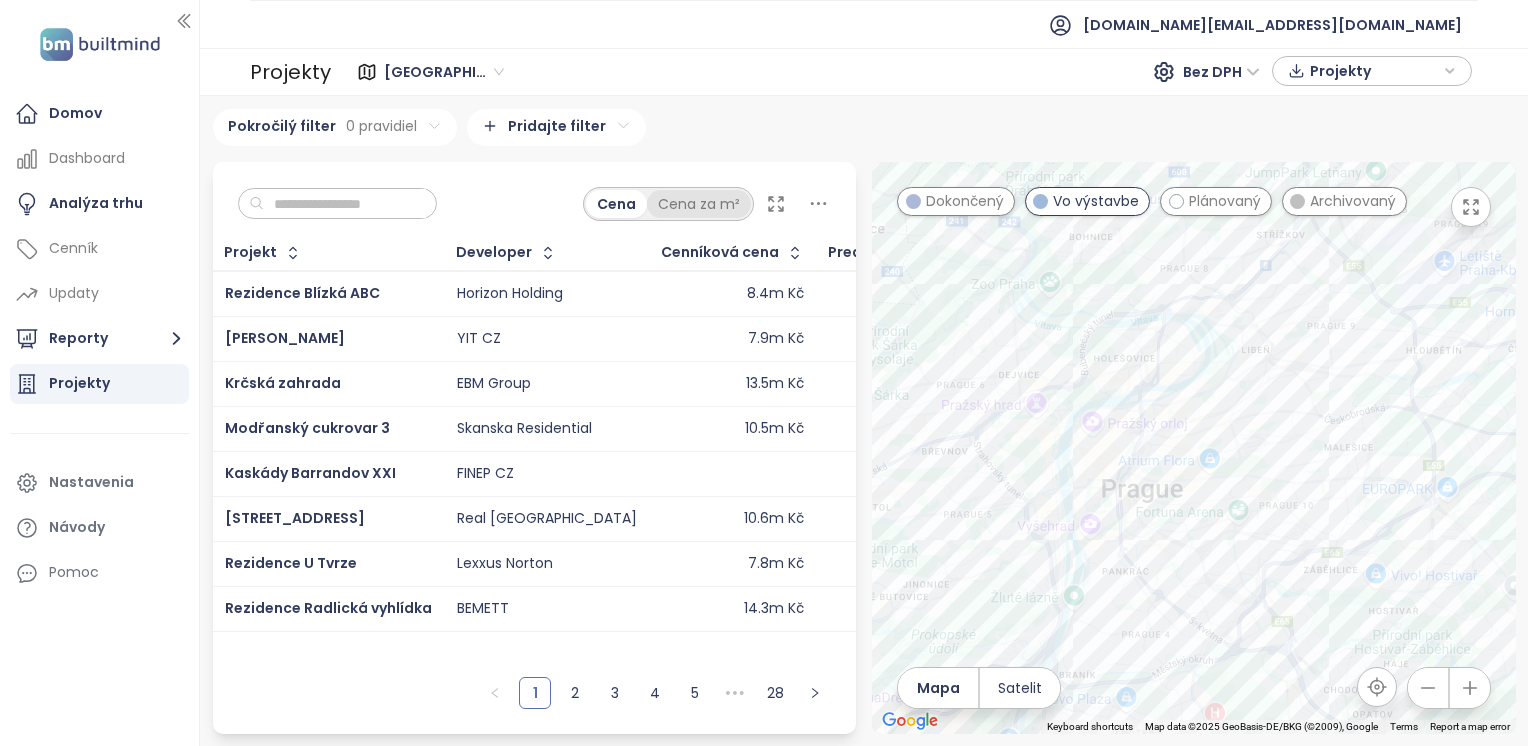 click on "Cena za m²" at bounding box center [699, 204] 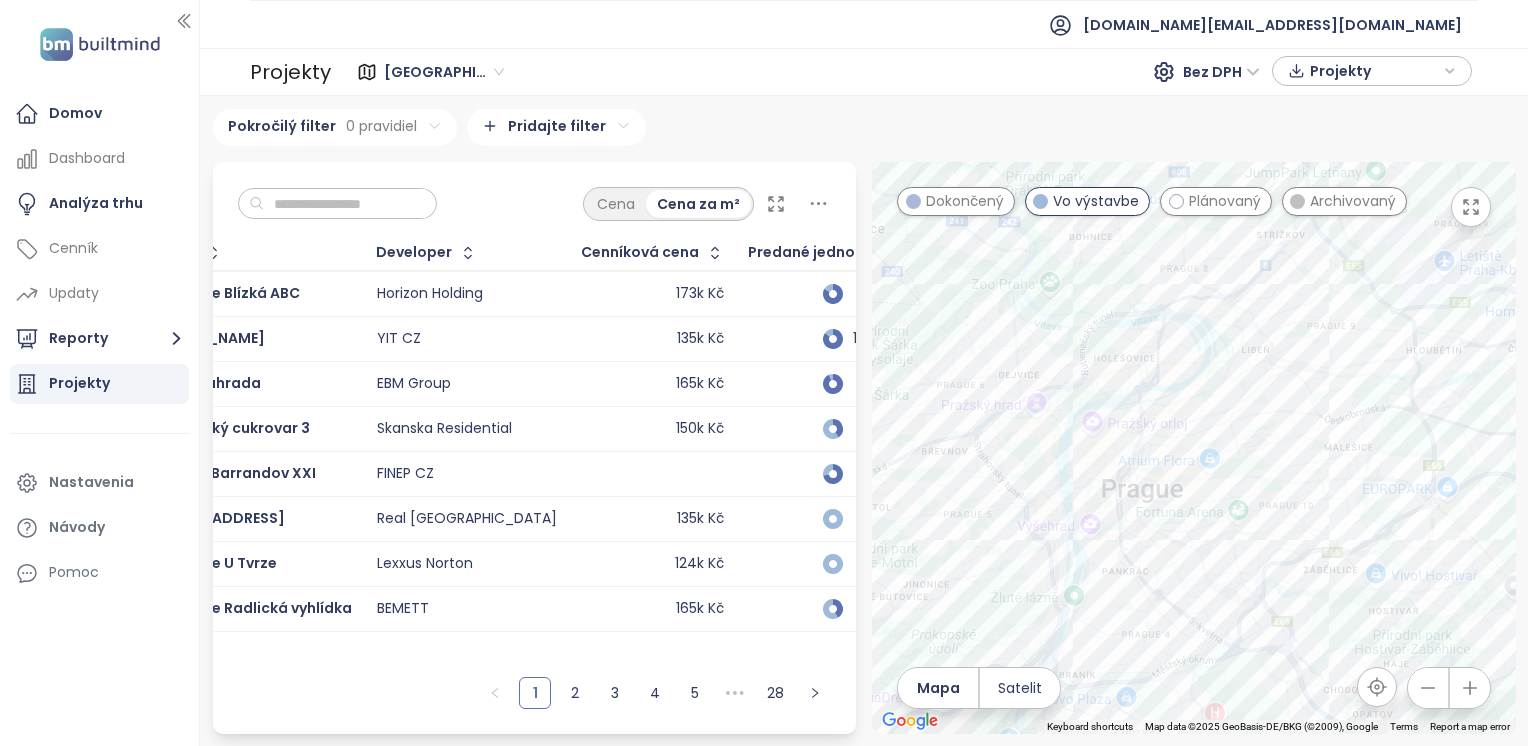 scroll, scrollTop: 0, scrollLeft: 85, axis: horizontal 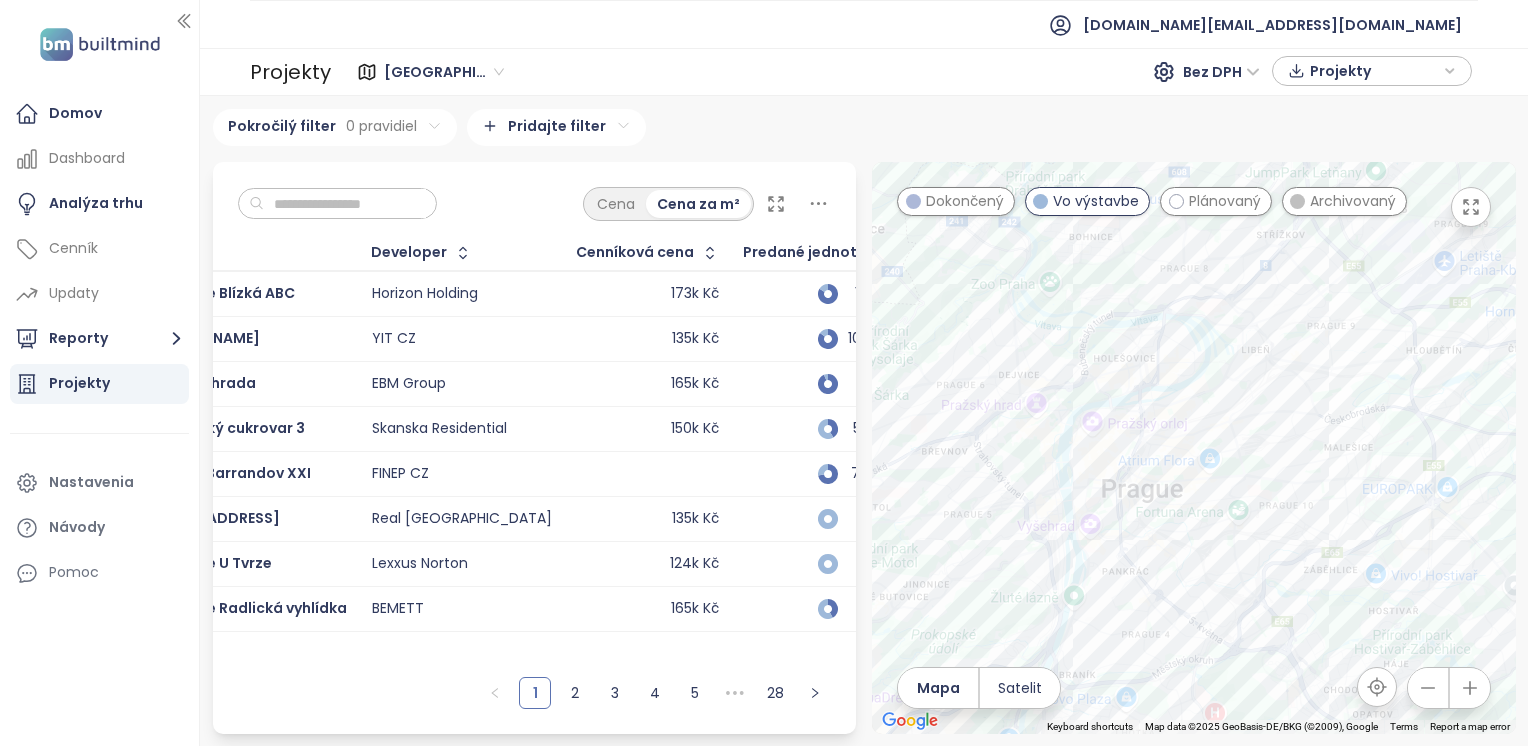 click 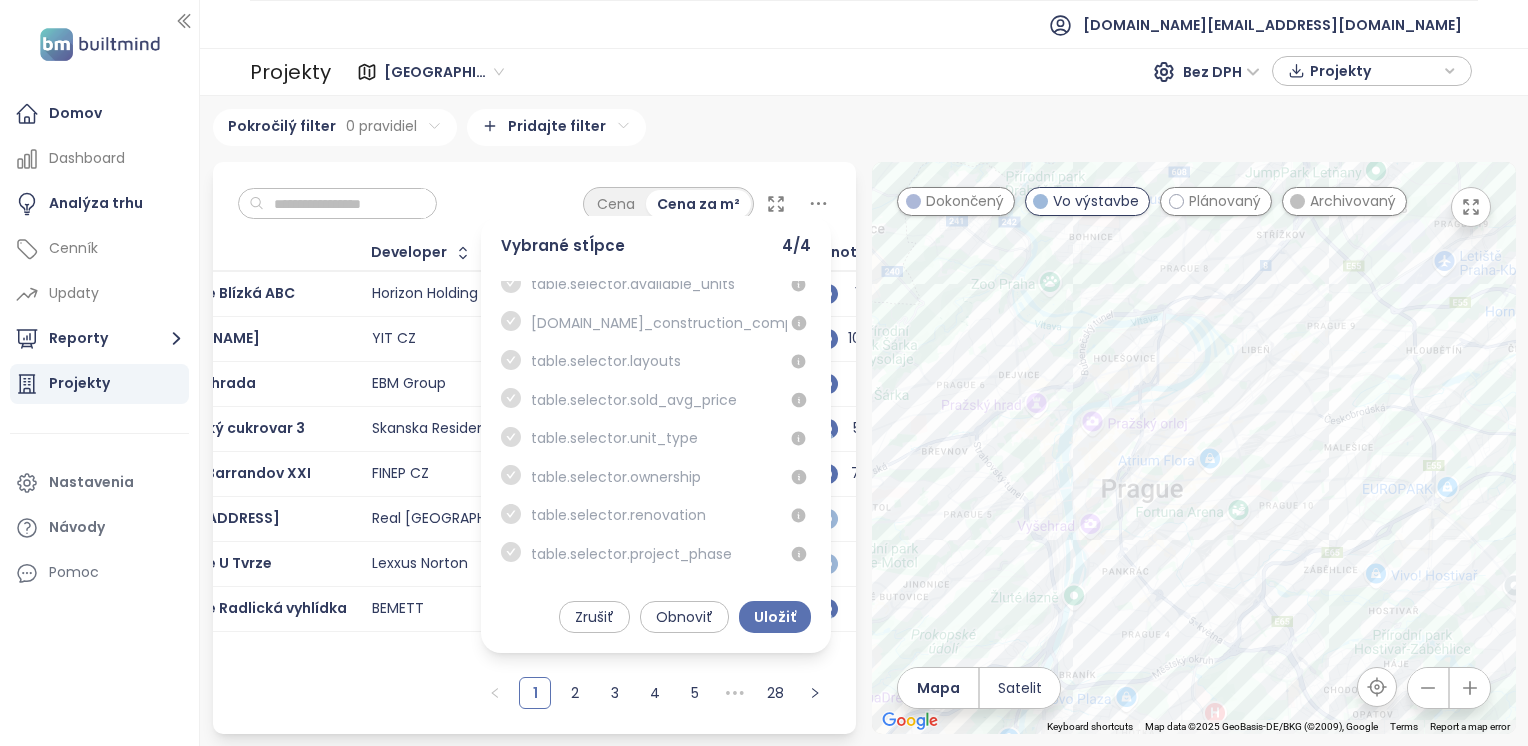 scroll, scrollTop: 0, scrollLeft: 0, axis: both 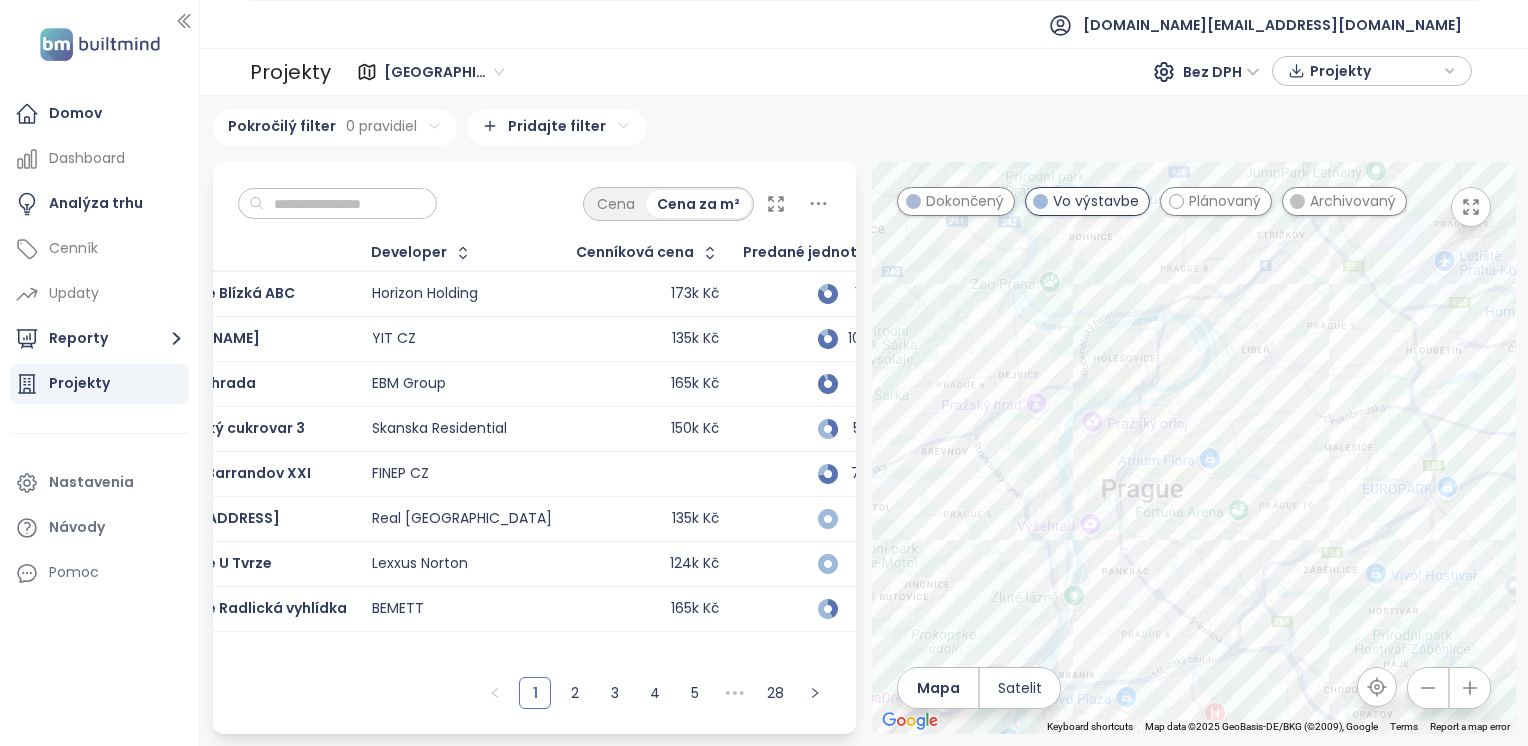 click on "Cena Cena za m²" at bounding box center [535, 199] 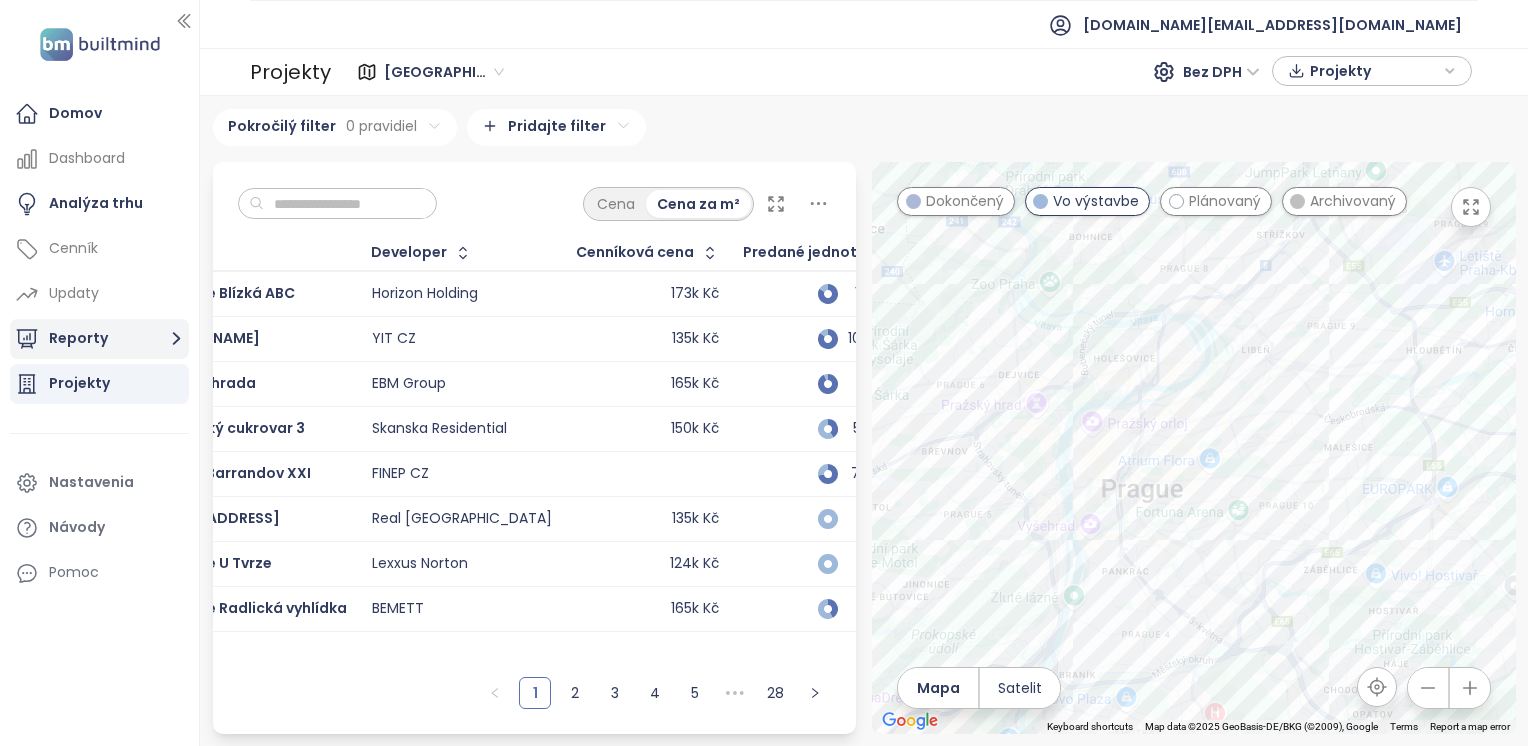 click 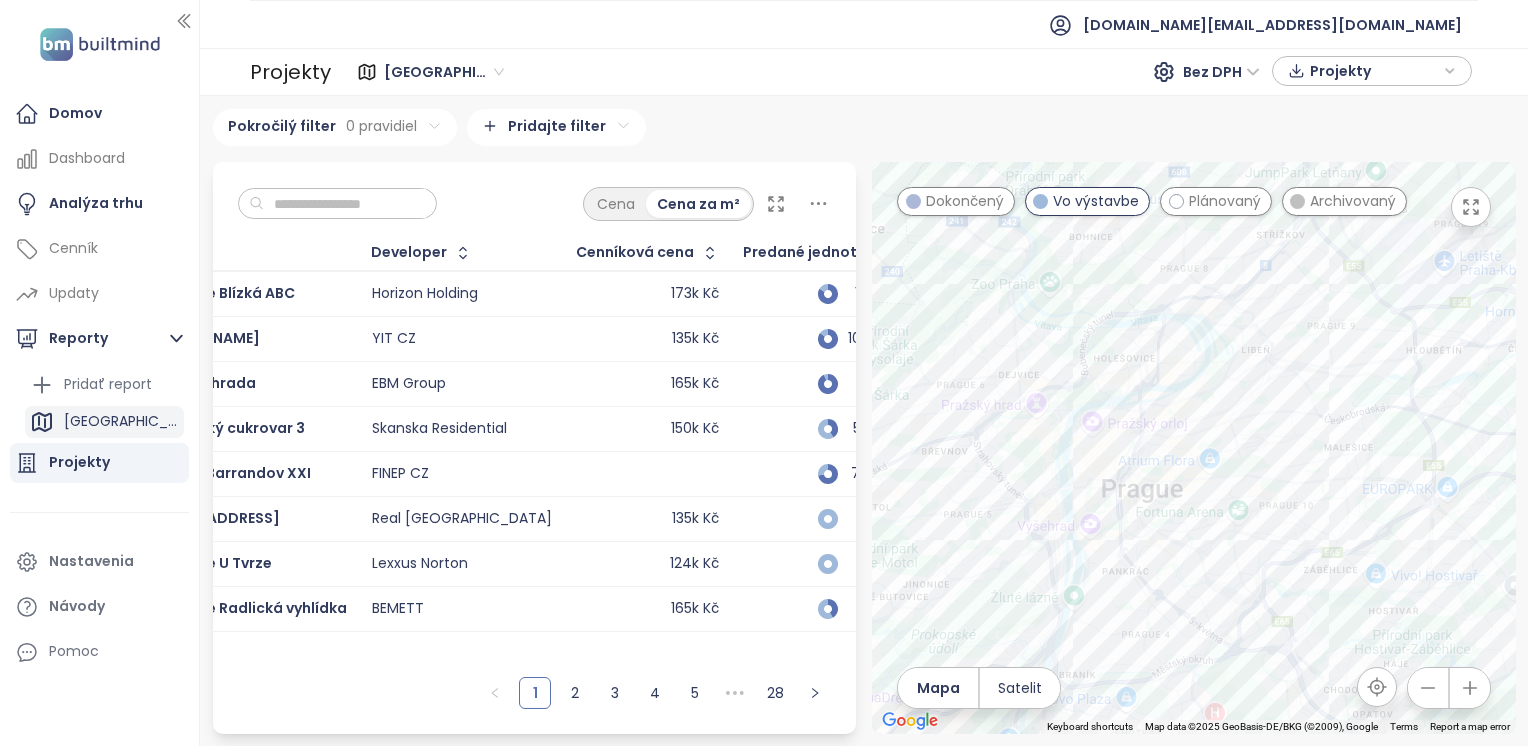 click on "[GEOGRAPHIC_DATA]" at bounding box center [104, 422] 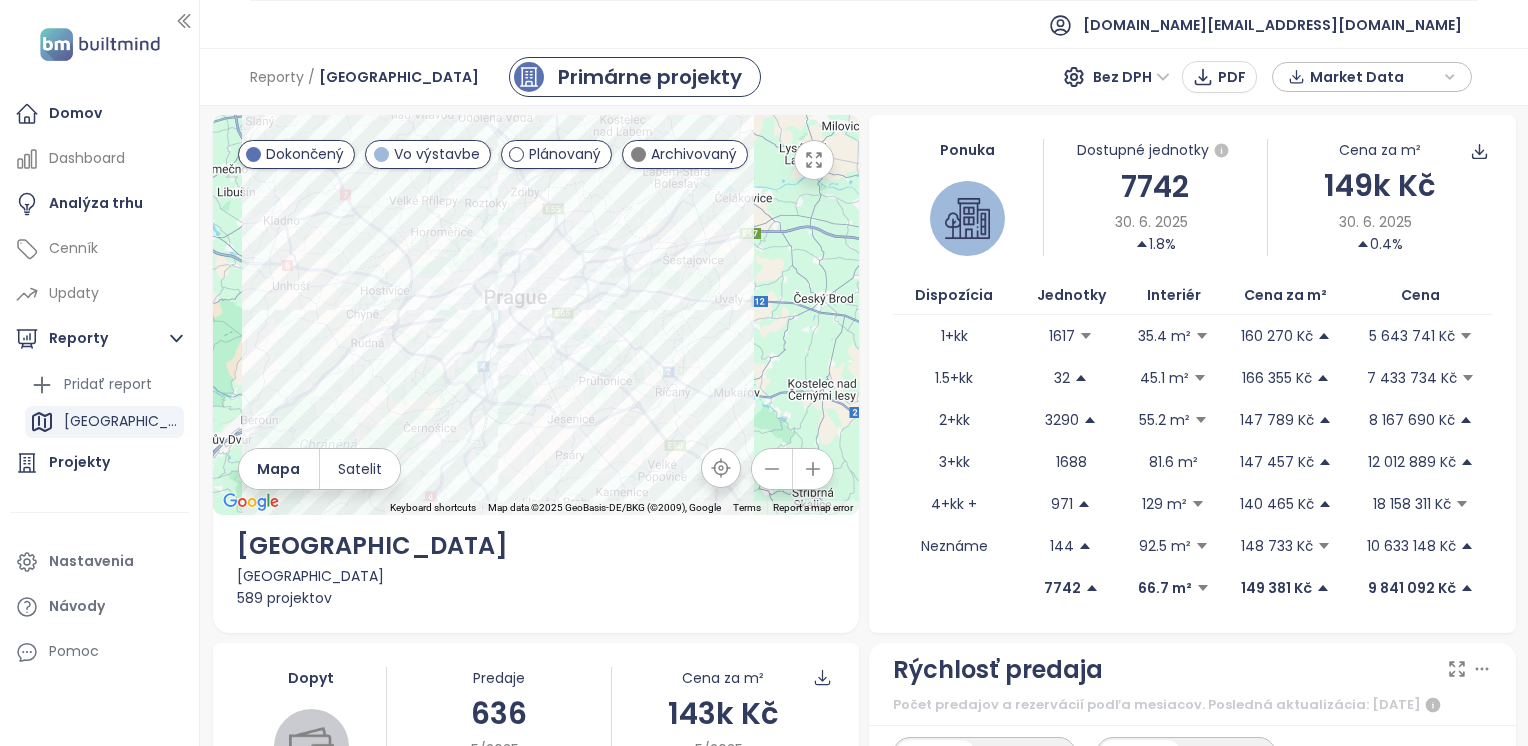 scroll, scrollTop: 0, scrollLeft: 0, axis: both 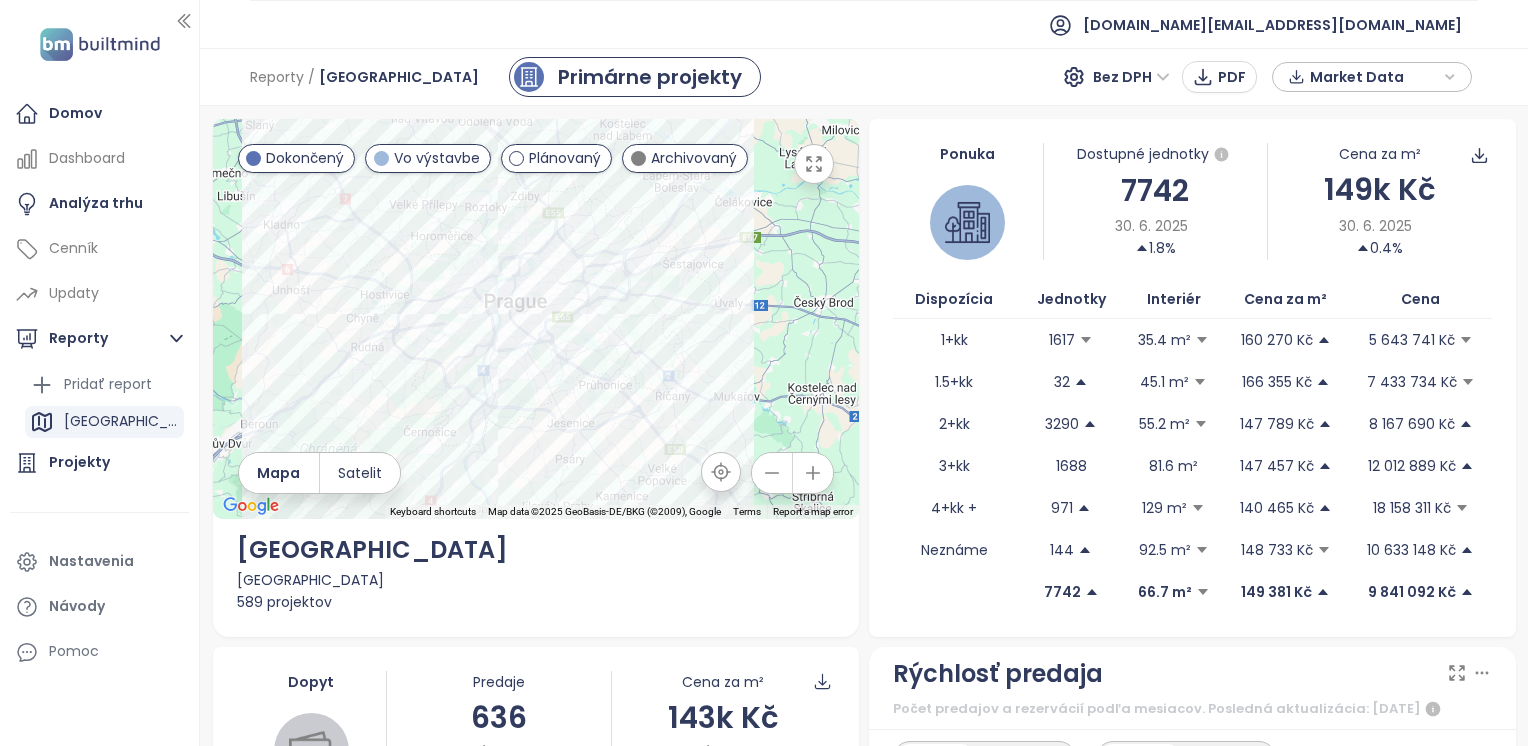 click at bounding box center (253, 158) 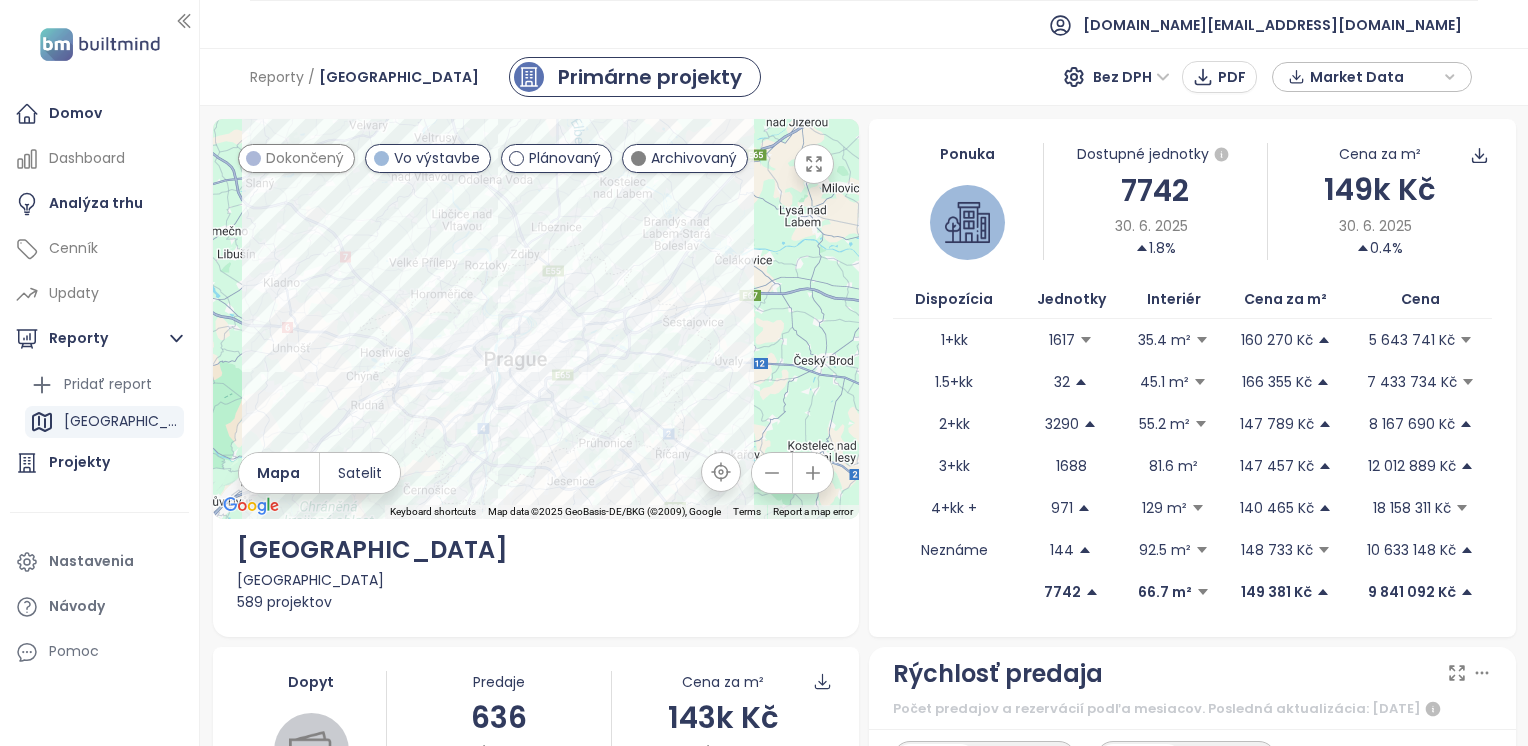 click at bounding box center (516, 158) 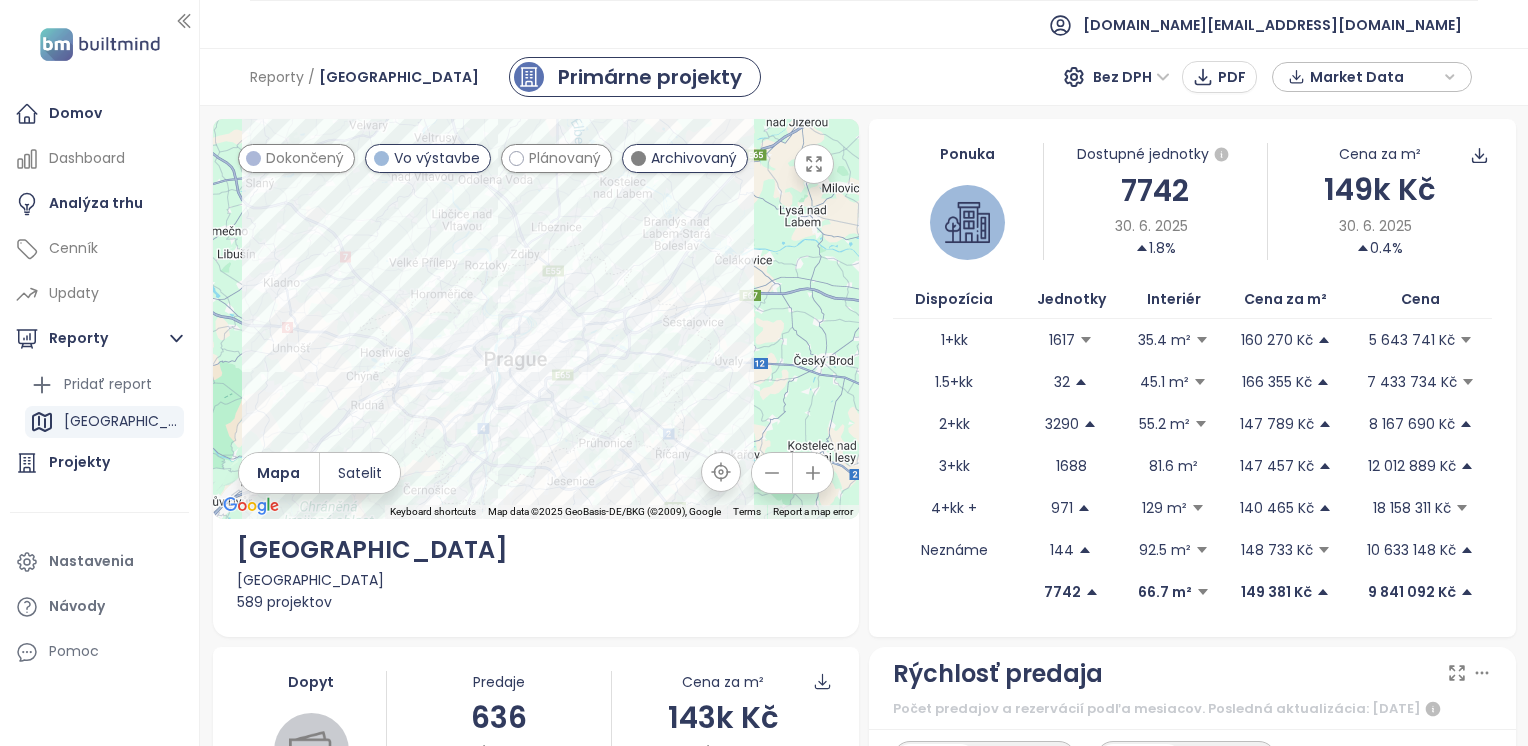 click at bounding box center (638, 158) 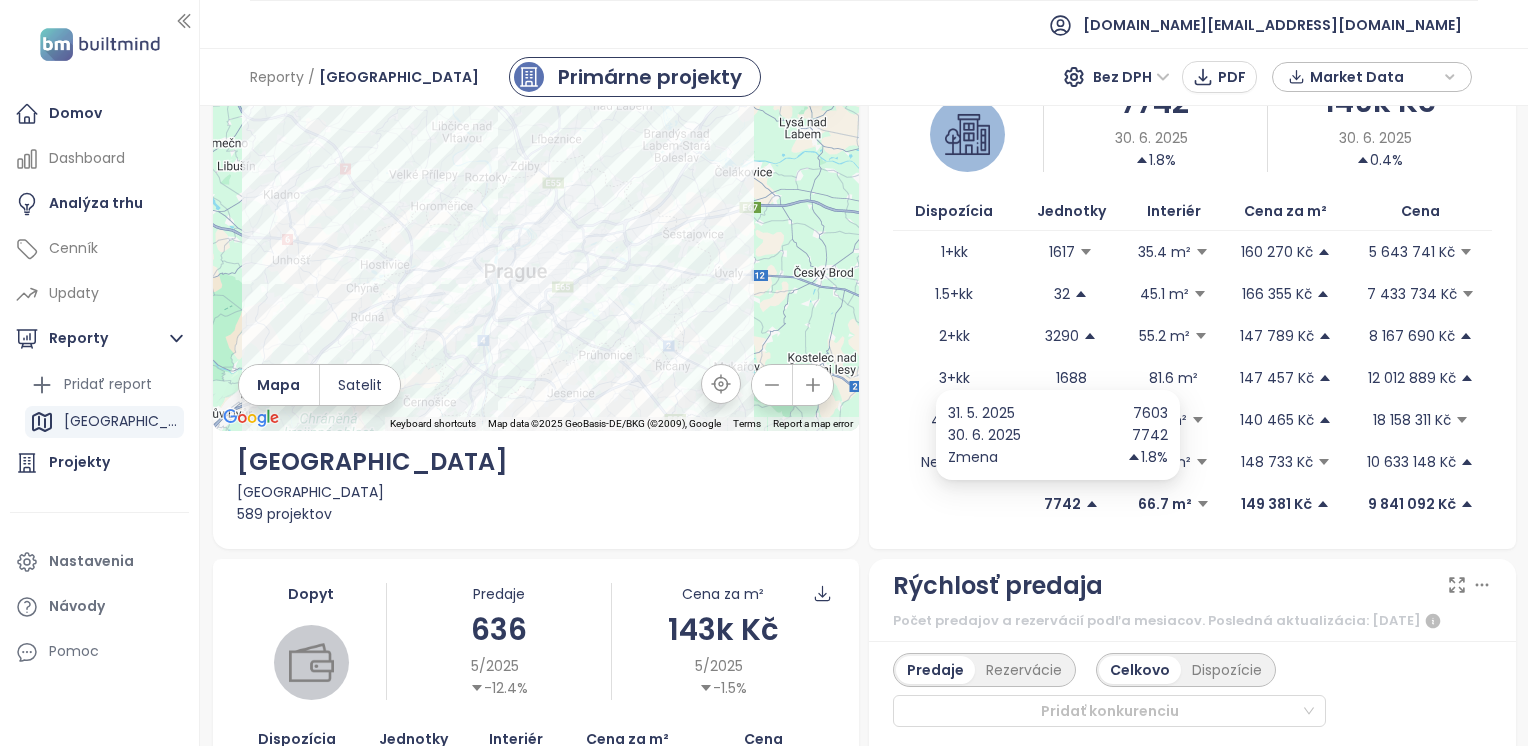 scroll, scrollTop: 0, scrollLeft: 0, axis: both 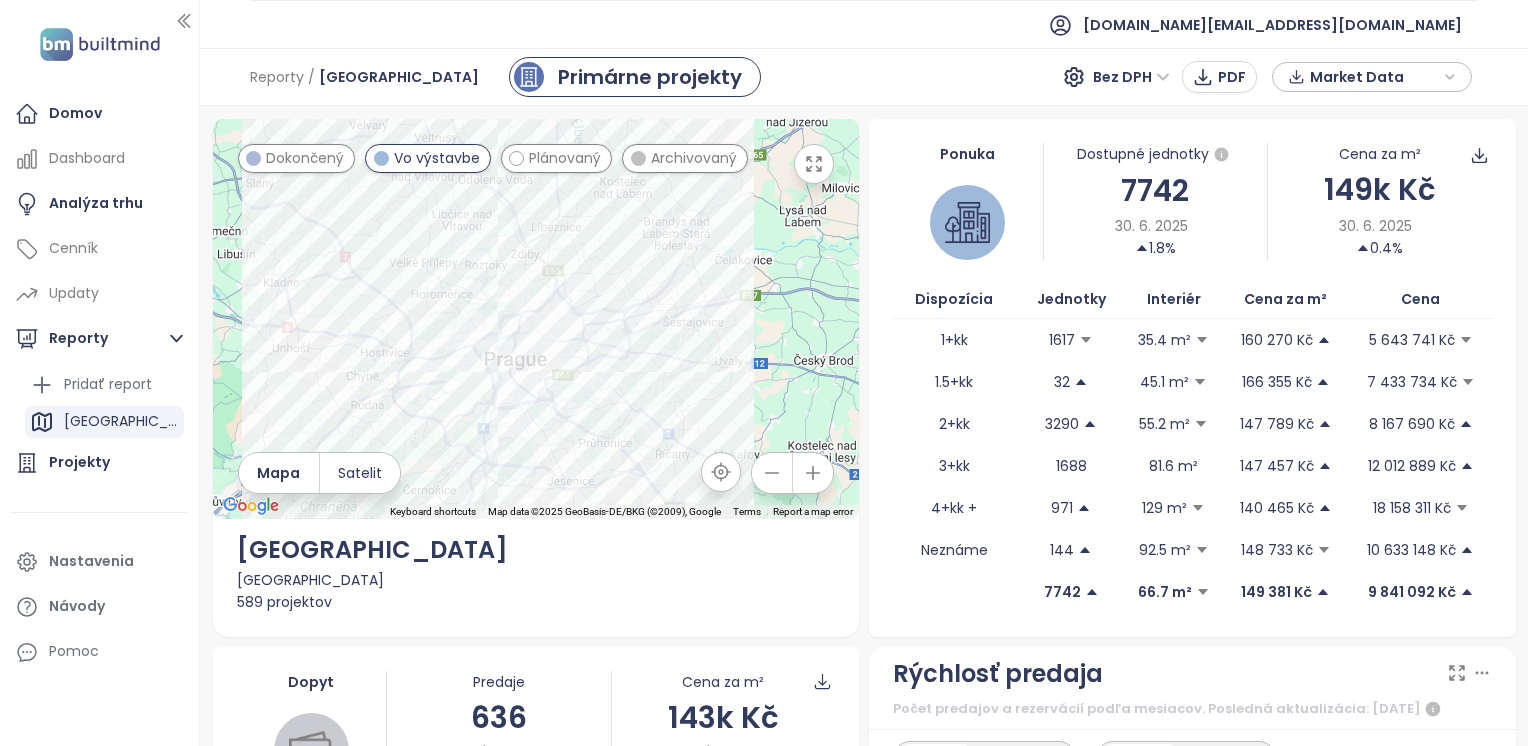 click on "Dokončený" at bounding box center [305, 158] 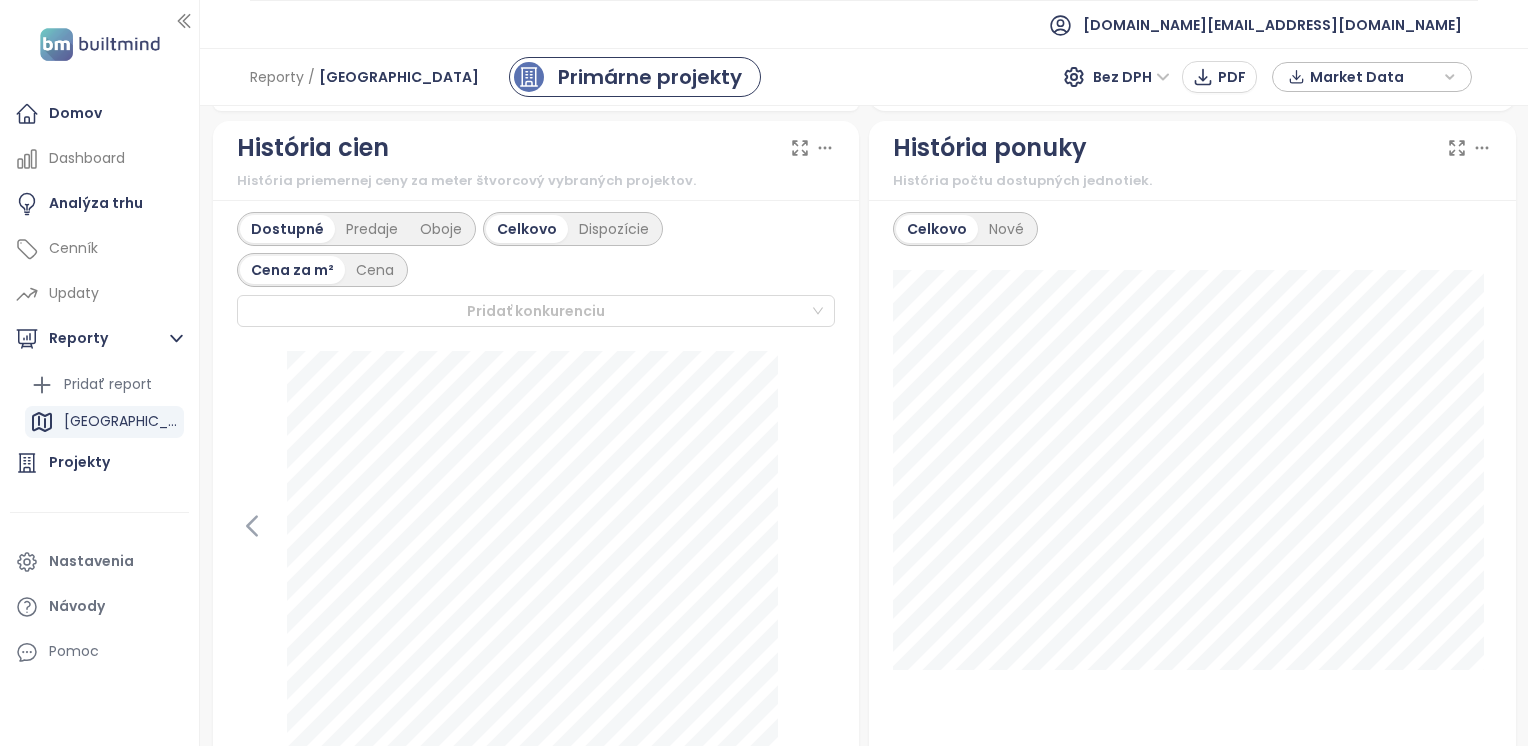 scroll, scrollTop: 1142, scrollLeft: 0, axis: vertical 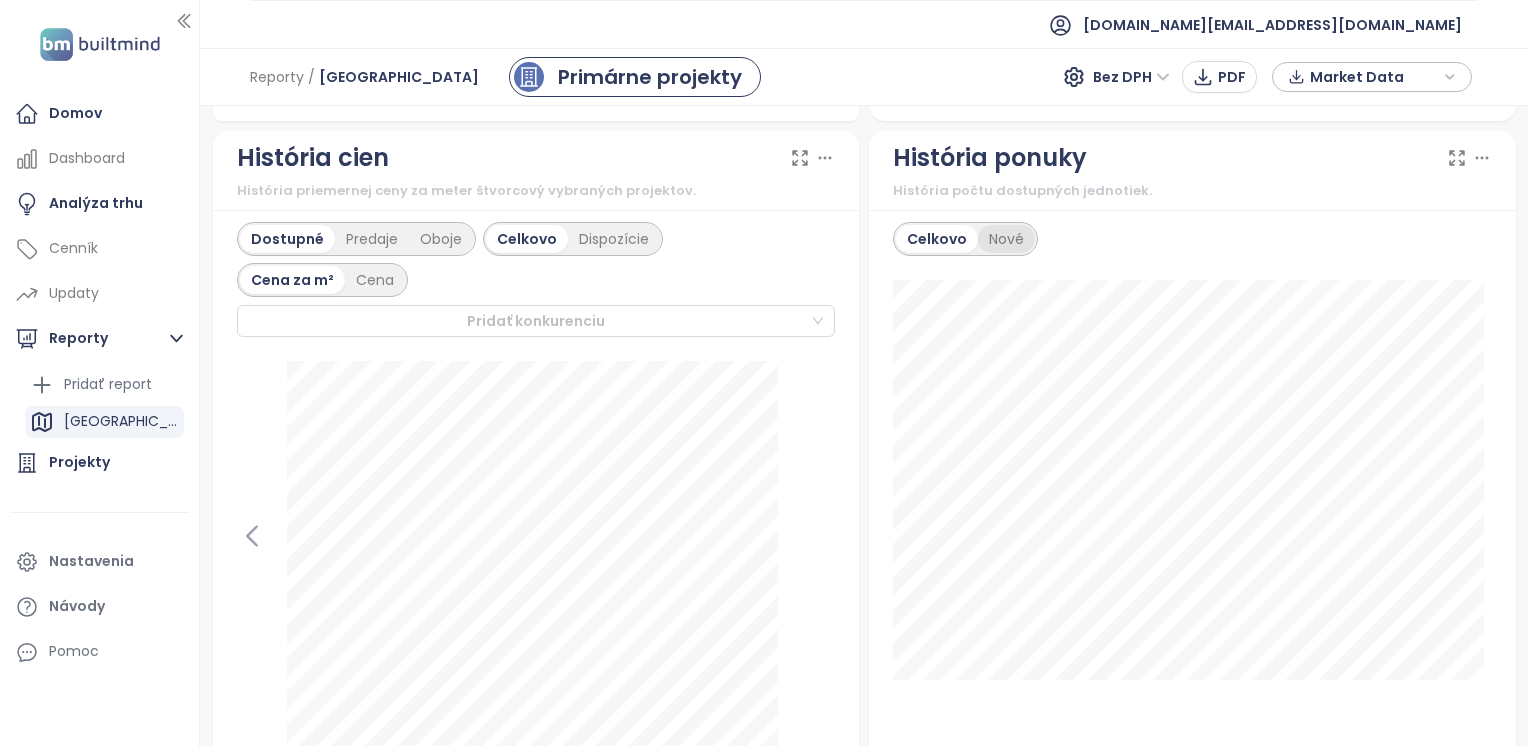 click on "Nové" at bounding box center (1006, 239) 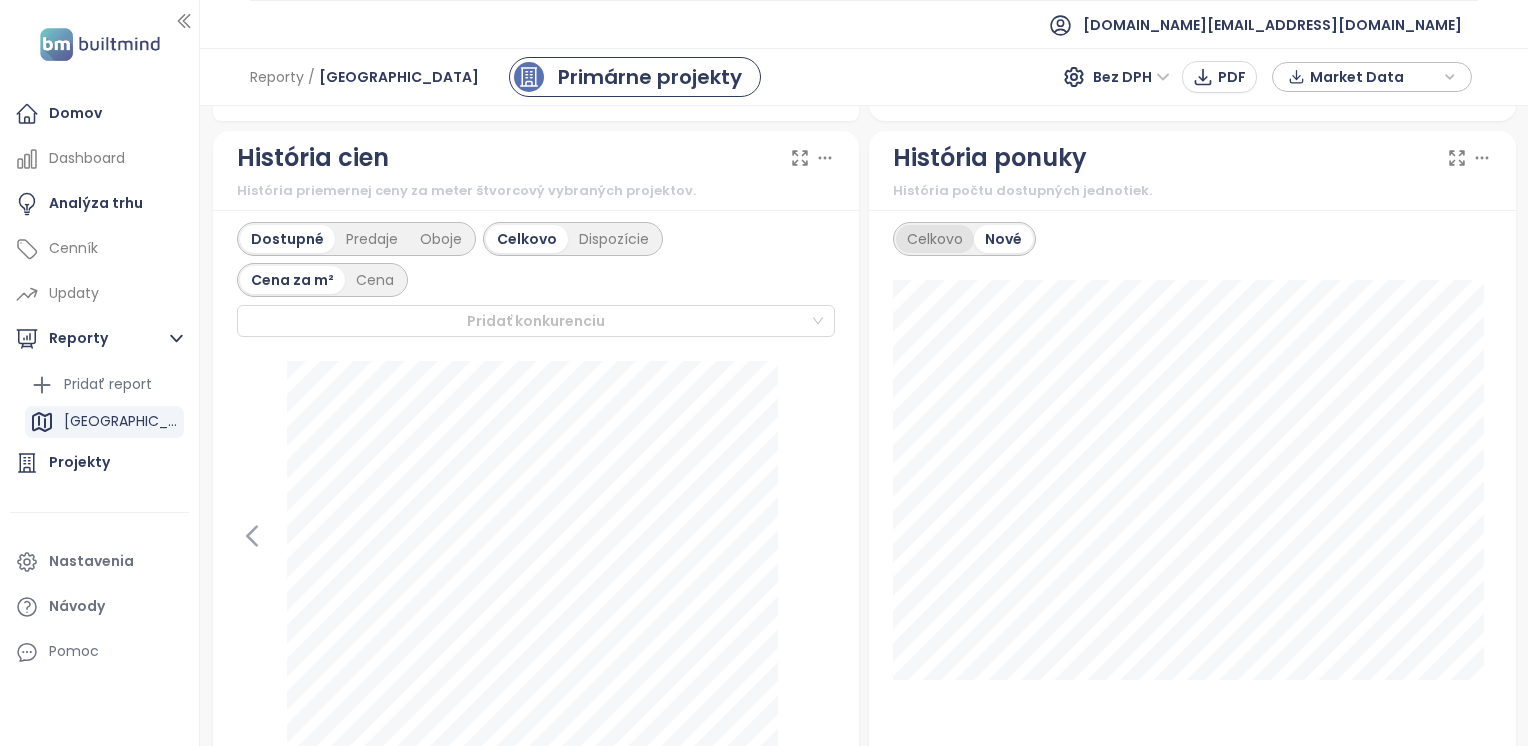 click on "Celkovo" at bounding box center [935, 239] 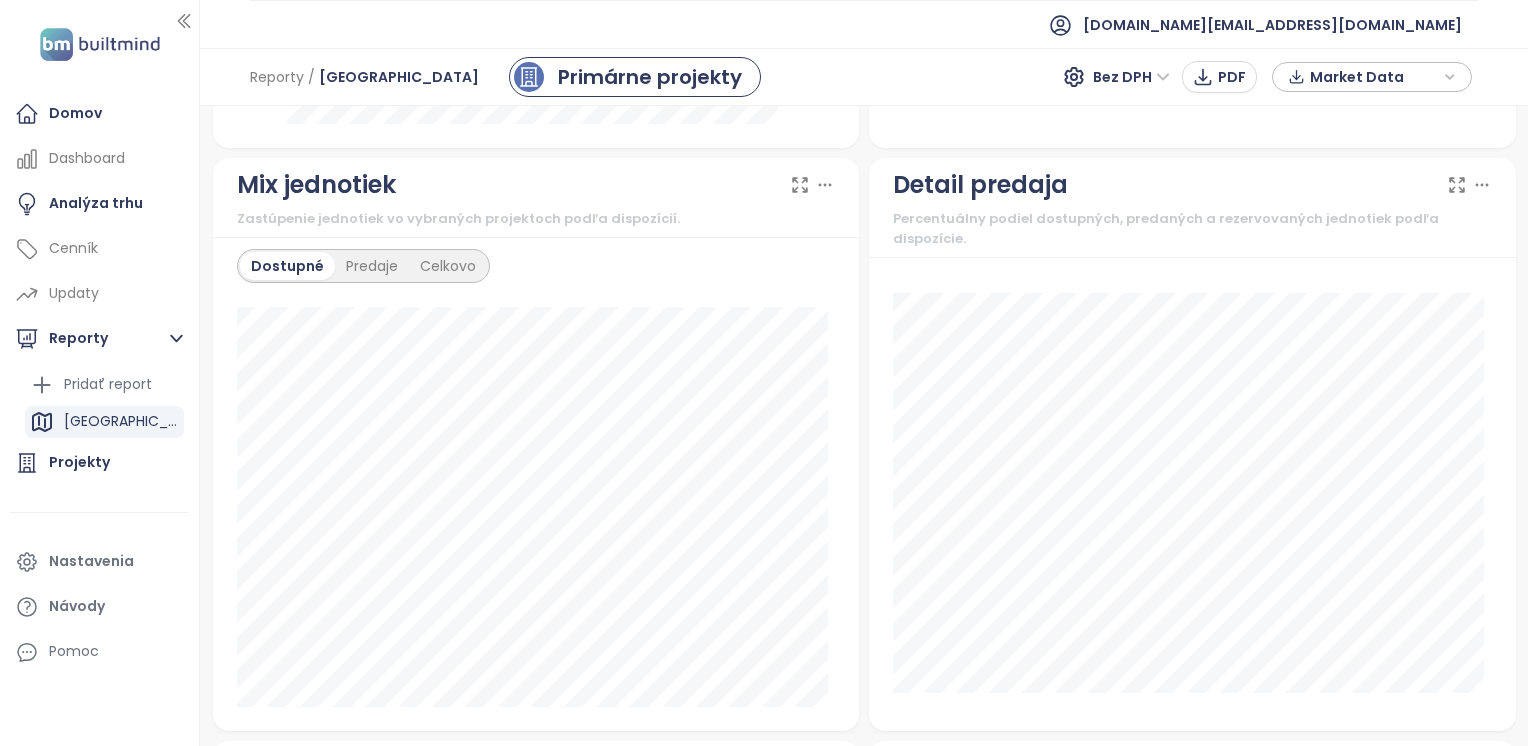scroll, scrollTop: 1790, scrollLeft: 0, axis: vertical 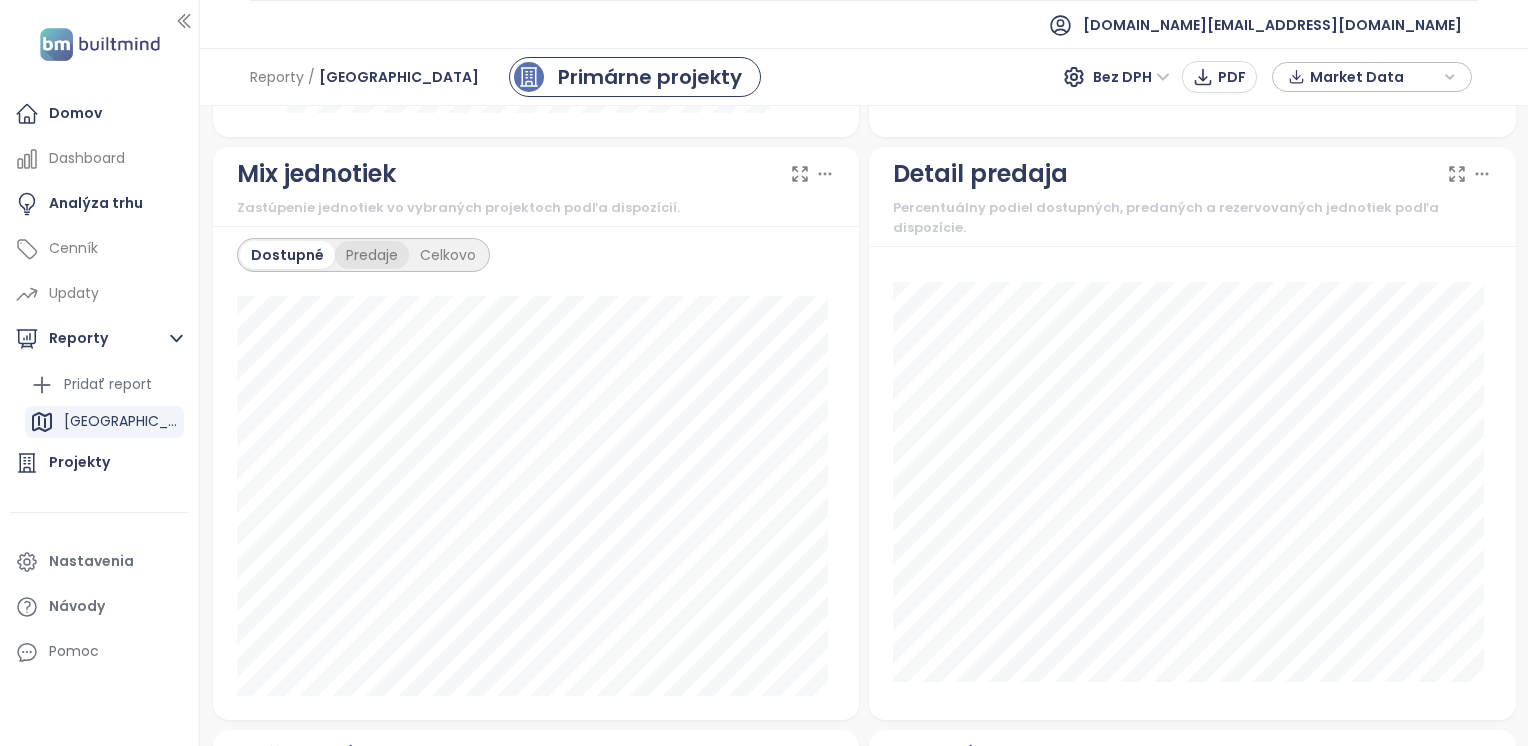 click on "Predaje" at bounding box center (372, 255) 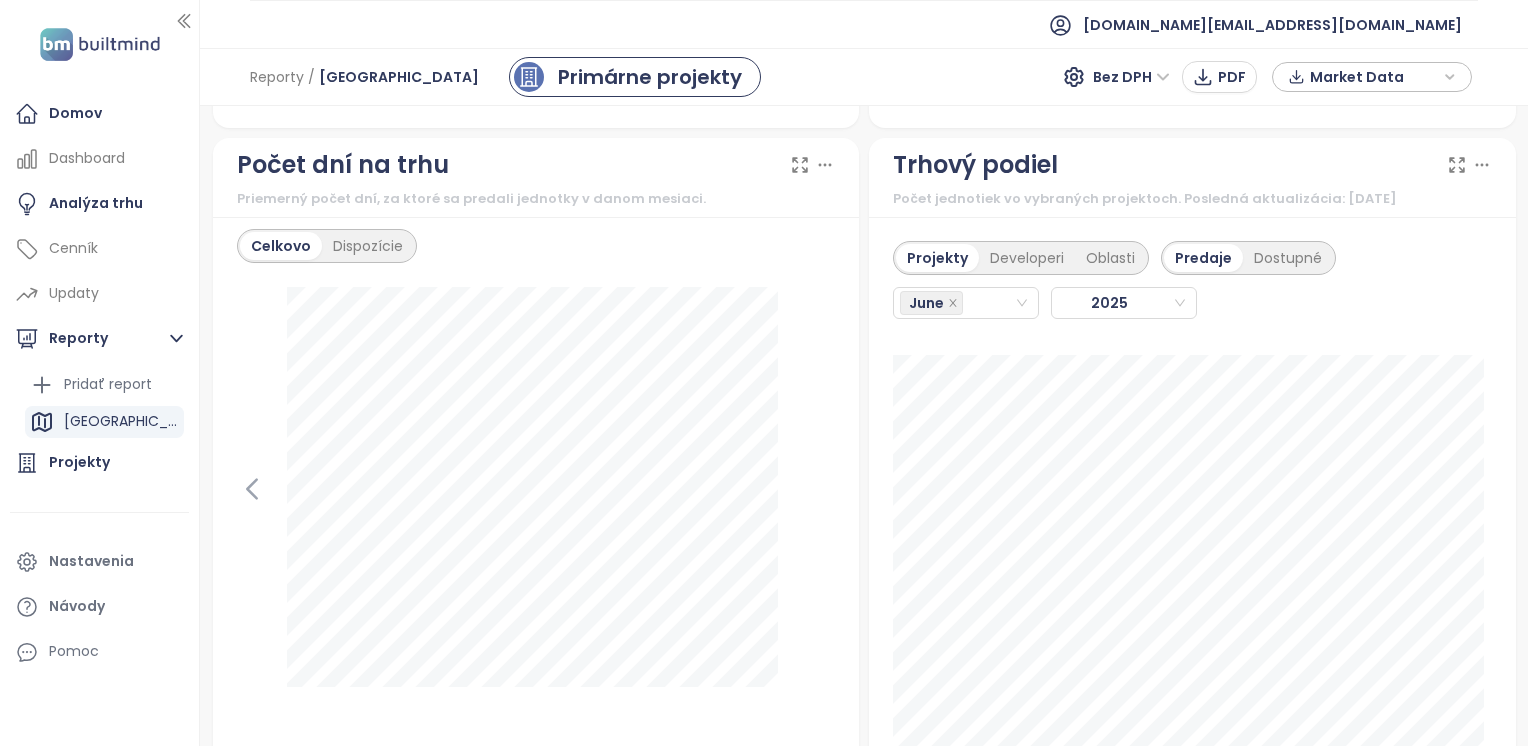 scroll, scrollTop: 2382, scrollLeft: 0, axis: vertical 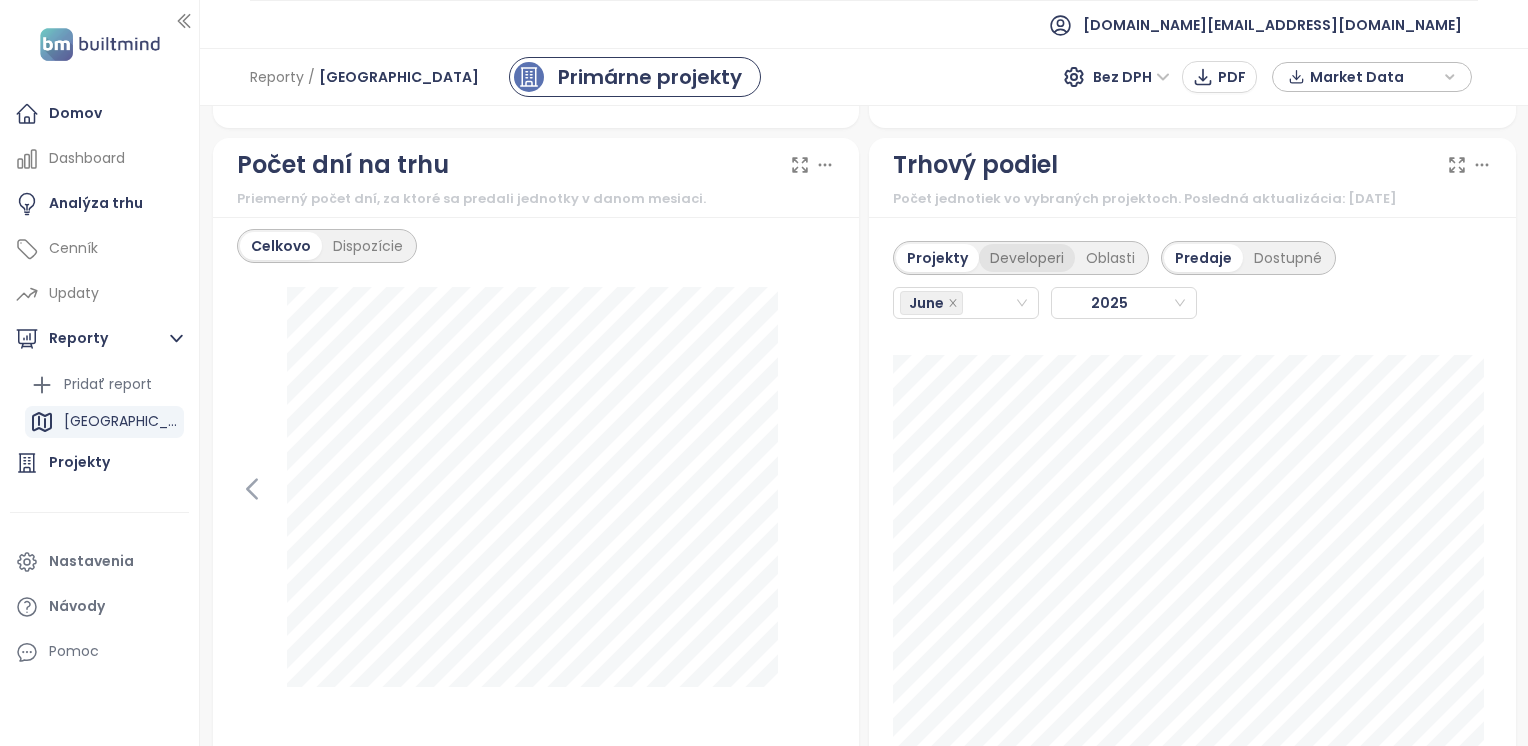click on "Developeri" at bounding box center (1027, 258) 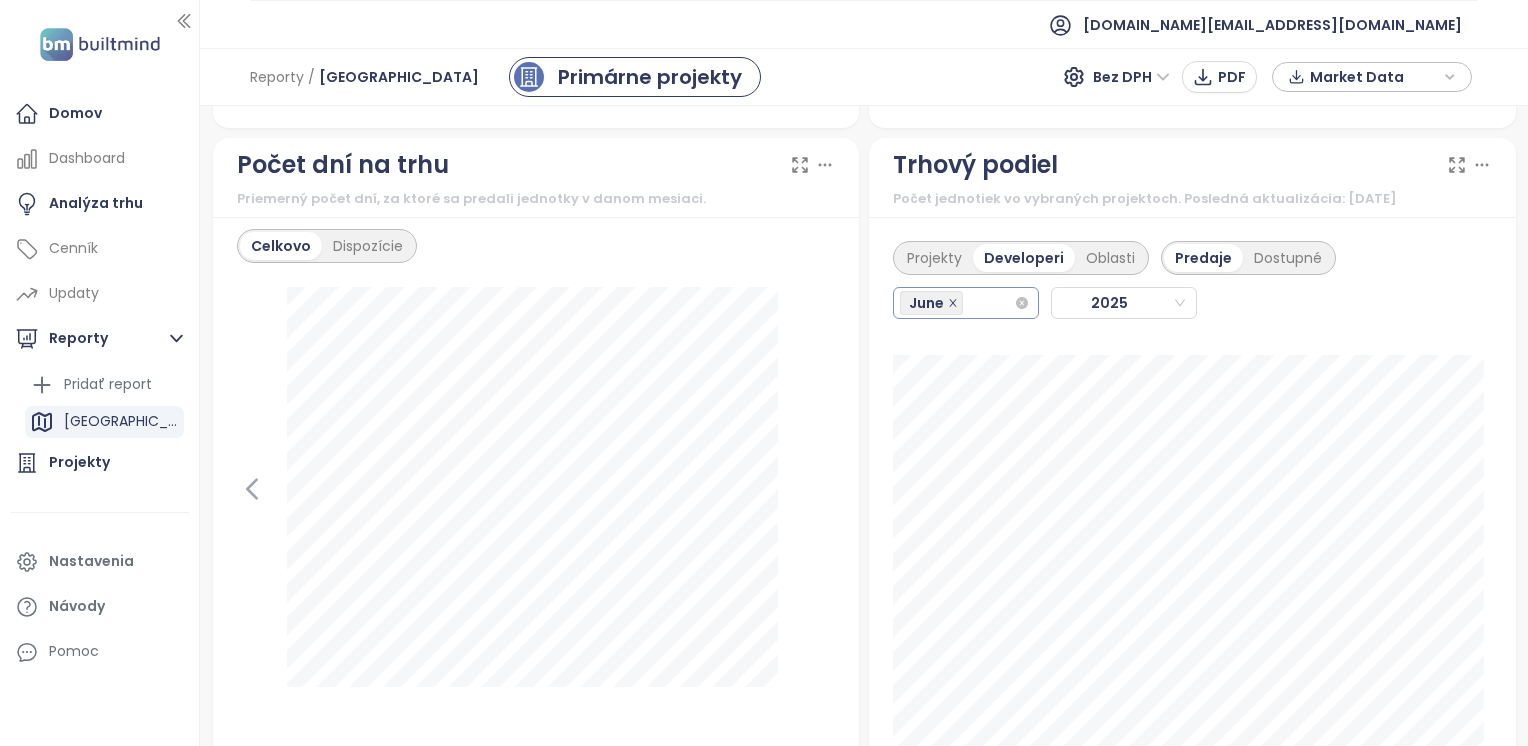 click 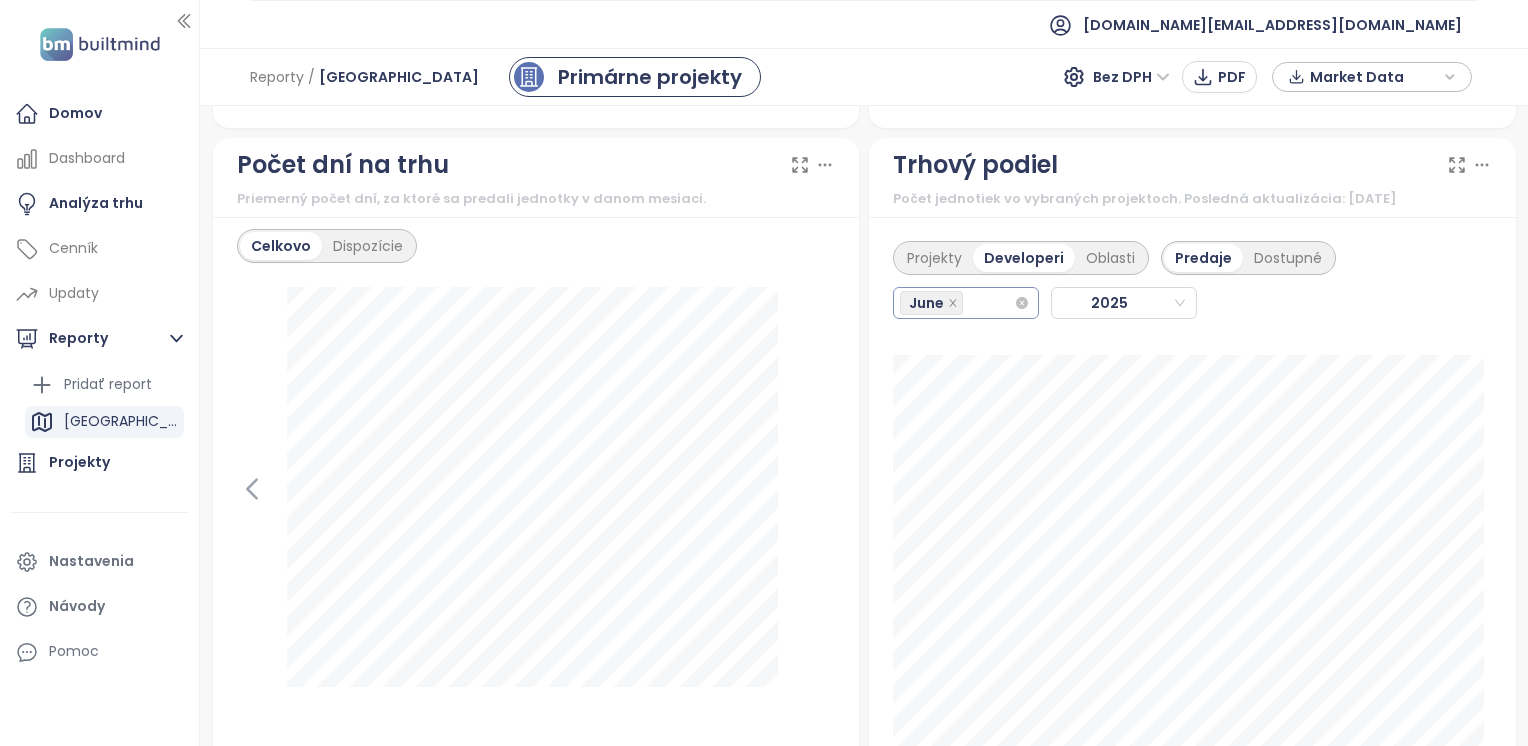 click on "June" at bounding box center (957, 303) 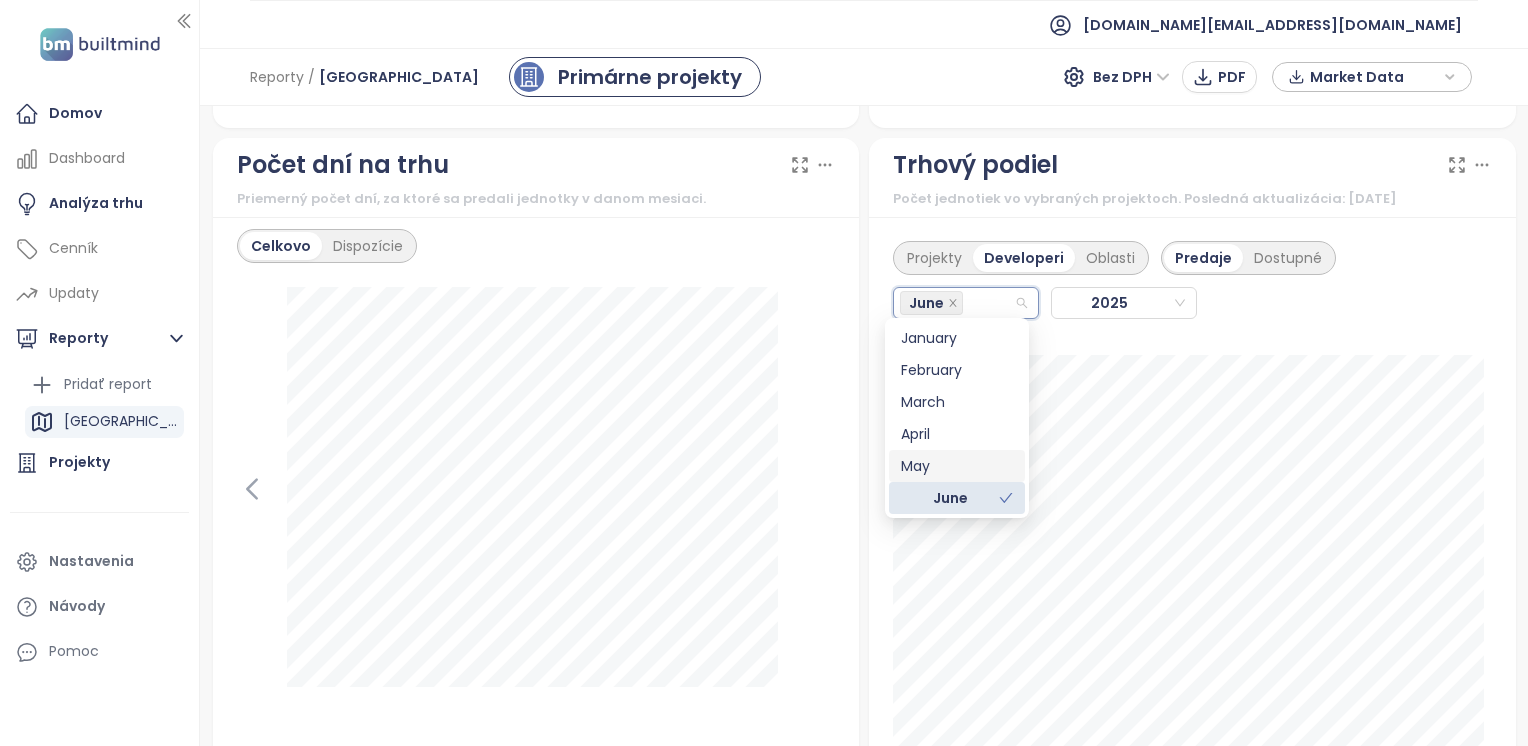 click on "May" at bounding box center (957, 466) 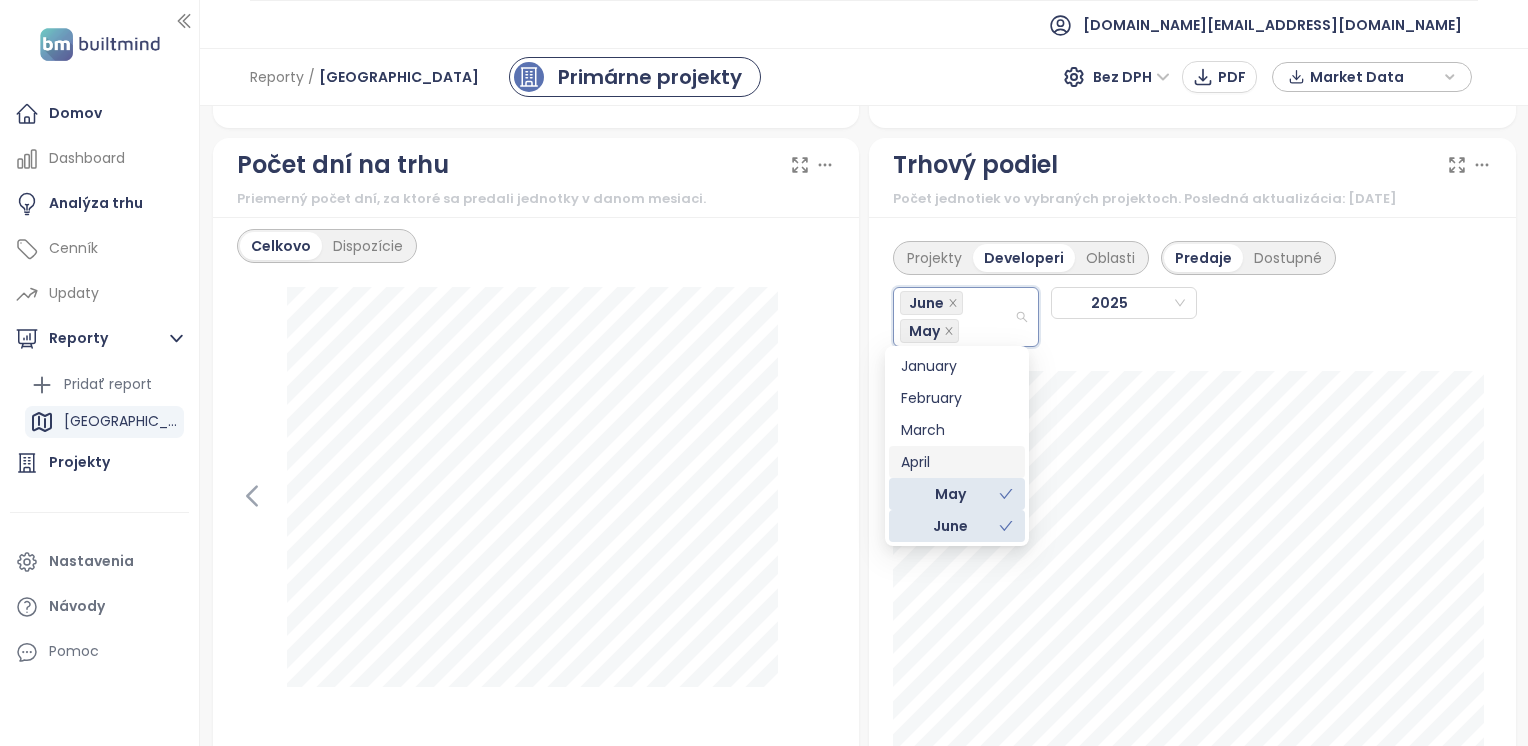 click on "April" at bounding box center [957, 462] 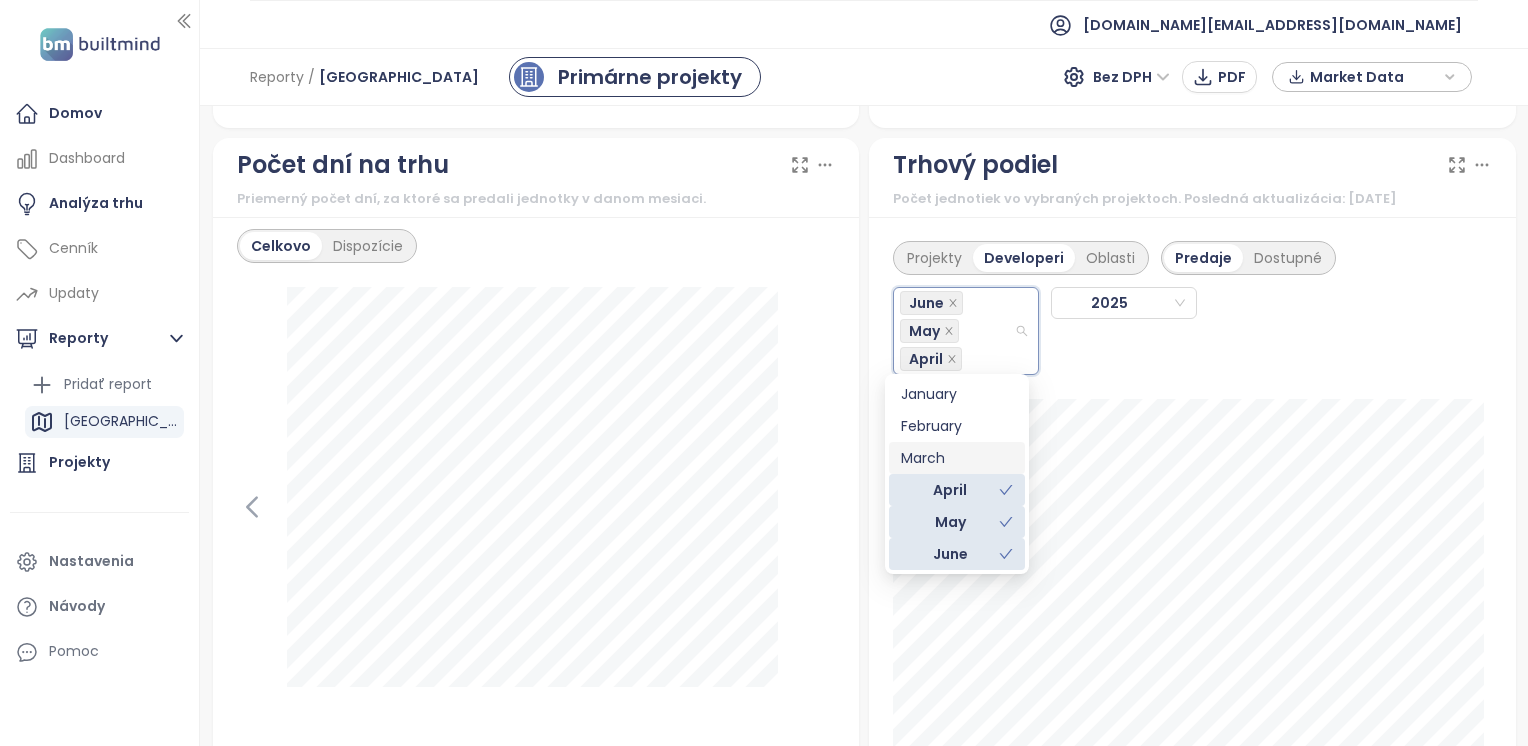 click on "March" at bounding box center [957, 458] 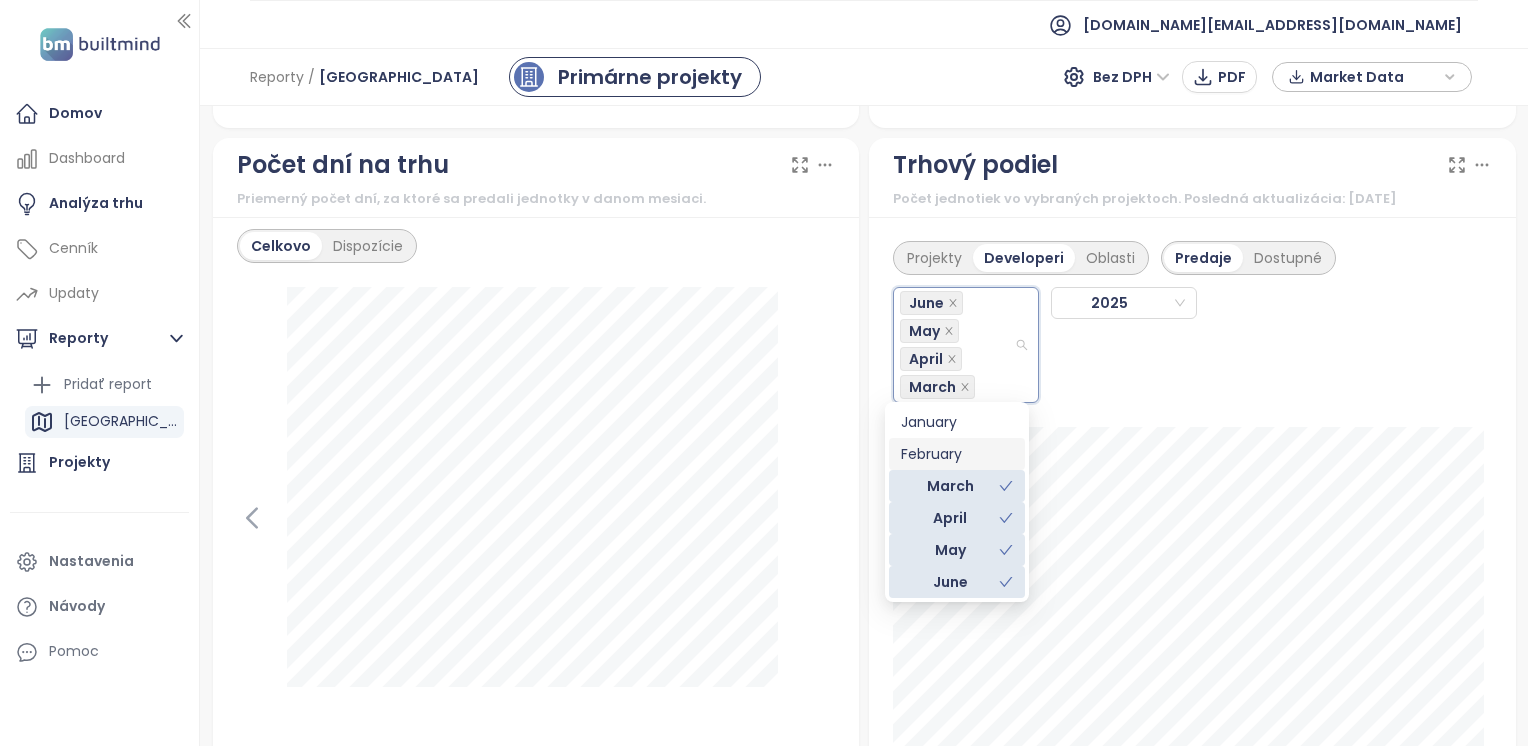click on "February" at bounding box center [957, 454] 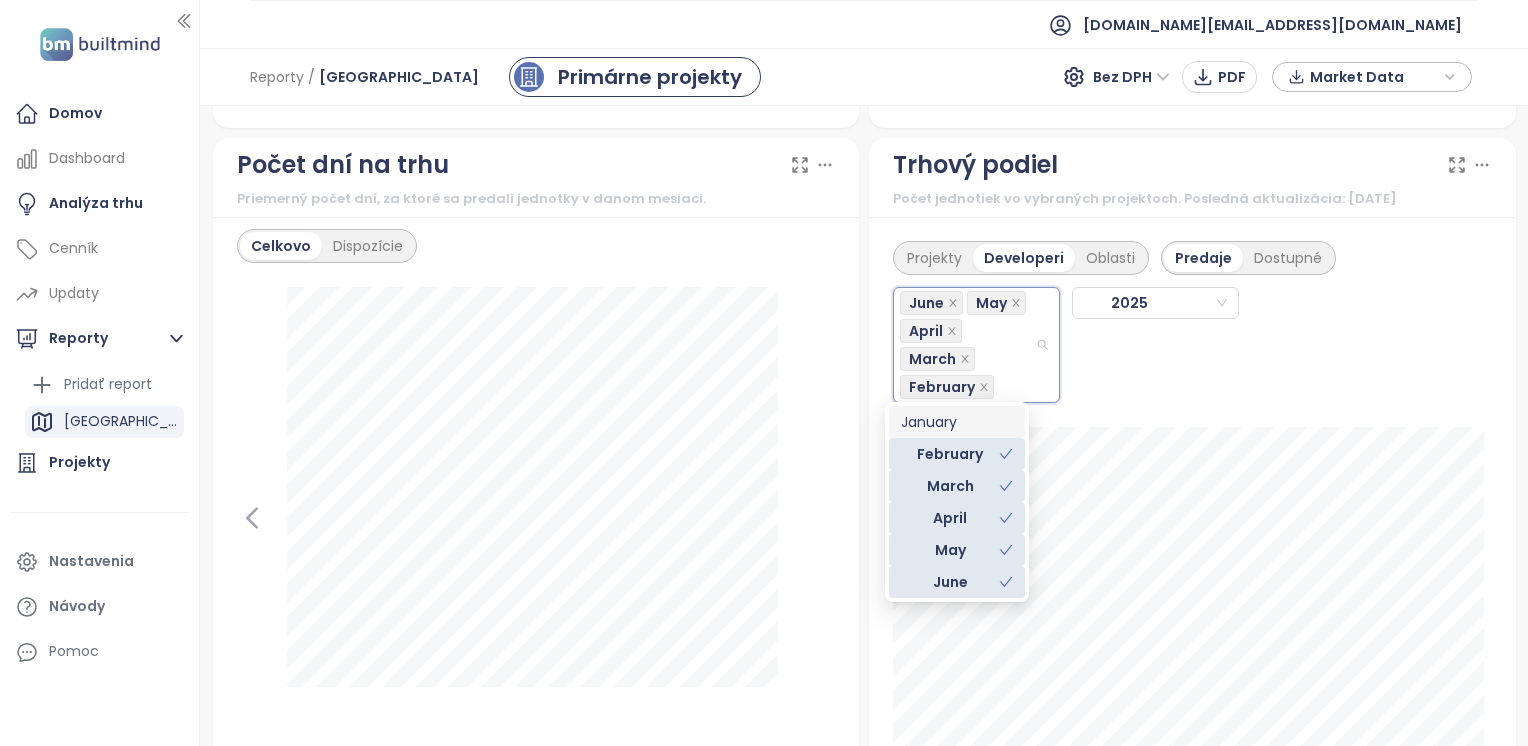 click on "January" at bounding box center [957, 422] 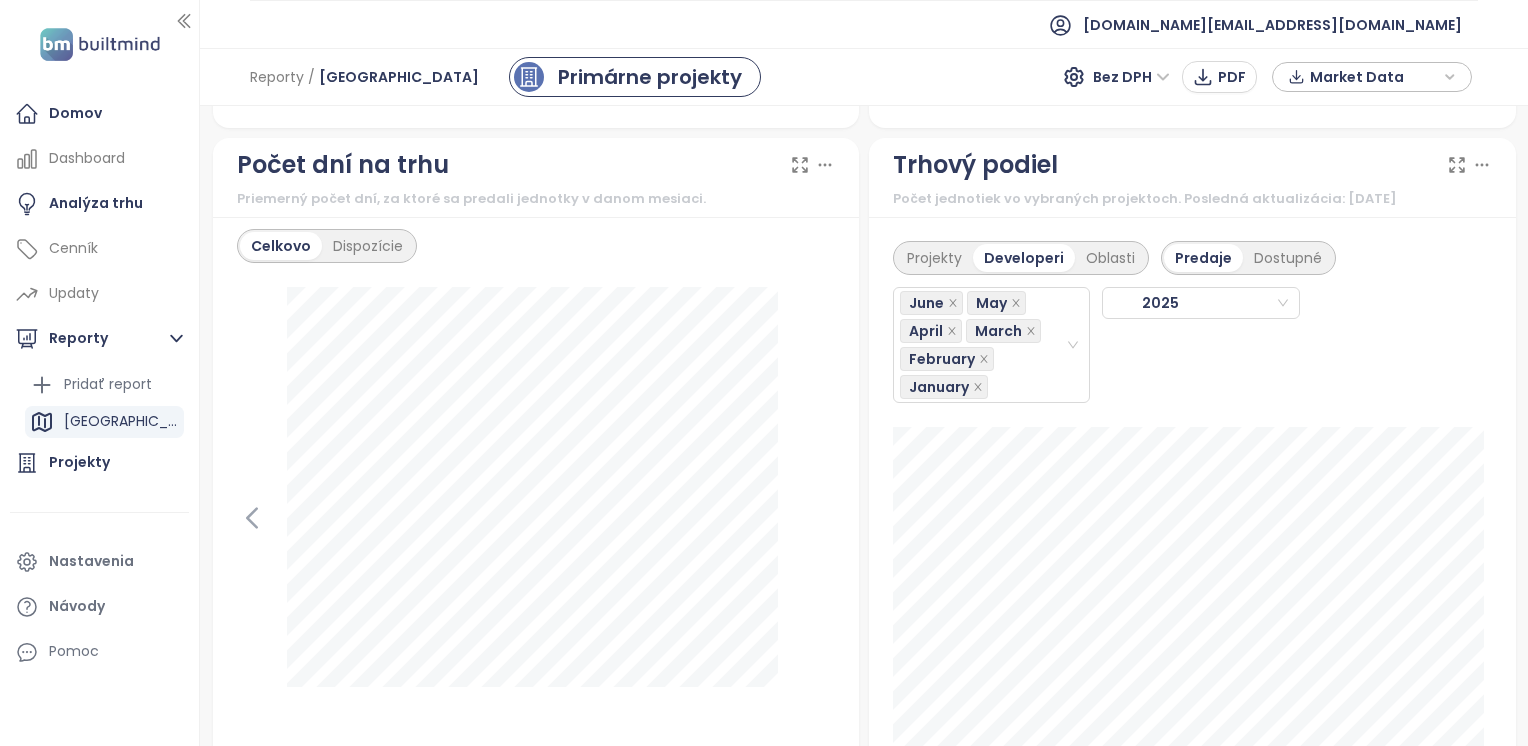 click on "June May April March February January   2025" at bounding box center (1192, 339) 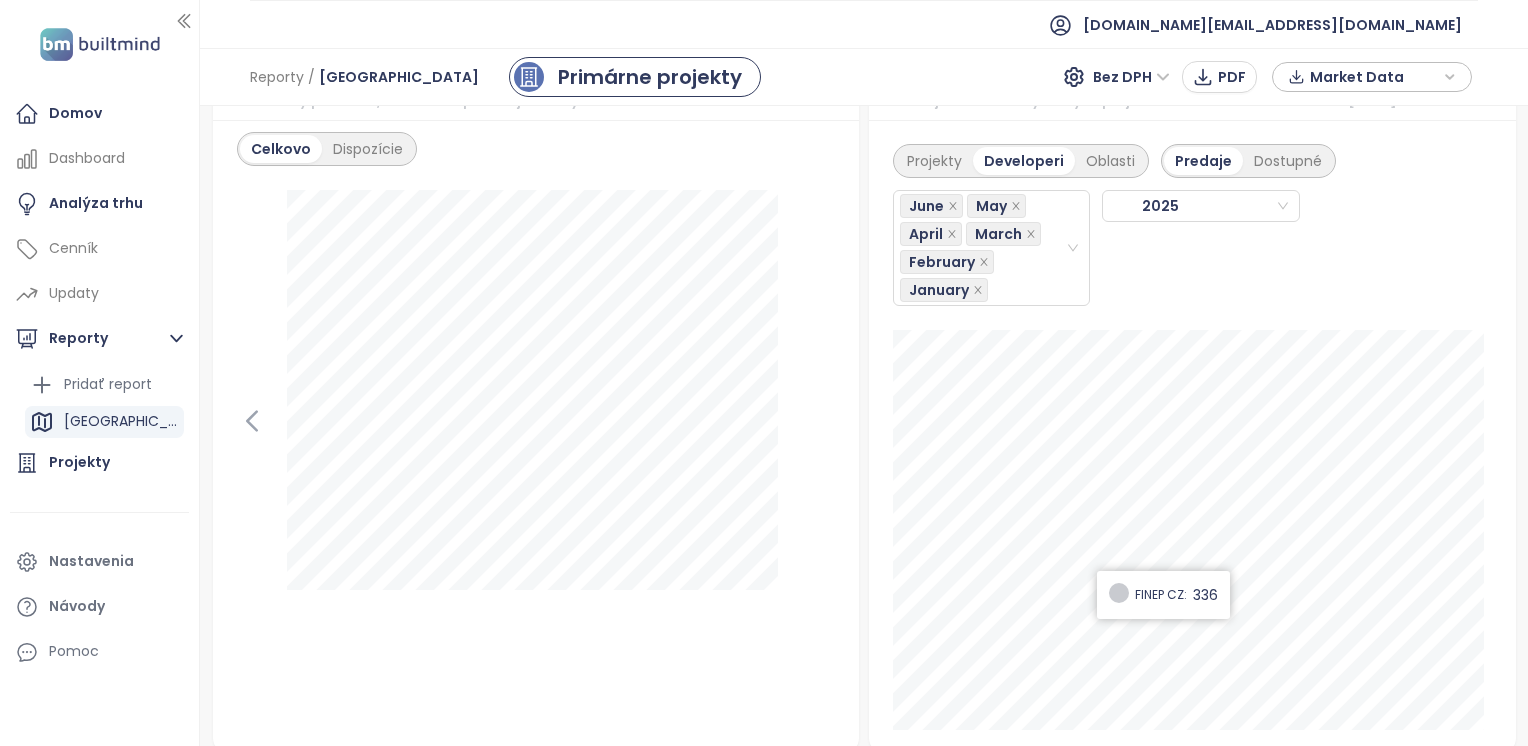 scroll, scrollTop: 2478, scrollLeft: 0, axis: vertical 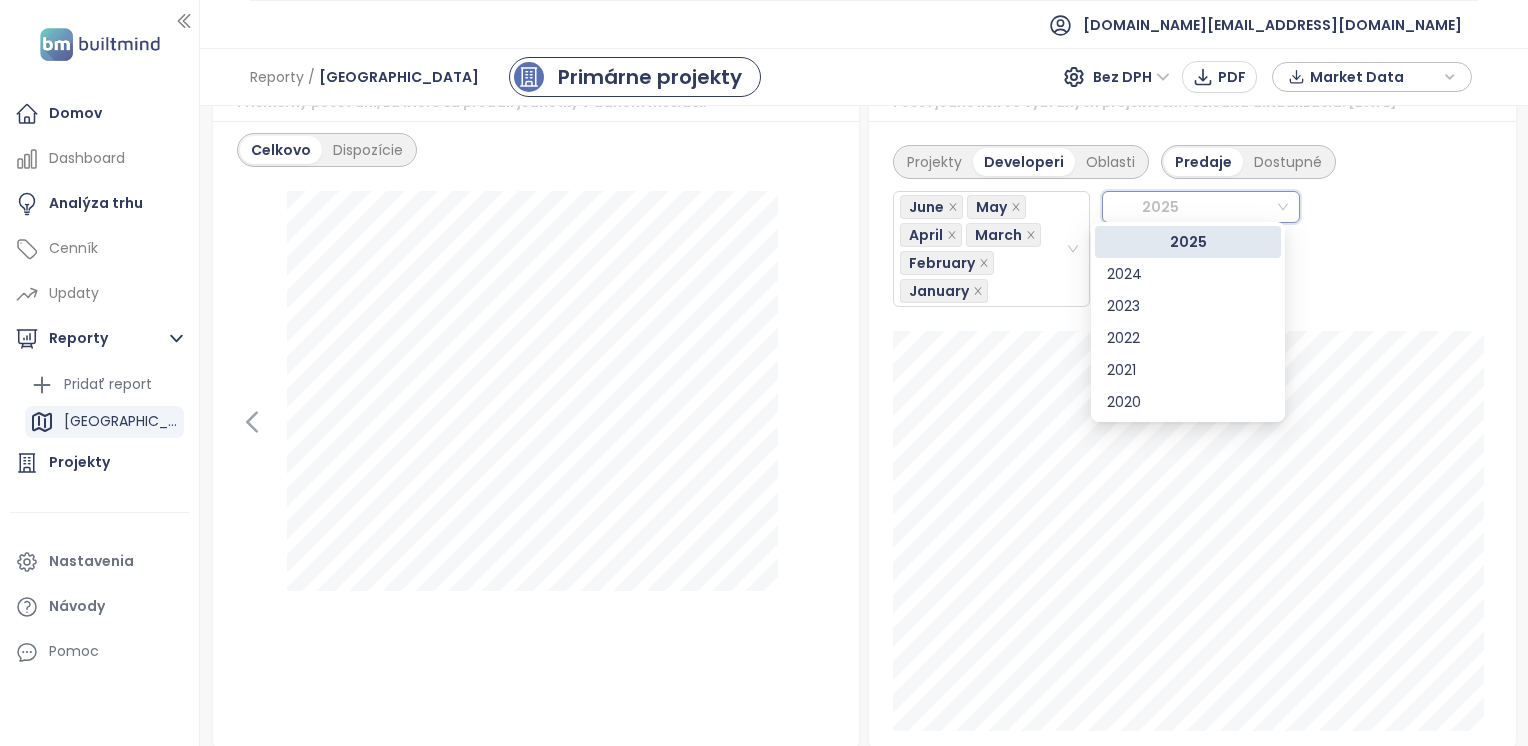 click at bounding box center [1200, 207] 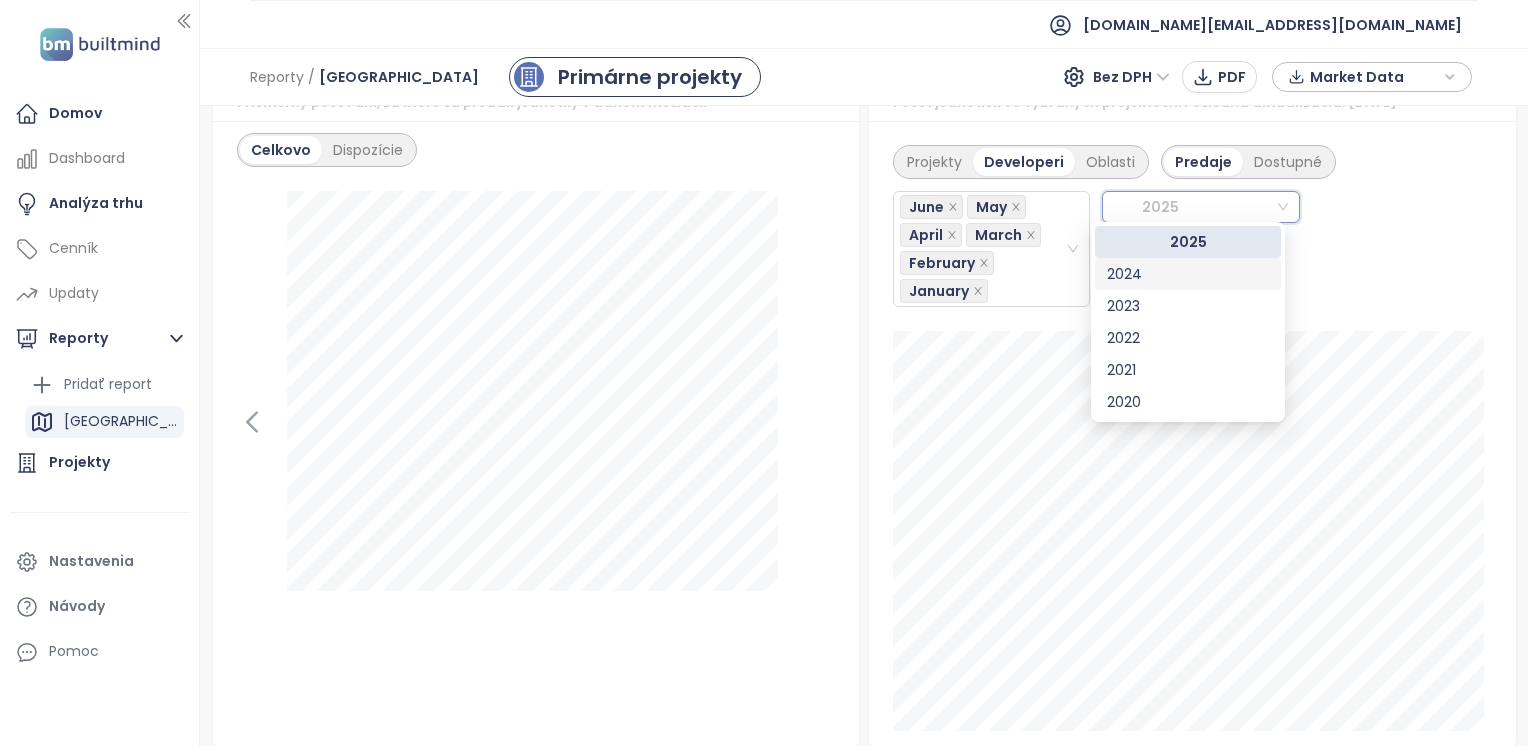 click on "2024" at bounding box center (1188, 274) 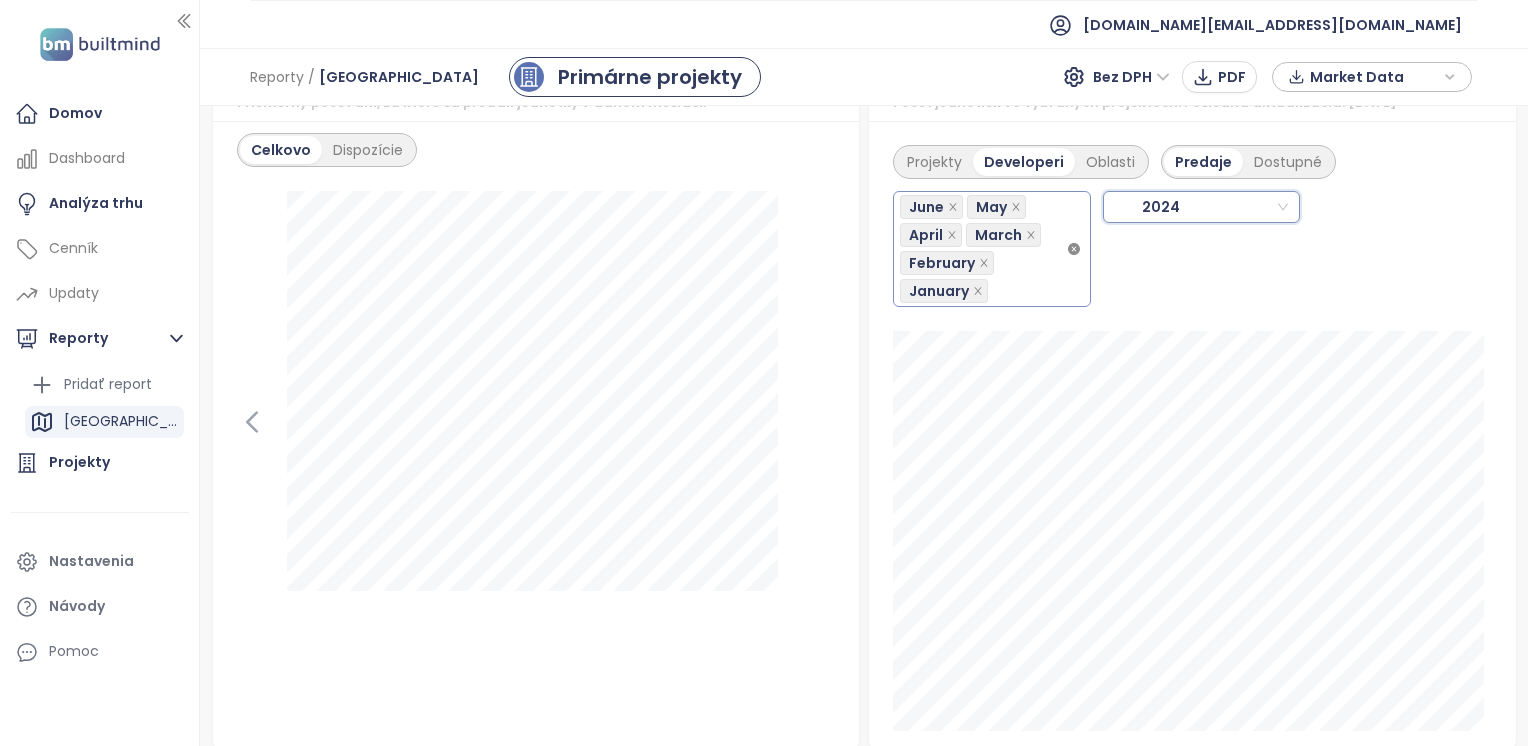 click on "Projekty Developeri Oblasti Predaje Dostupné June May April March February January   2024 2024" at bounding box center [1192, 438] 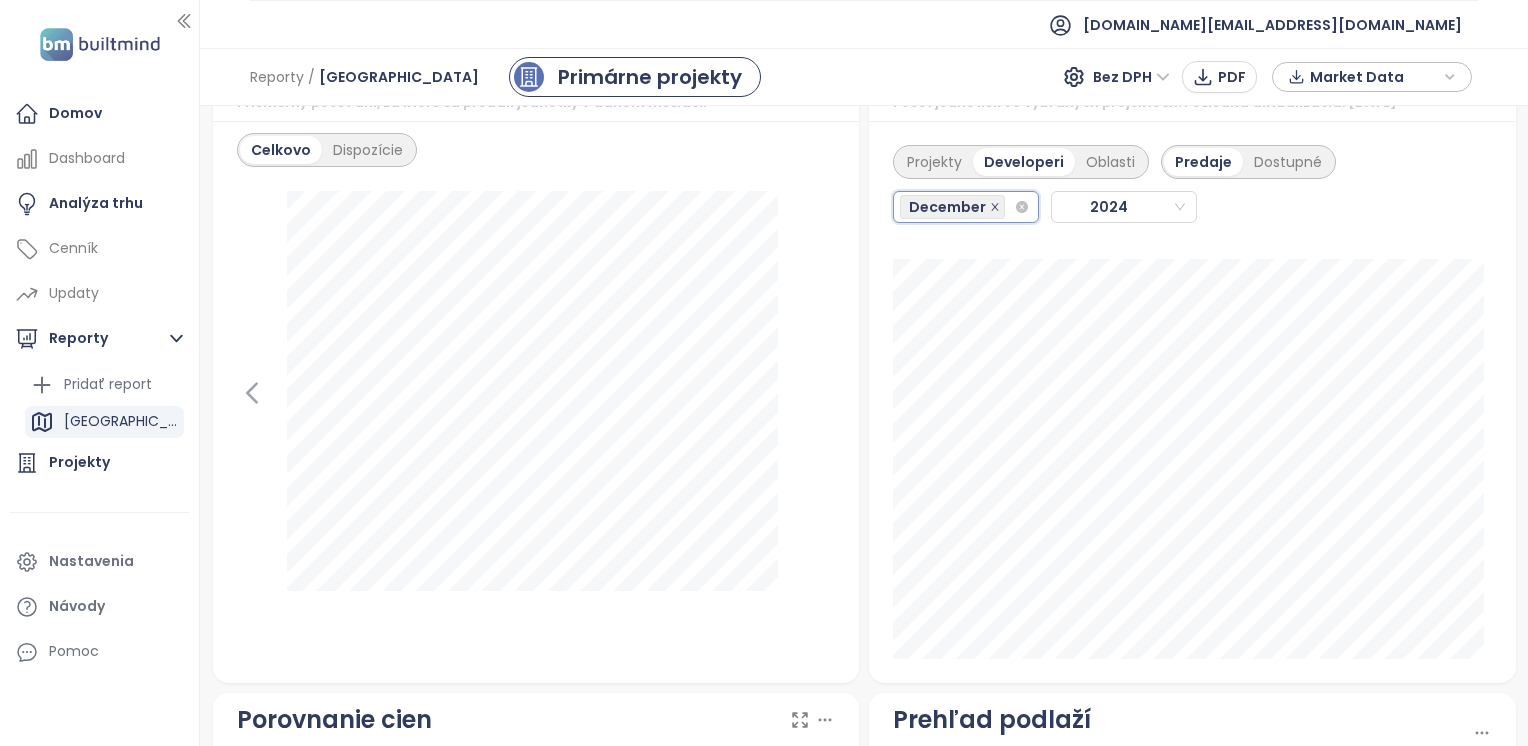 click 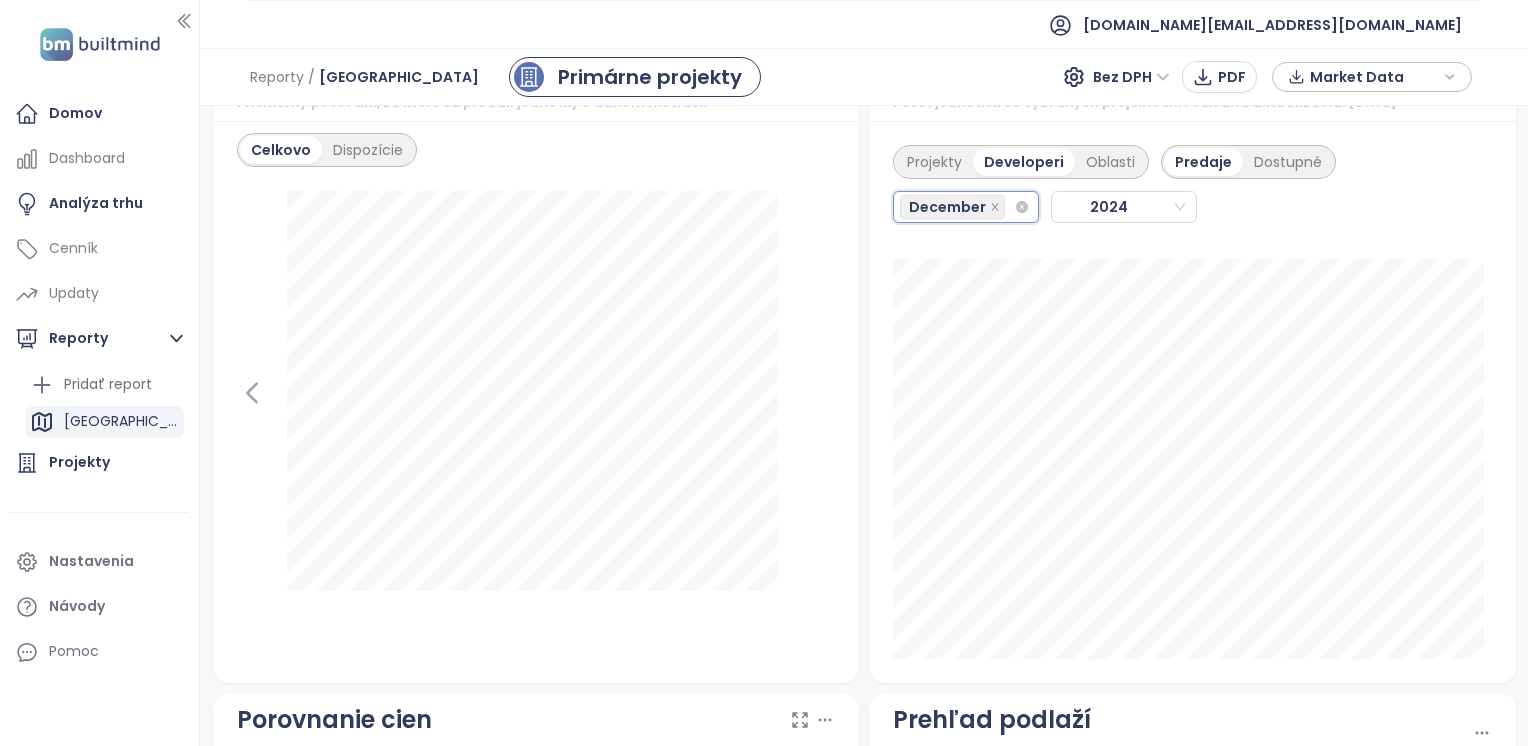 click on "December" at bounding box center [954, 207] 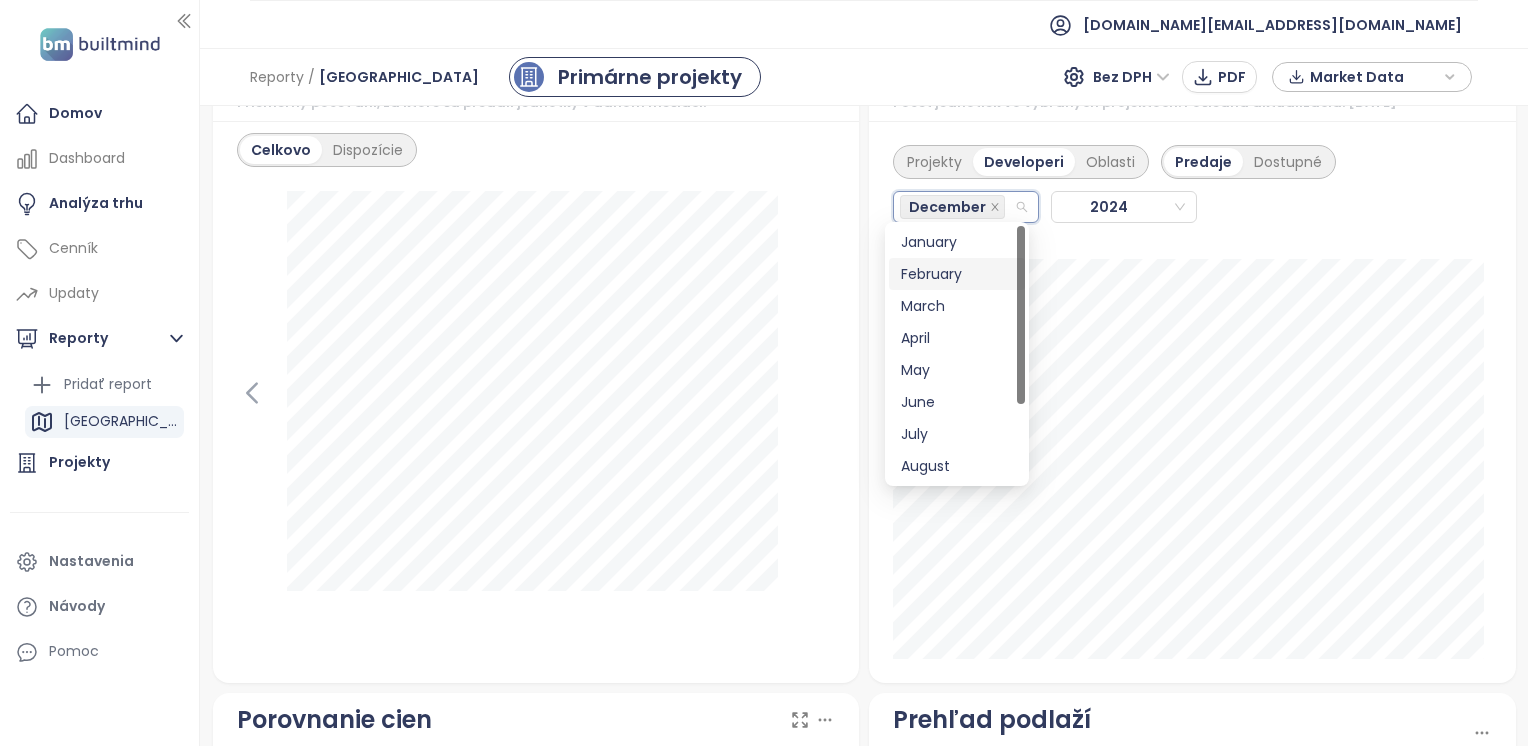 click on "February" at bounding box center (957, 274) 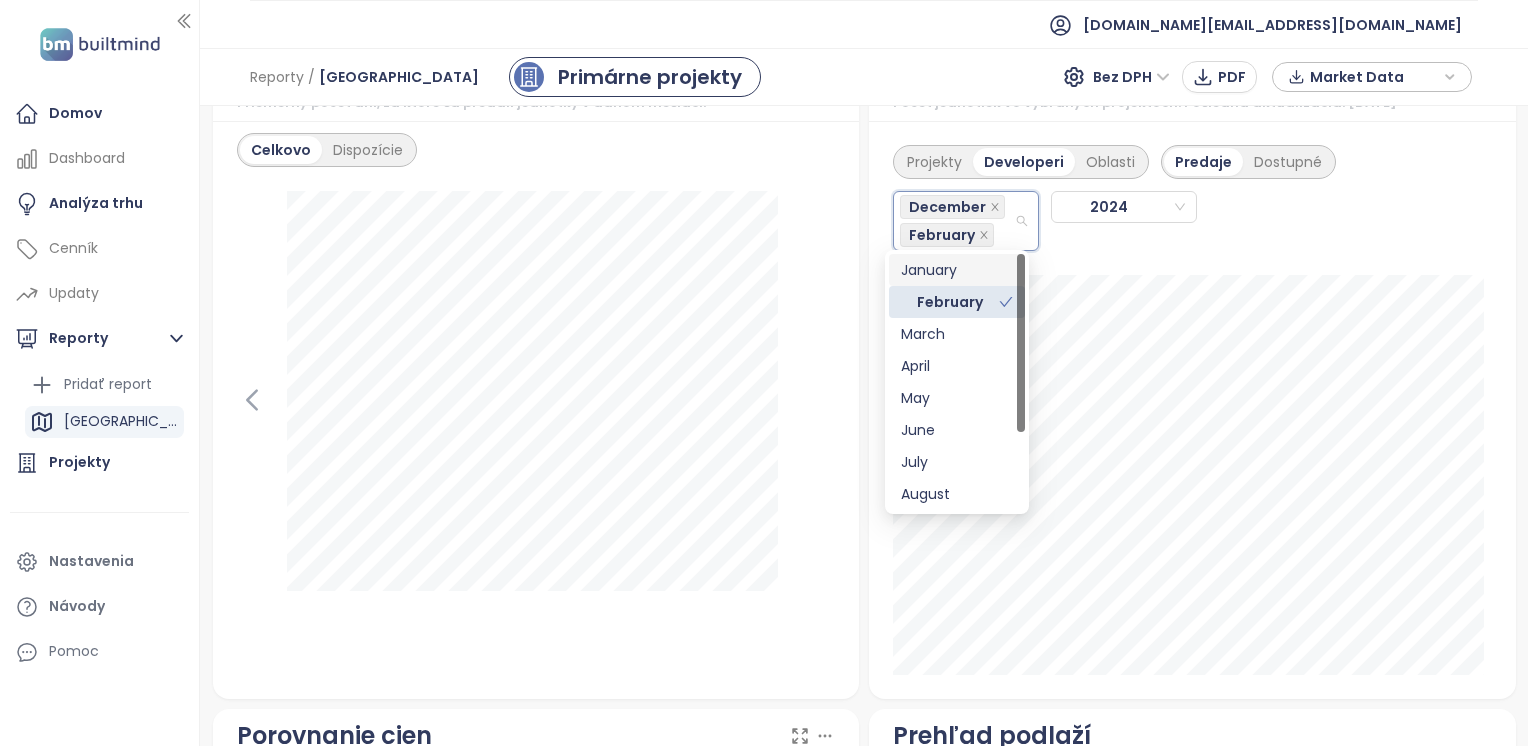 click on "January" at bounding box center (957, 270) 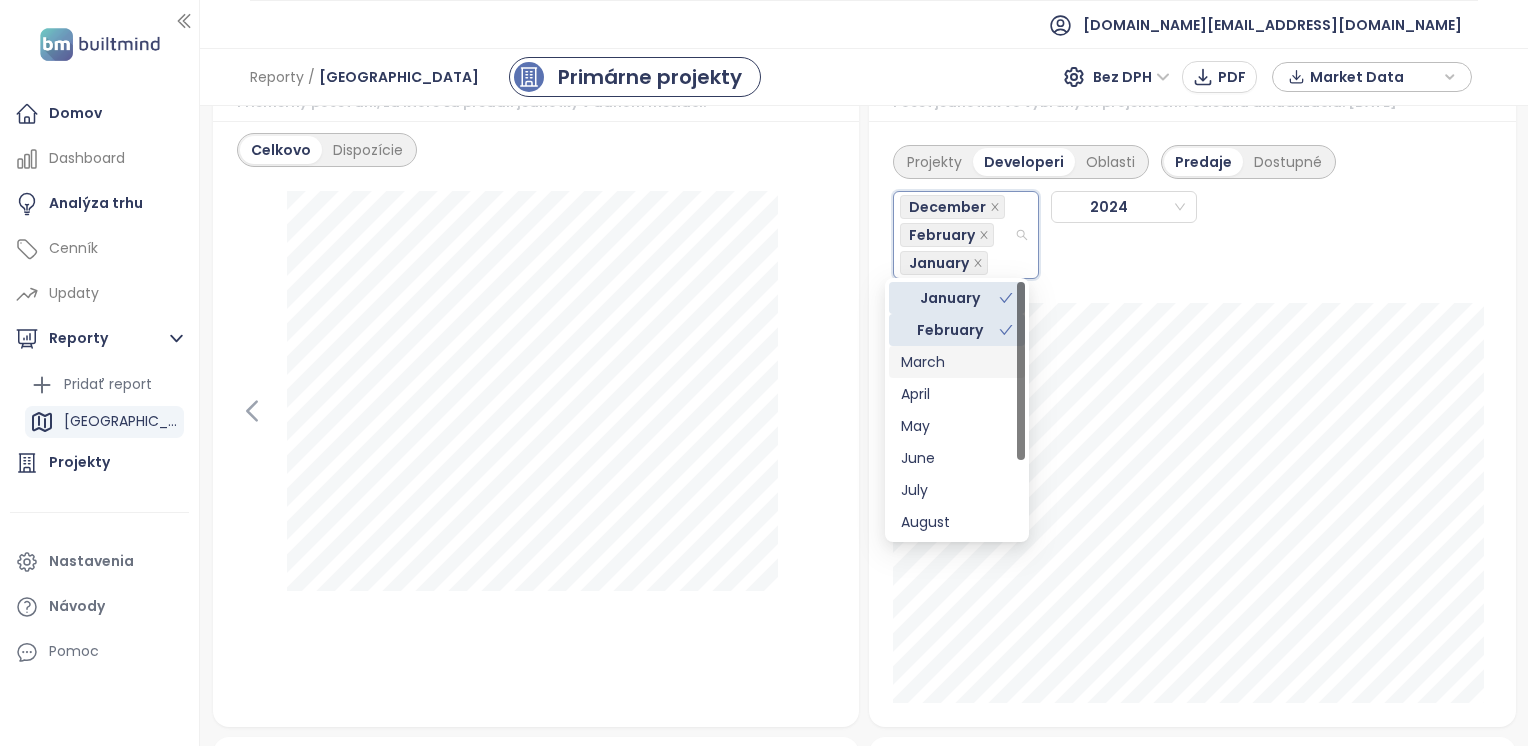 click on "March" at bounding box center (957, 362) 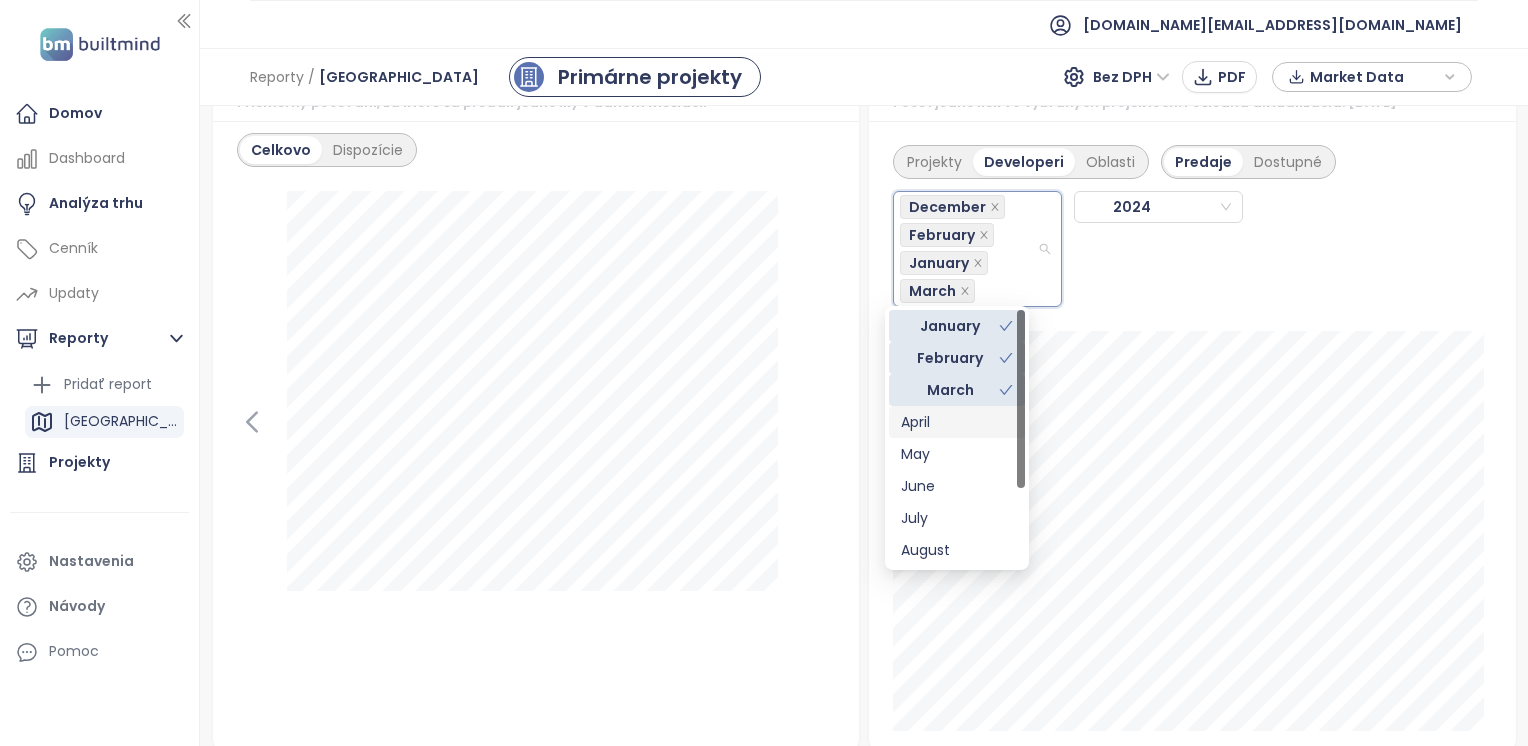 click on "April" at bounding box center [957, 422] 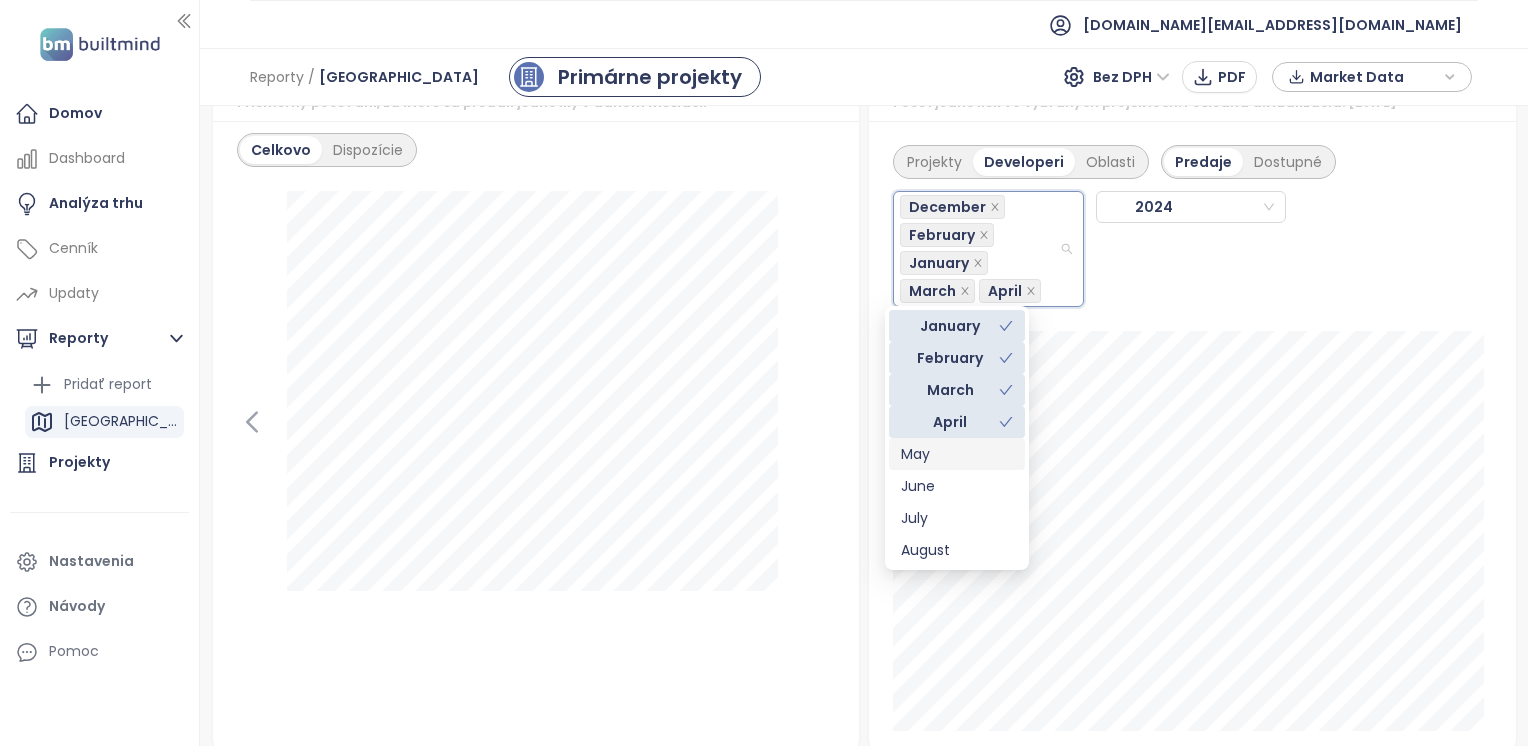click on "May" at bounding box center (957, 454) 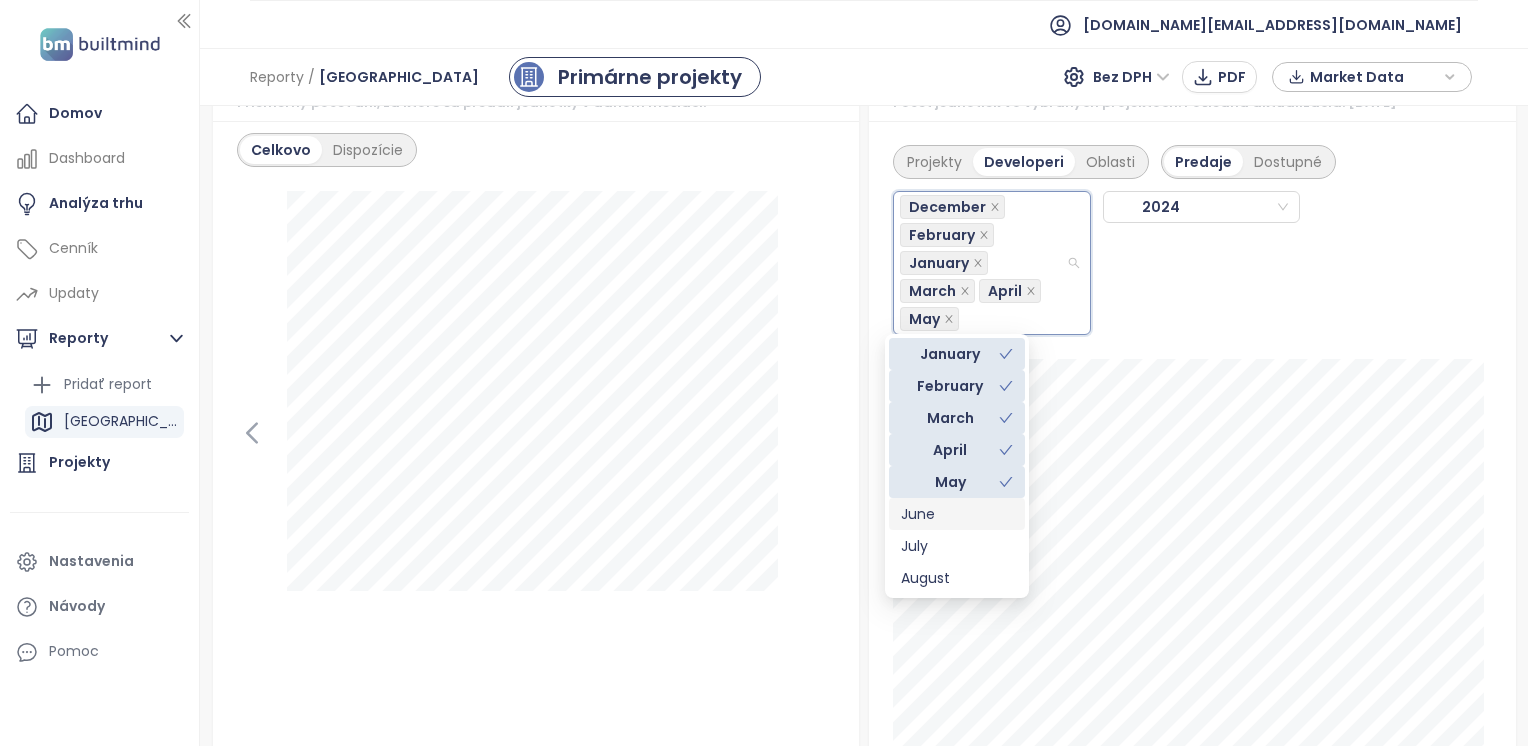 click on "June" at bounding box center (957, 514) 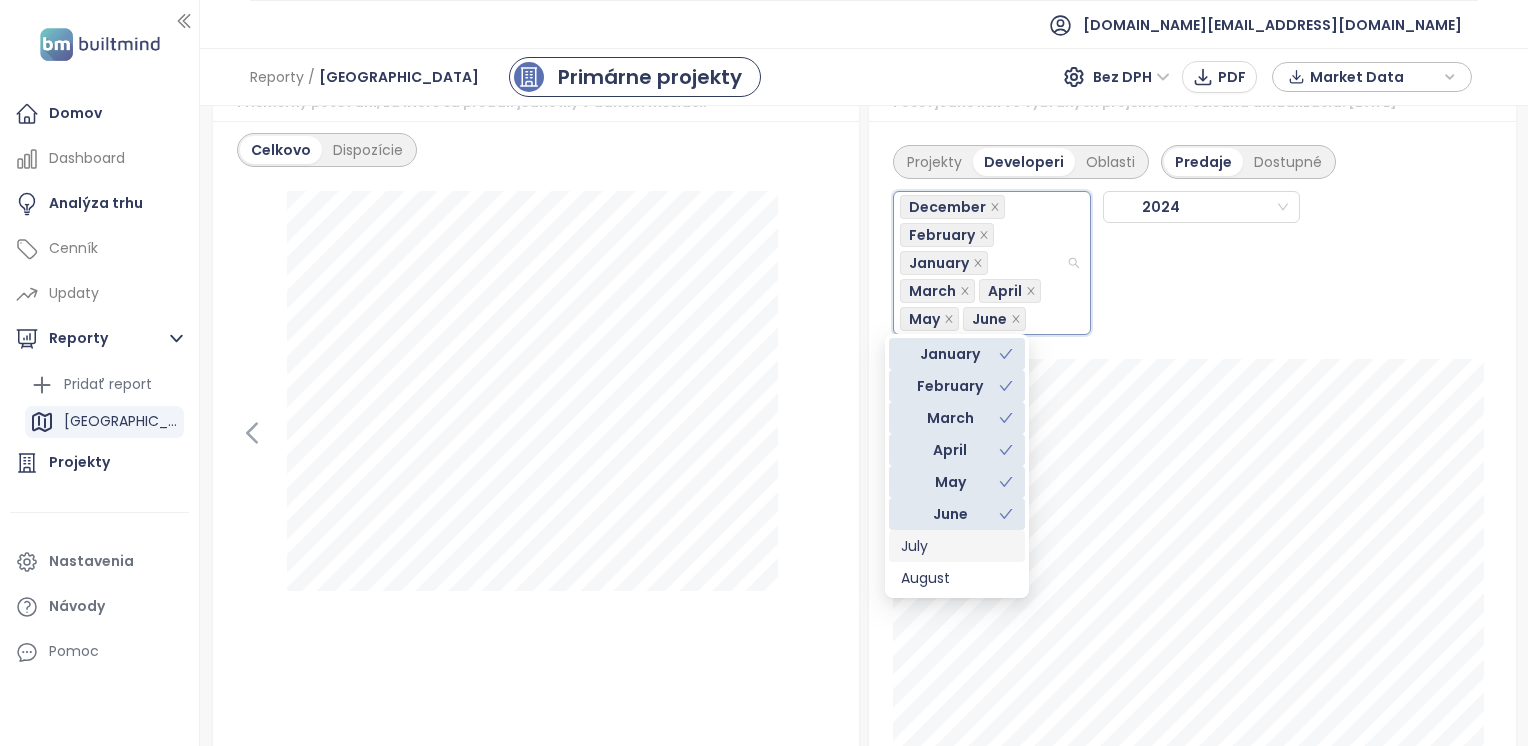 click on "July" at bounding box center [957, 546] 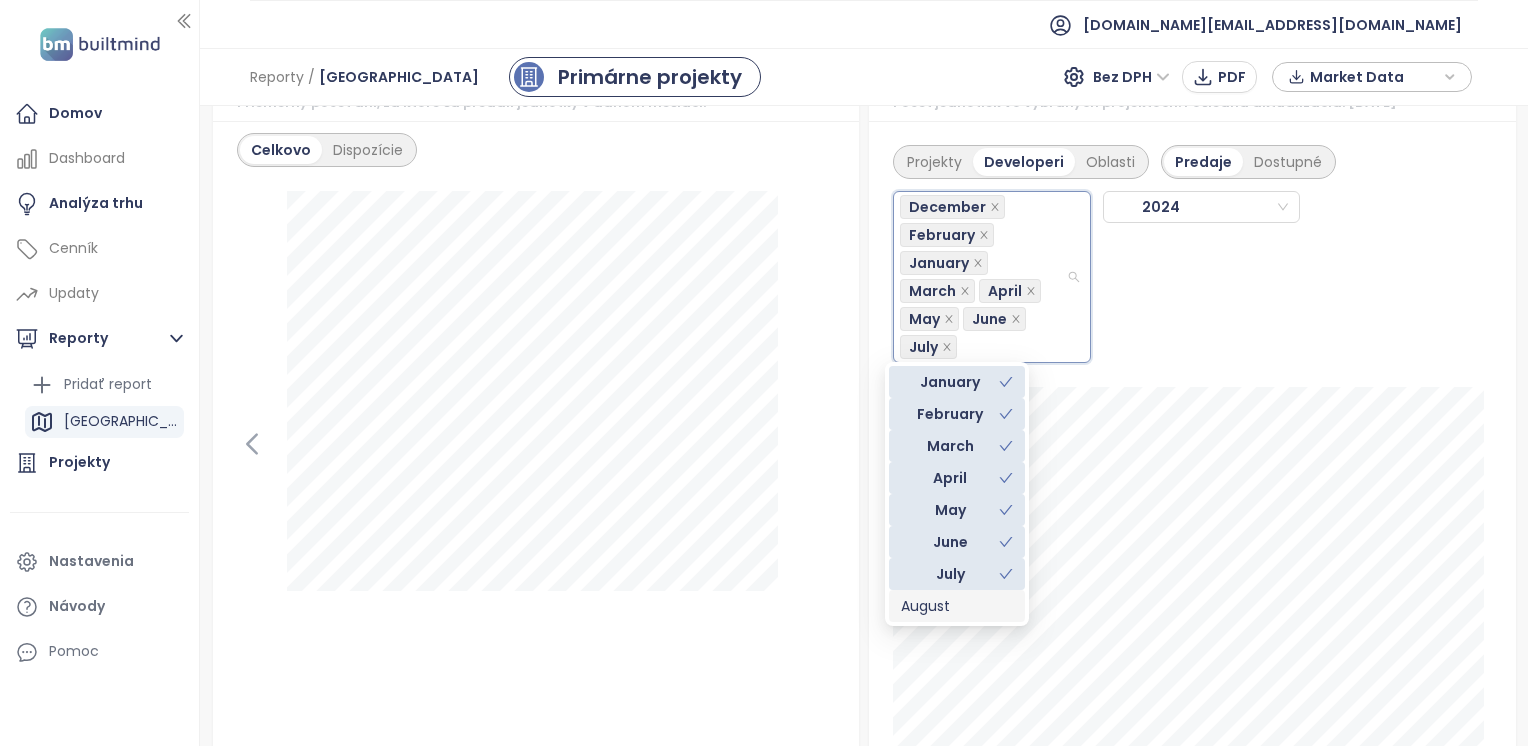 click on "August" at bounding box center [957, 606] 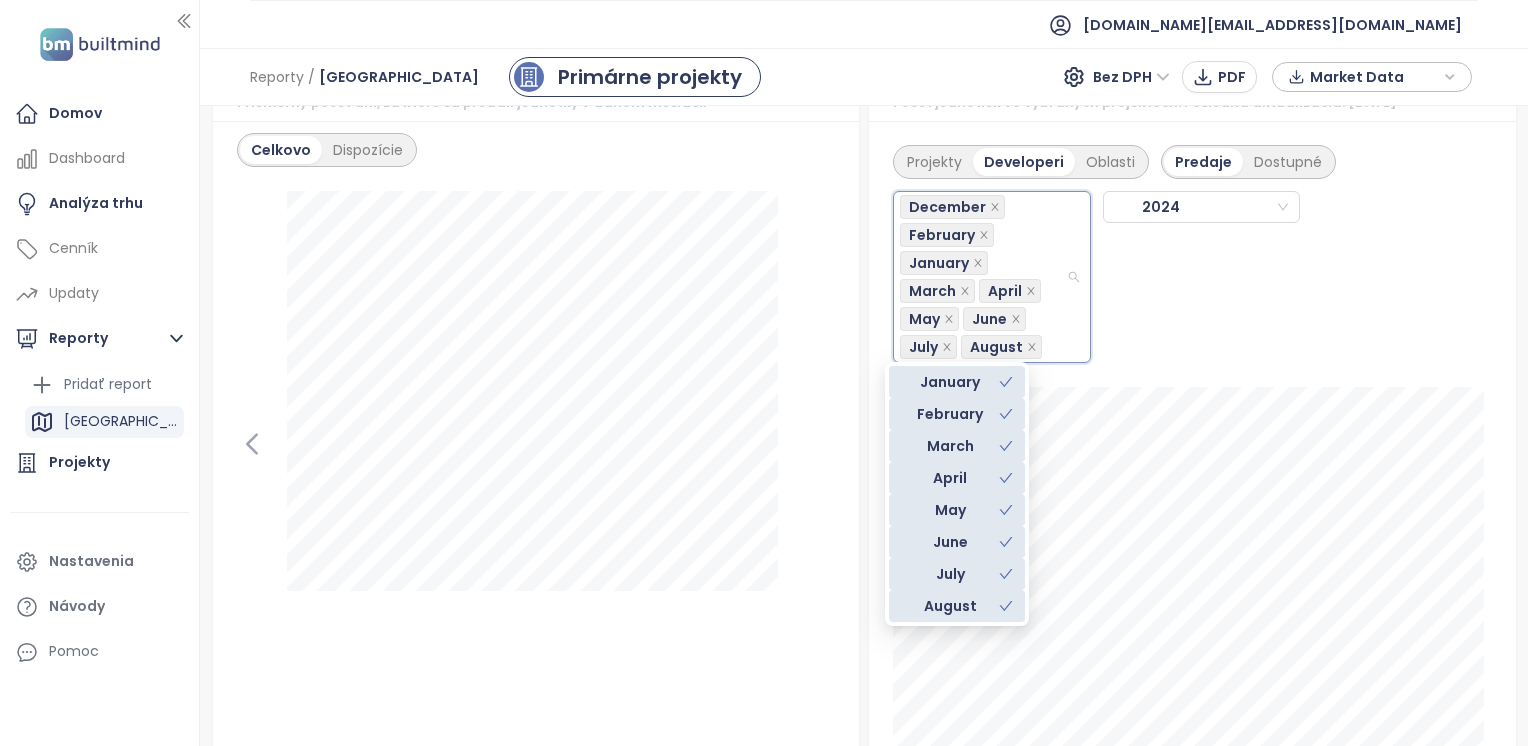 click on "August" at bounding box center [950, 606] 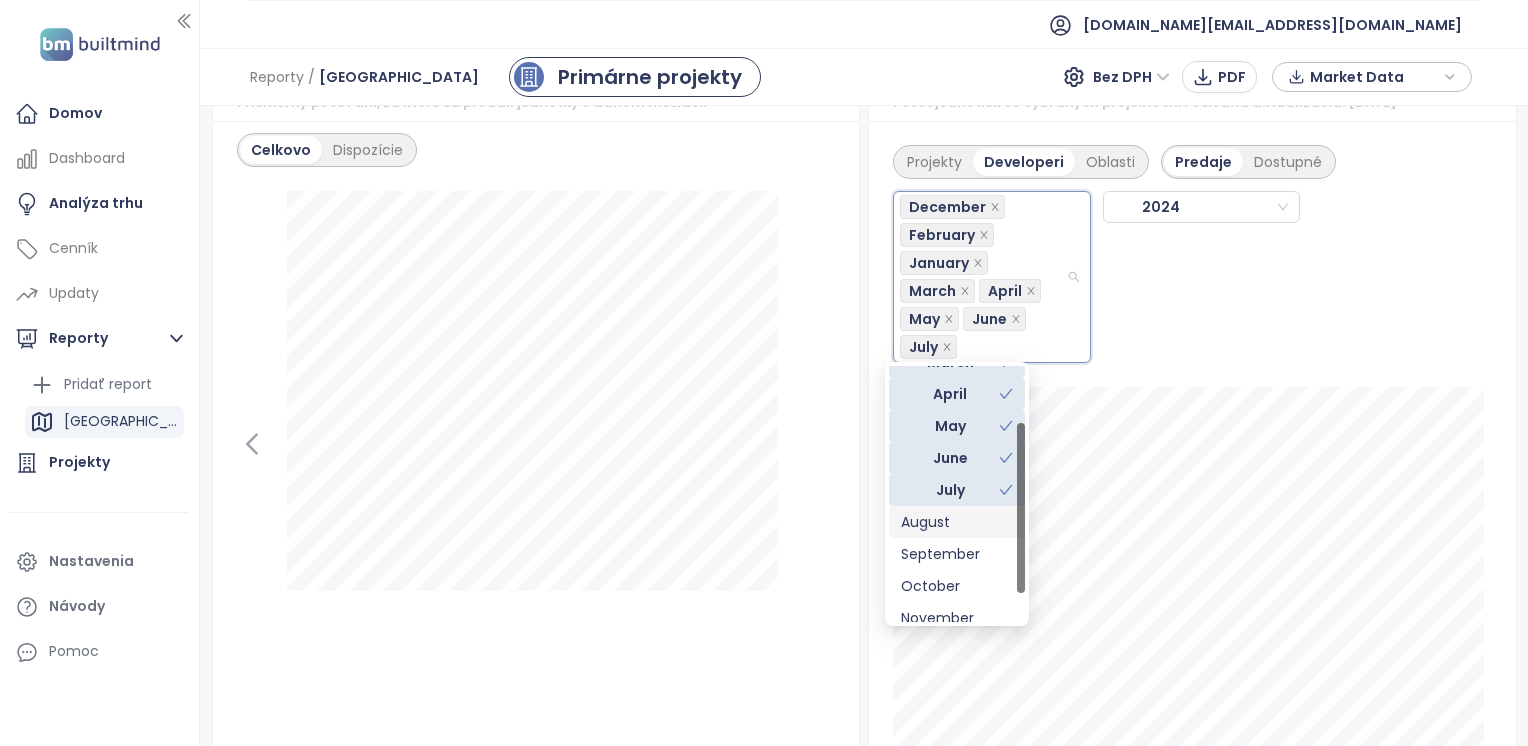 scroll, scrollTop: 84, scrollLeft: 0, axis: vertical 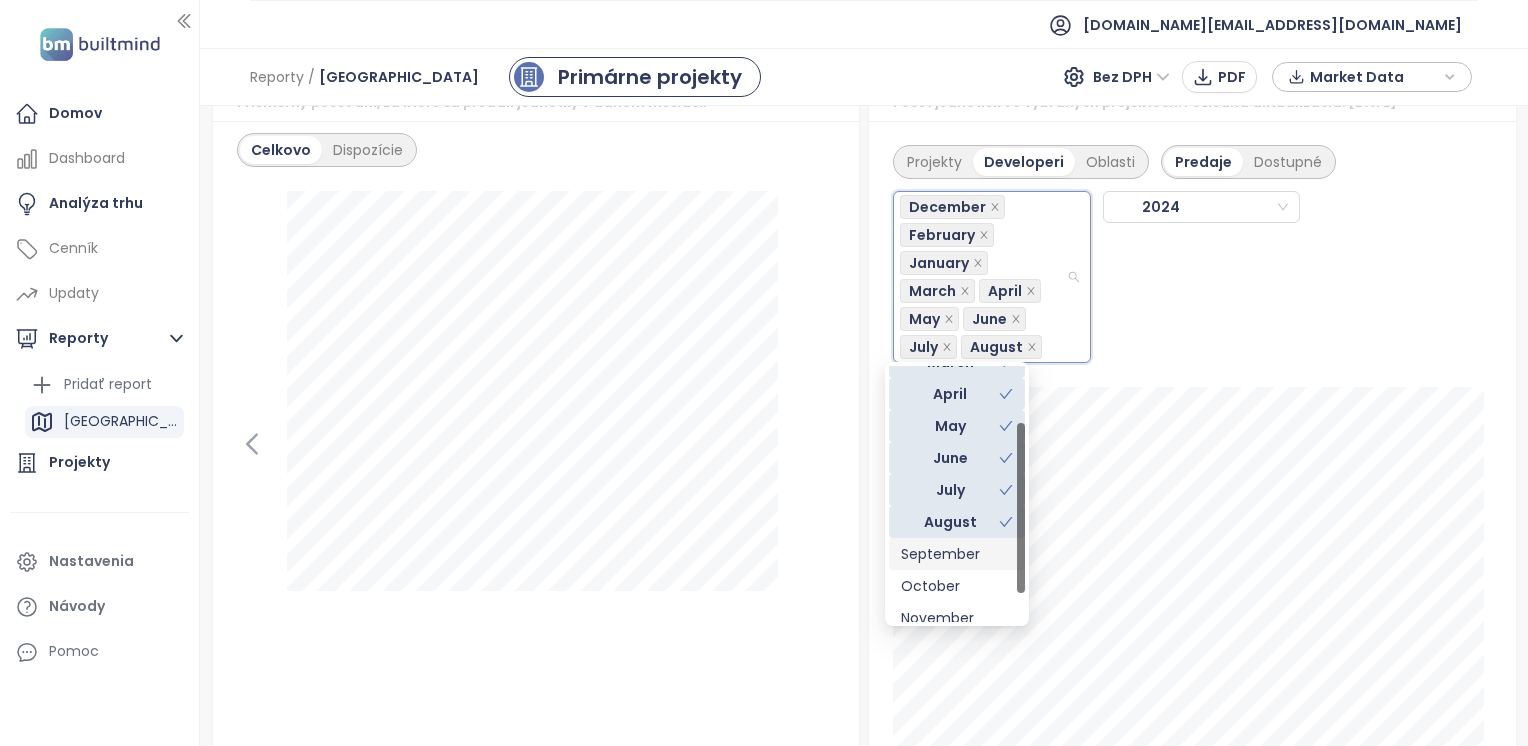click on "September" at bounding box center (957, 554) 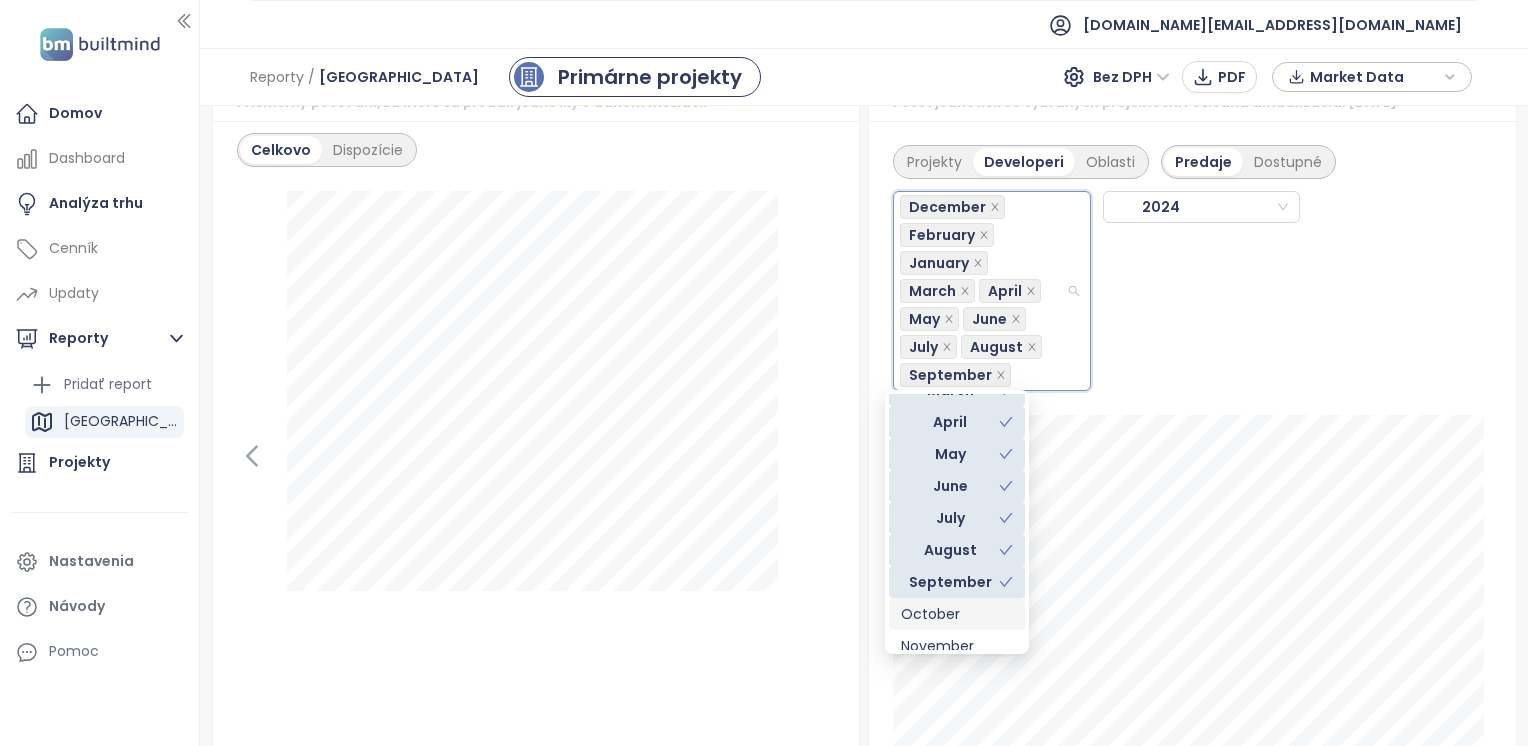 click on "October" at bounding box center [957, 614] 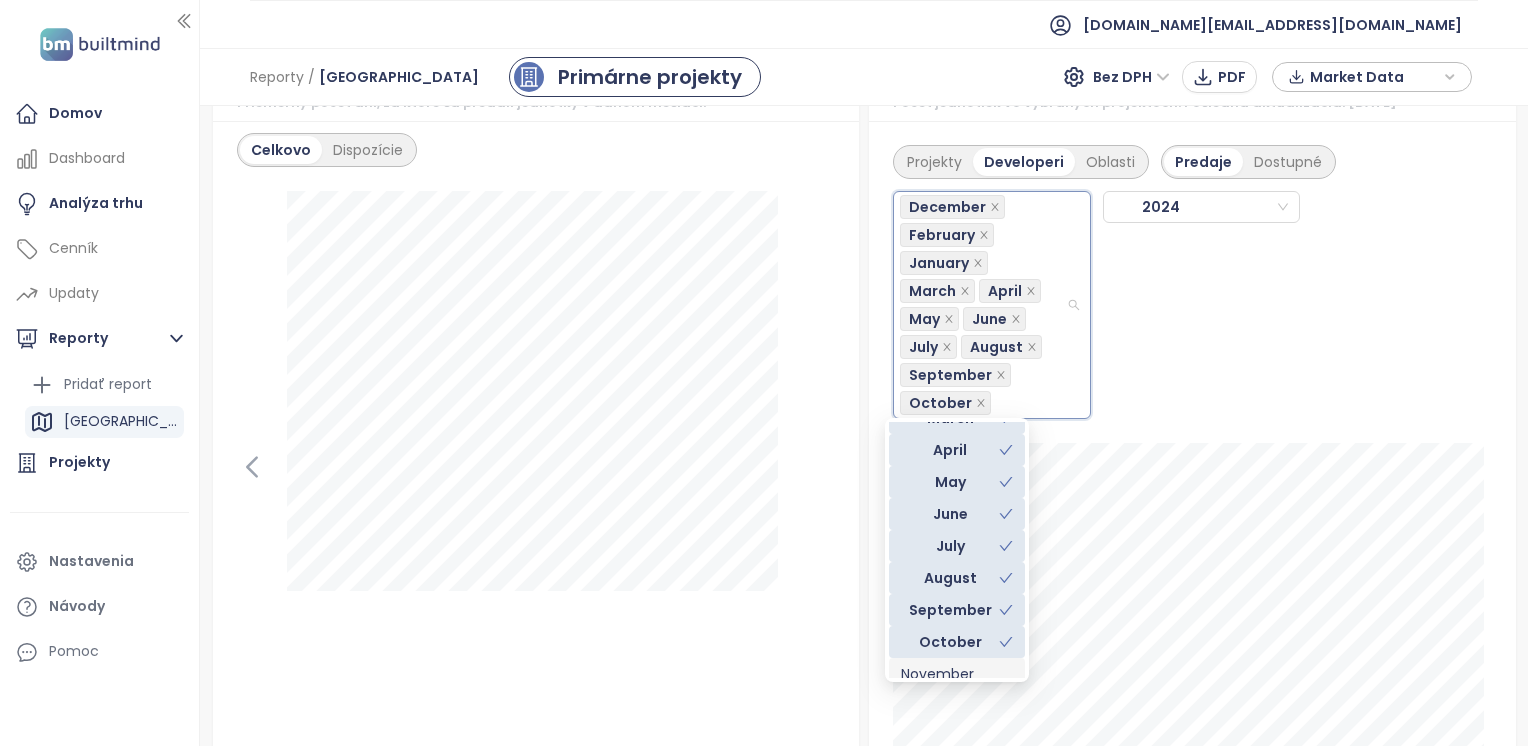 click on "November" at bounding box center (957, 674) 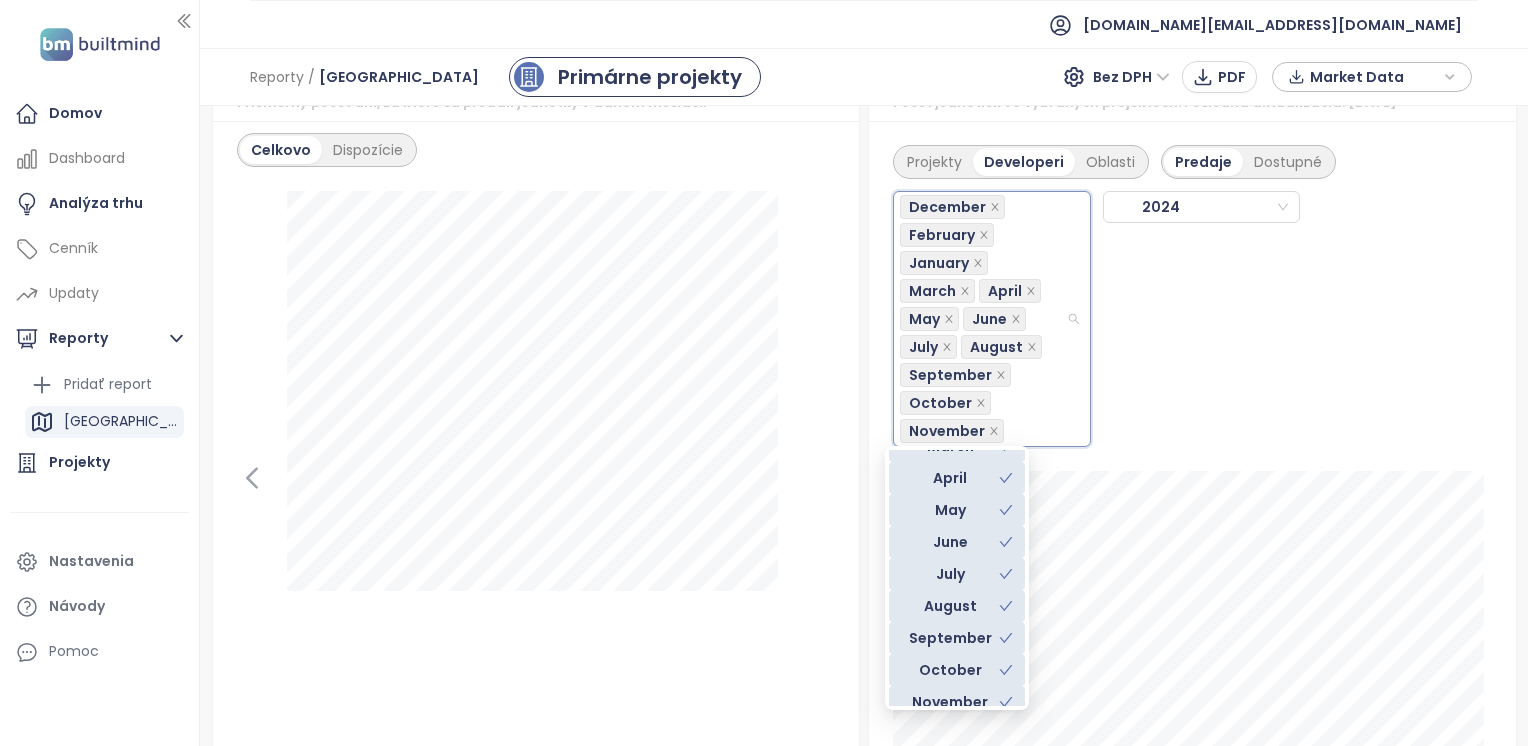 scroll, scrollTop: 128, scrollLeft: 0, axis: vertical 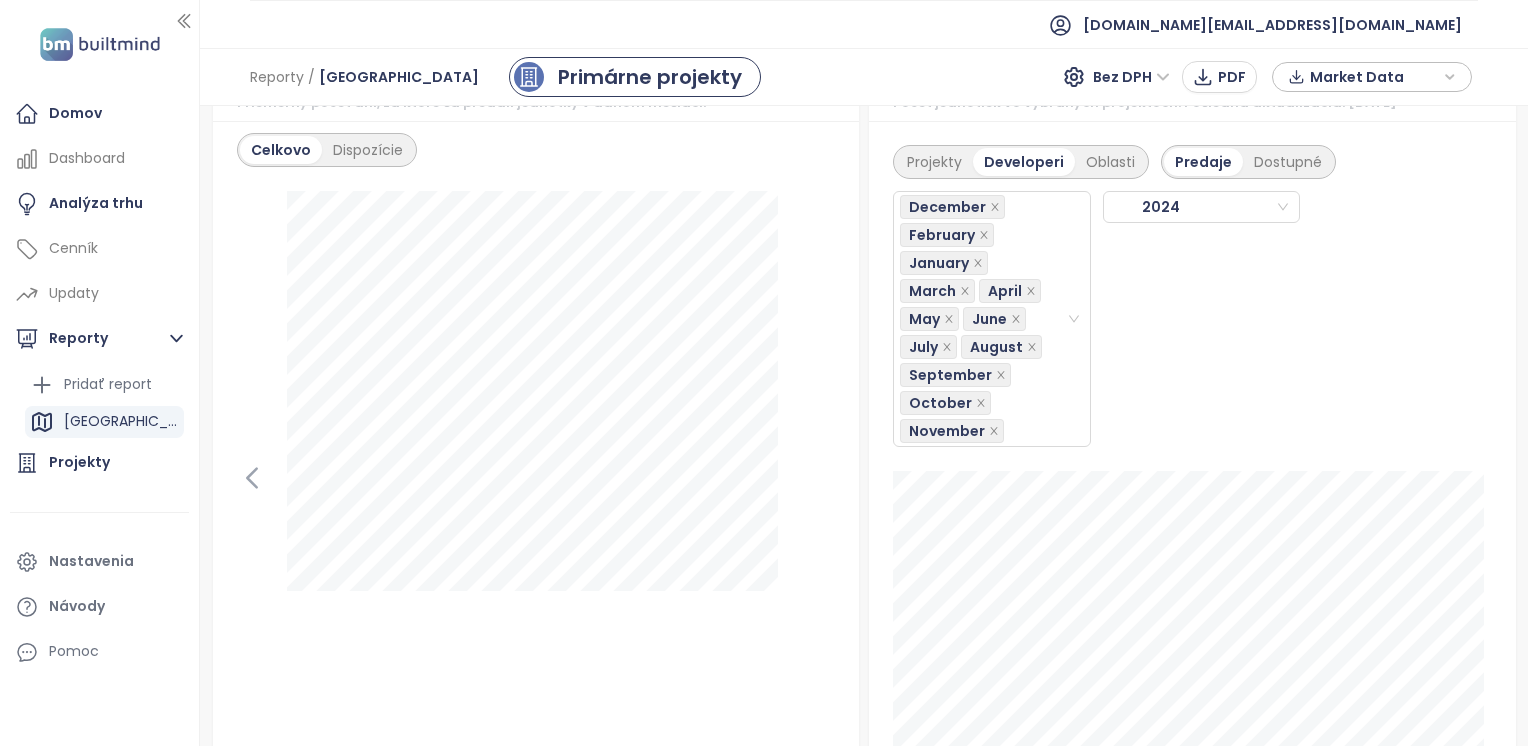 click on "December February January March April May June July August September October November   2024" at bounding box center [1192, 313] 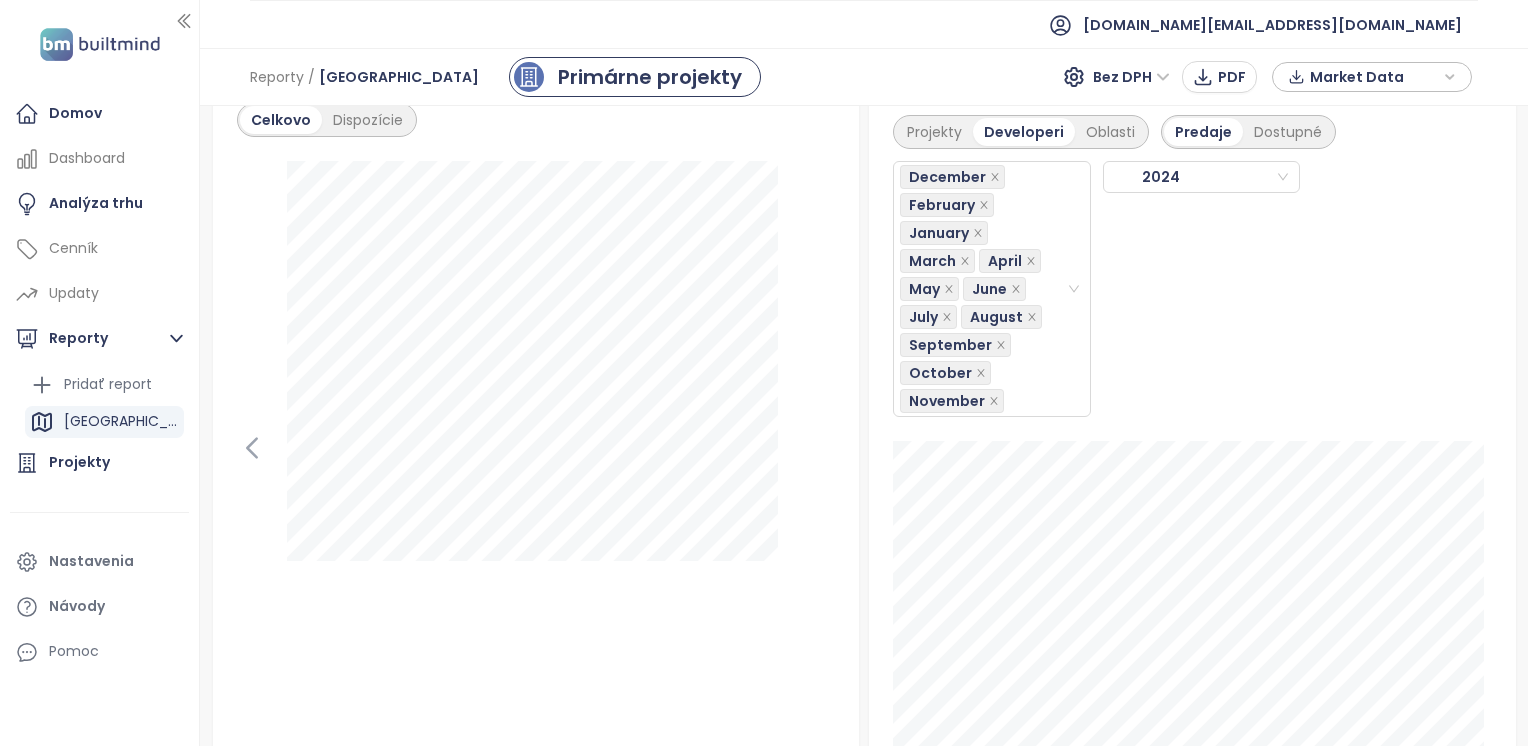 scroll, scrollTop: 2467, scrollLeft: 0, axis: vertical 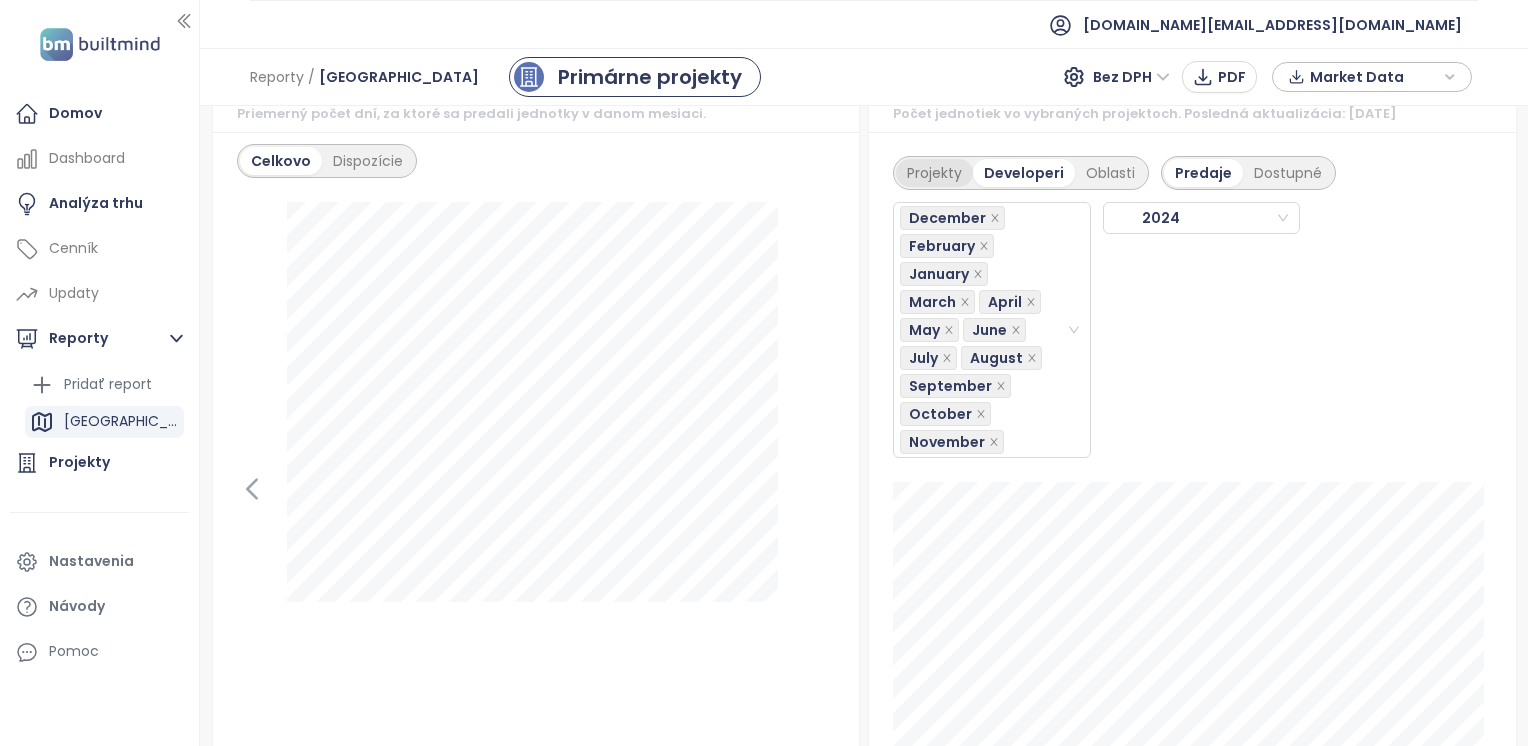click on "Projekty" at bounding box center (934, 173) 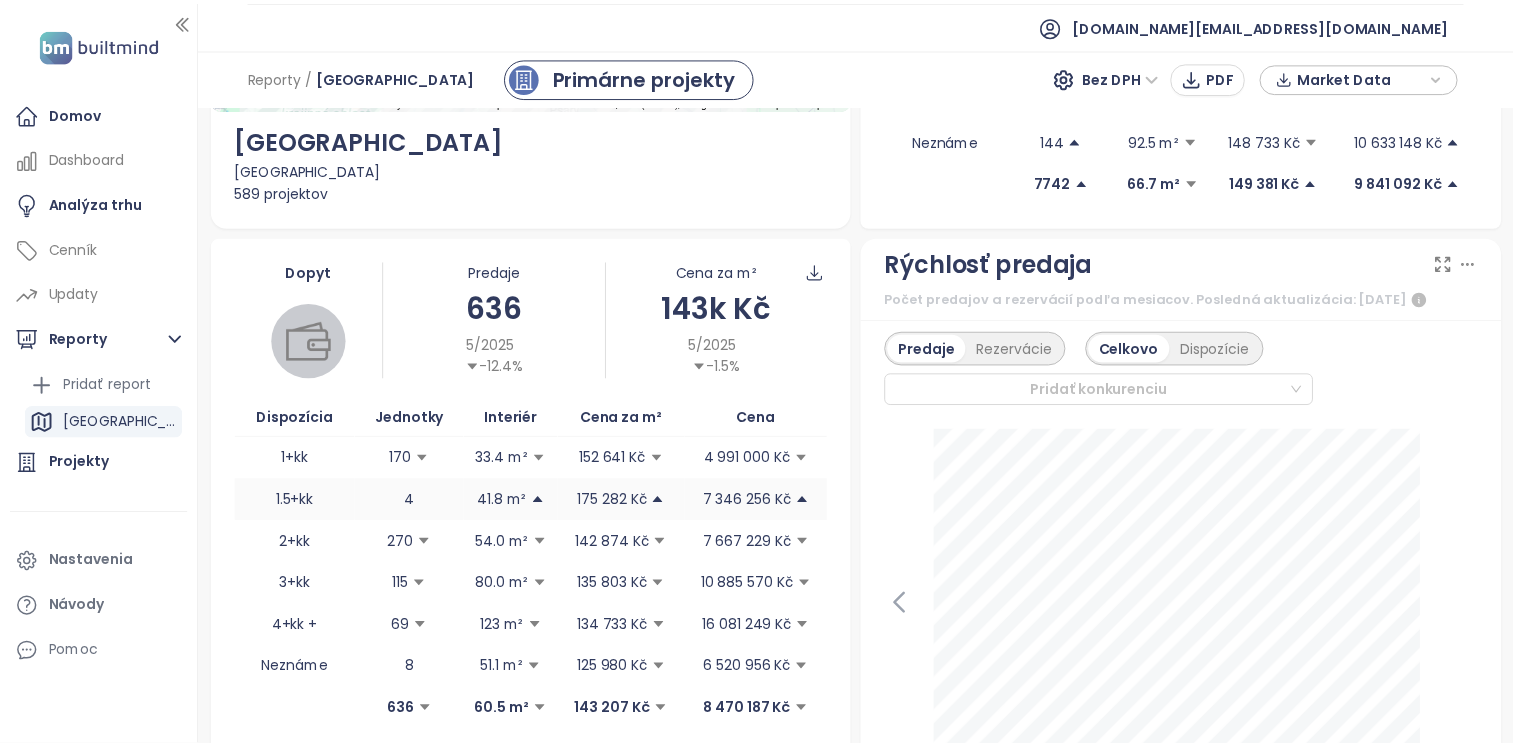 scroll, scrollTop: 114, scrollLeft: 0, axis: vertical 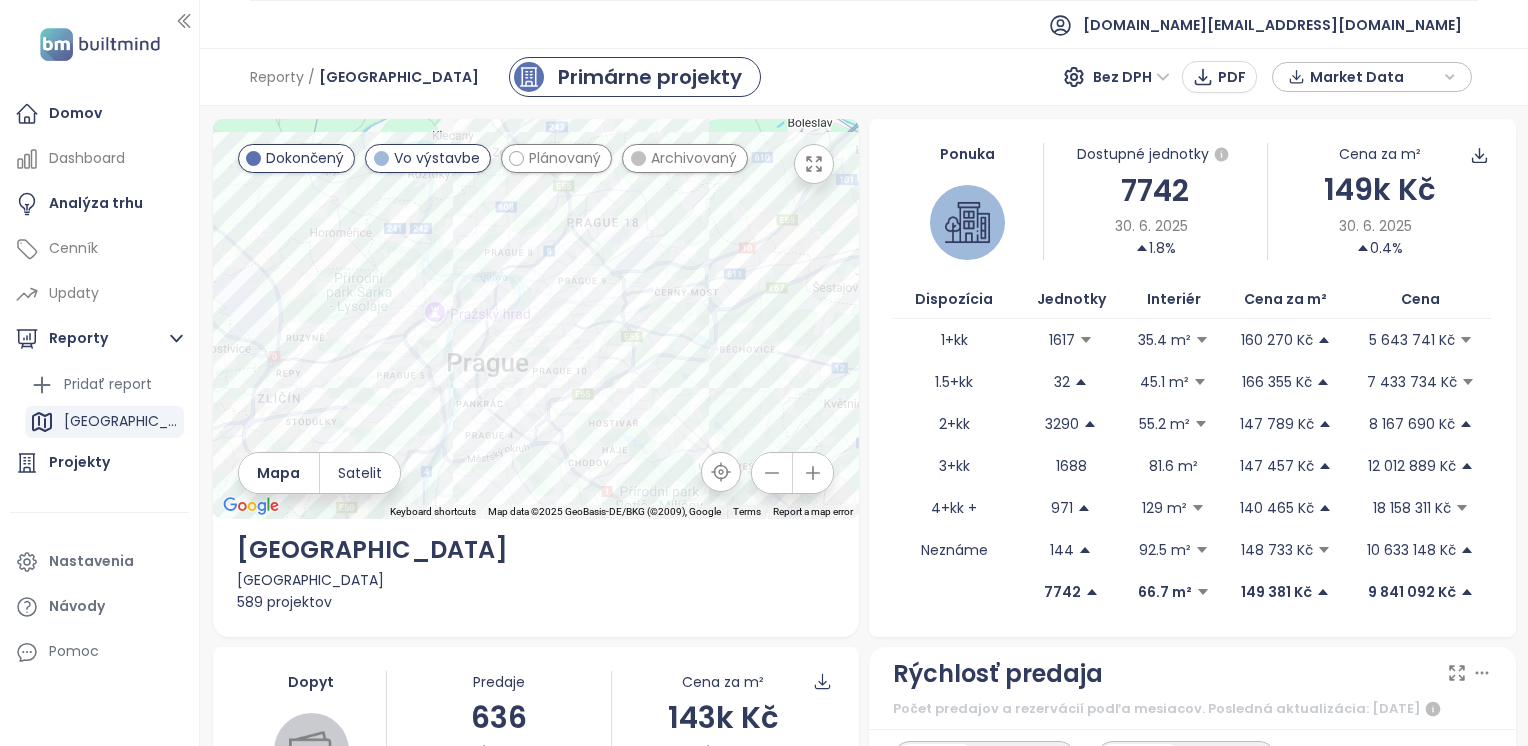 drag, startPoint x: 695, startPoint y: 324, endPoint x: 628, endPoint y: 374, distance: 83.60024 